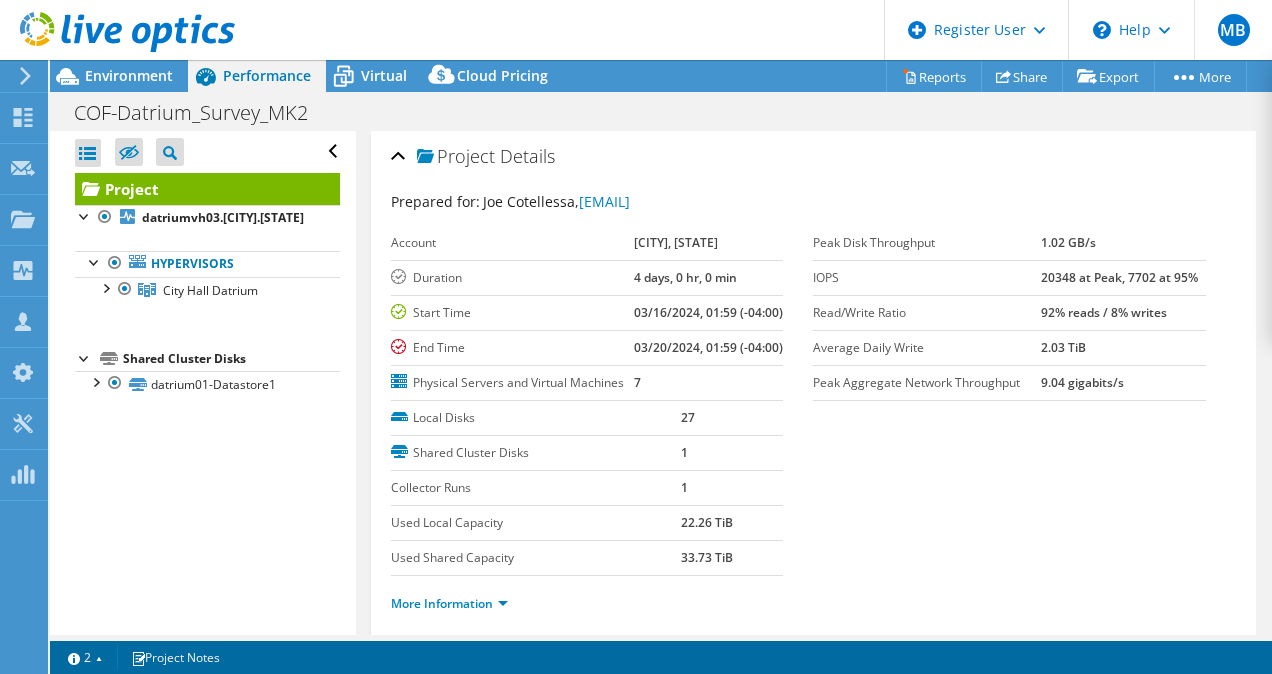 select on "EUFrankfurt" 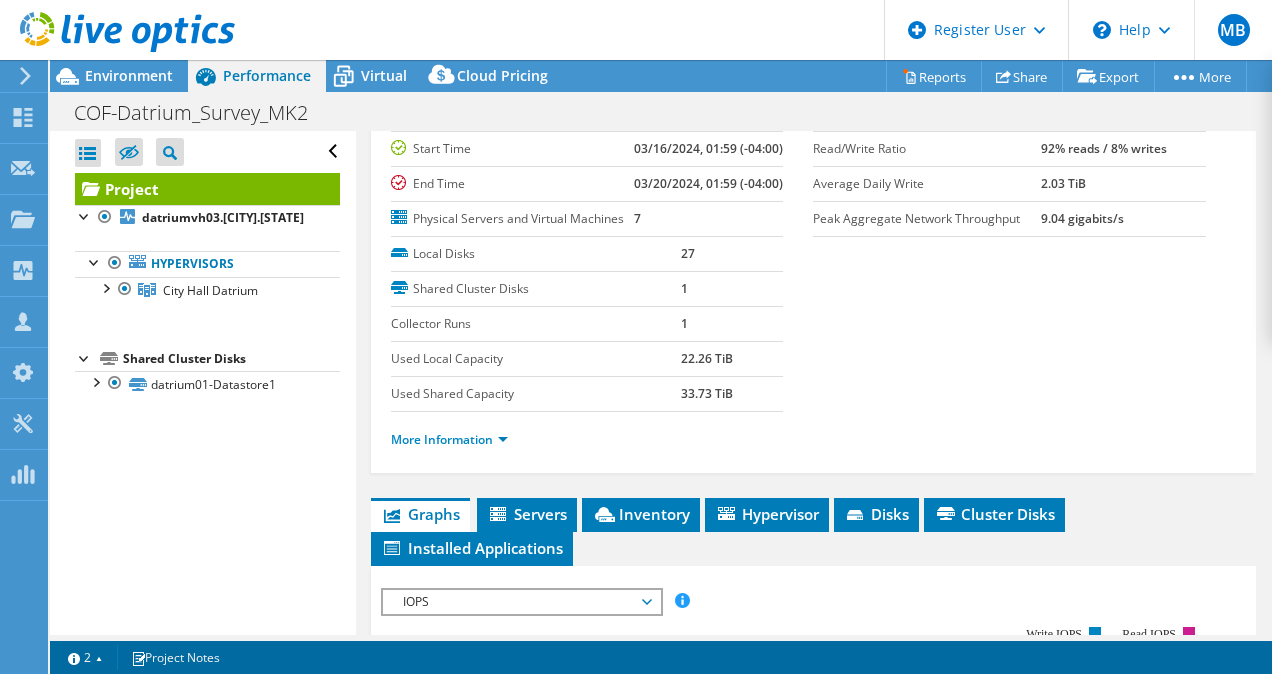 scroll, scrollTop: 200, scrollLeft: 0, axis: vertical 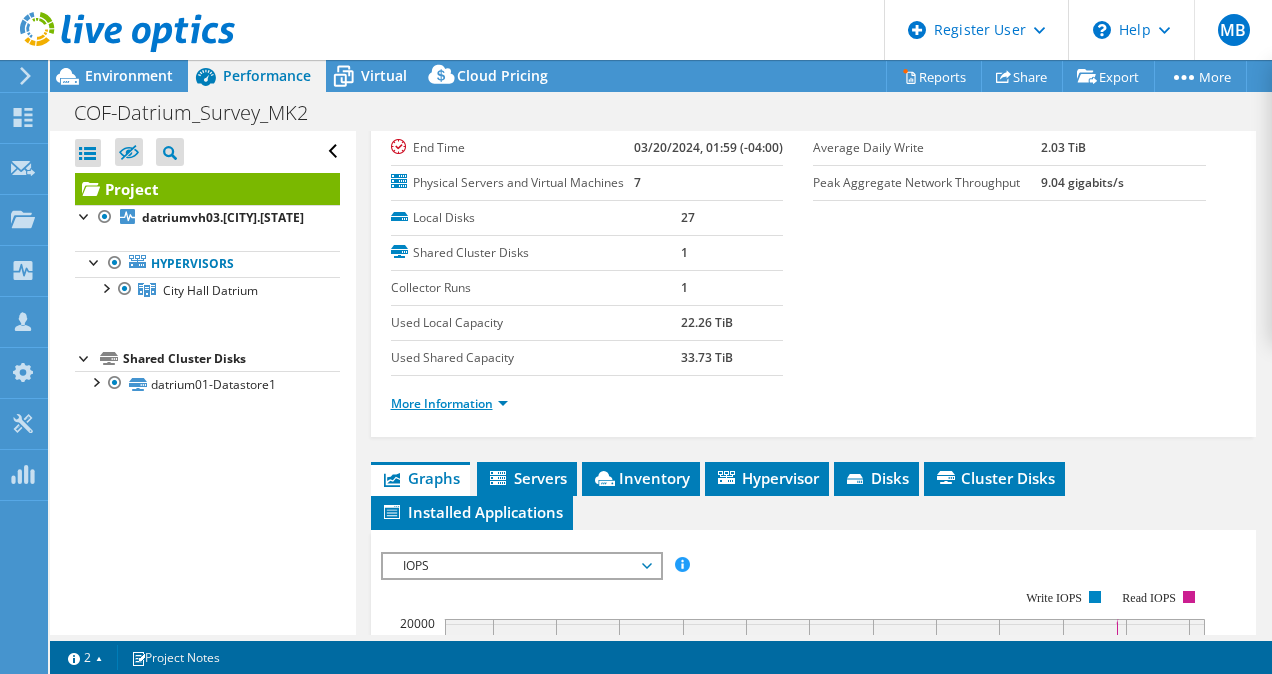 click on "More Information" at bounding box center [449, 403] 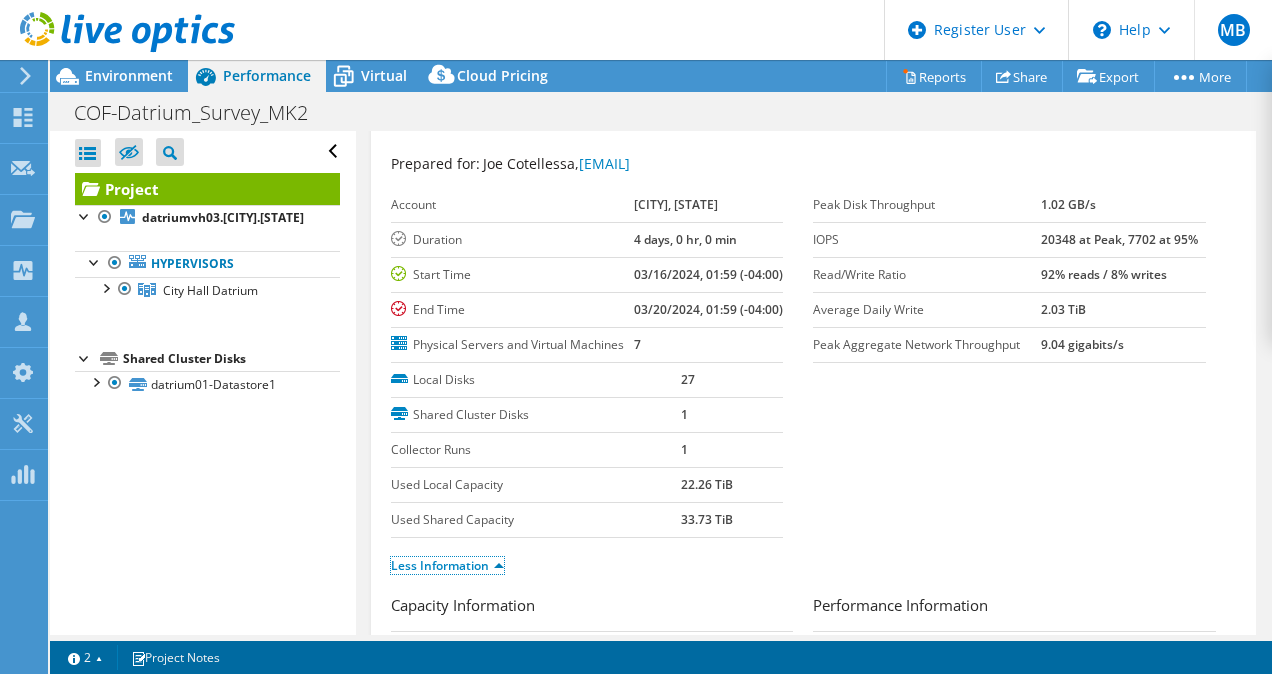 scroll, scrollTop: 0, scrollLeft: 0, axis: both 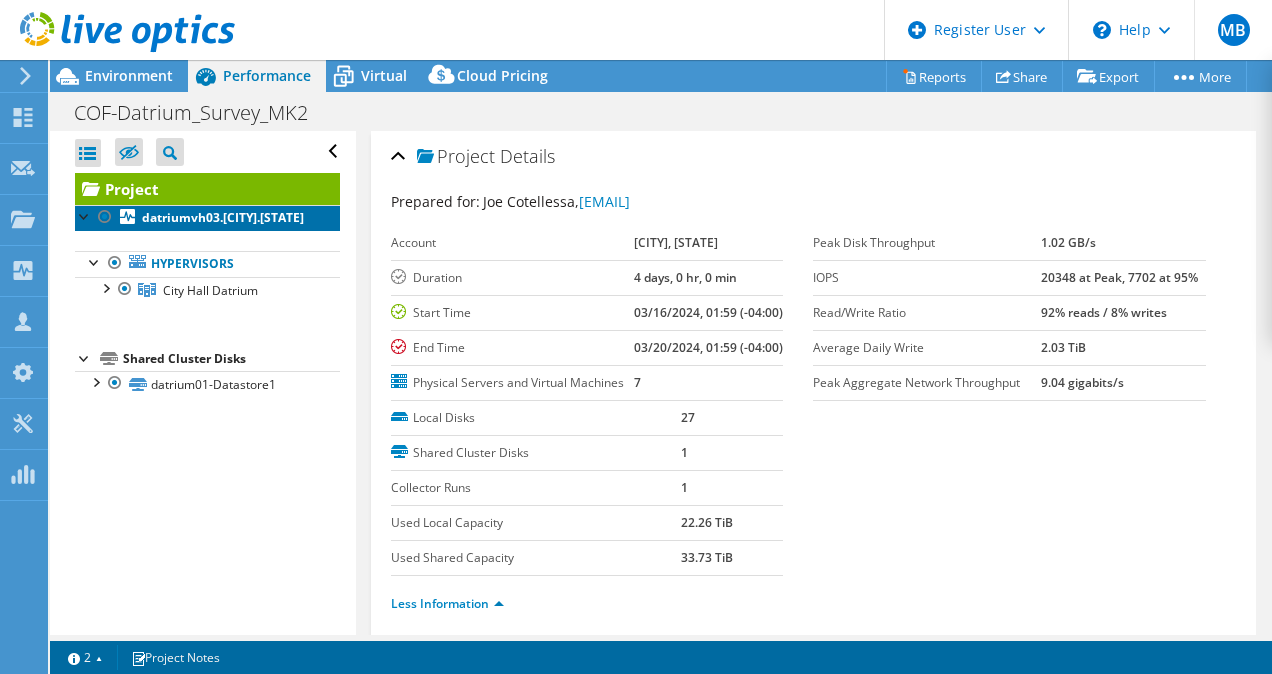 click on "datriumvh03.[CITY].[STATE].net" at bounding box center (223, 217) 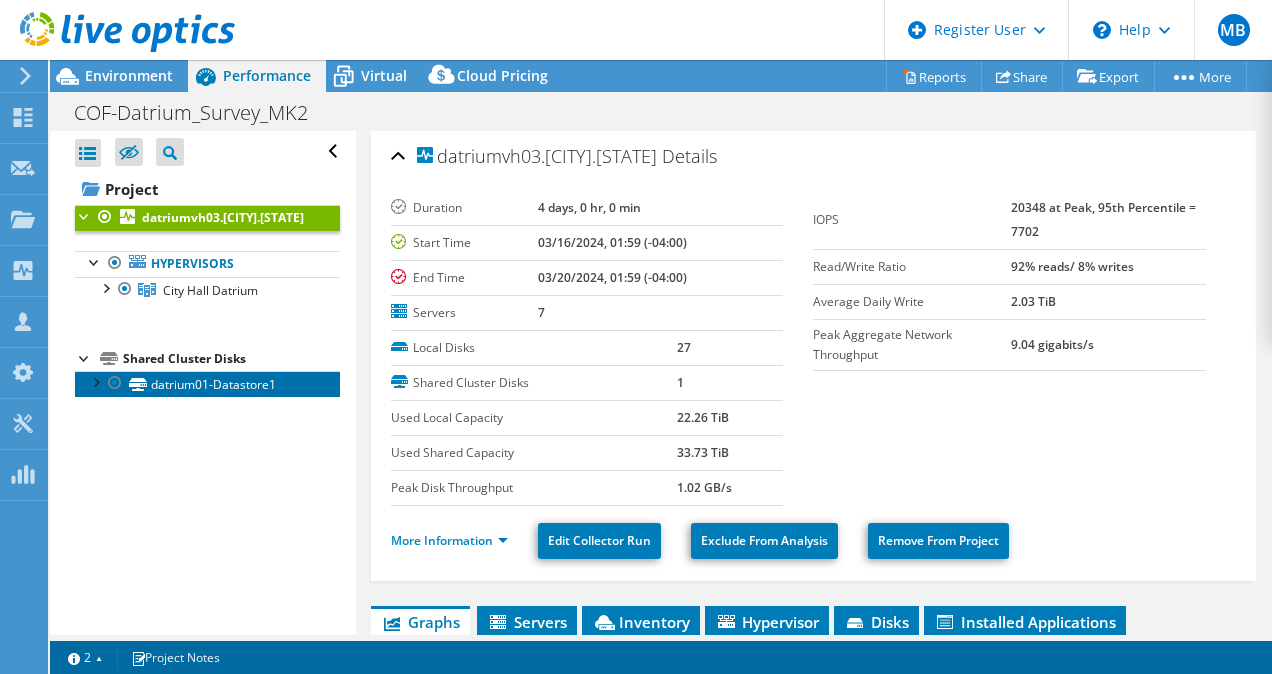 click on "datrium01-Datastore1" at bounding box center [207, 384] 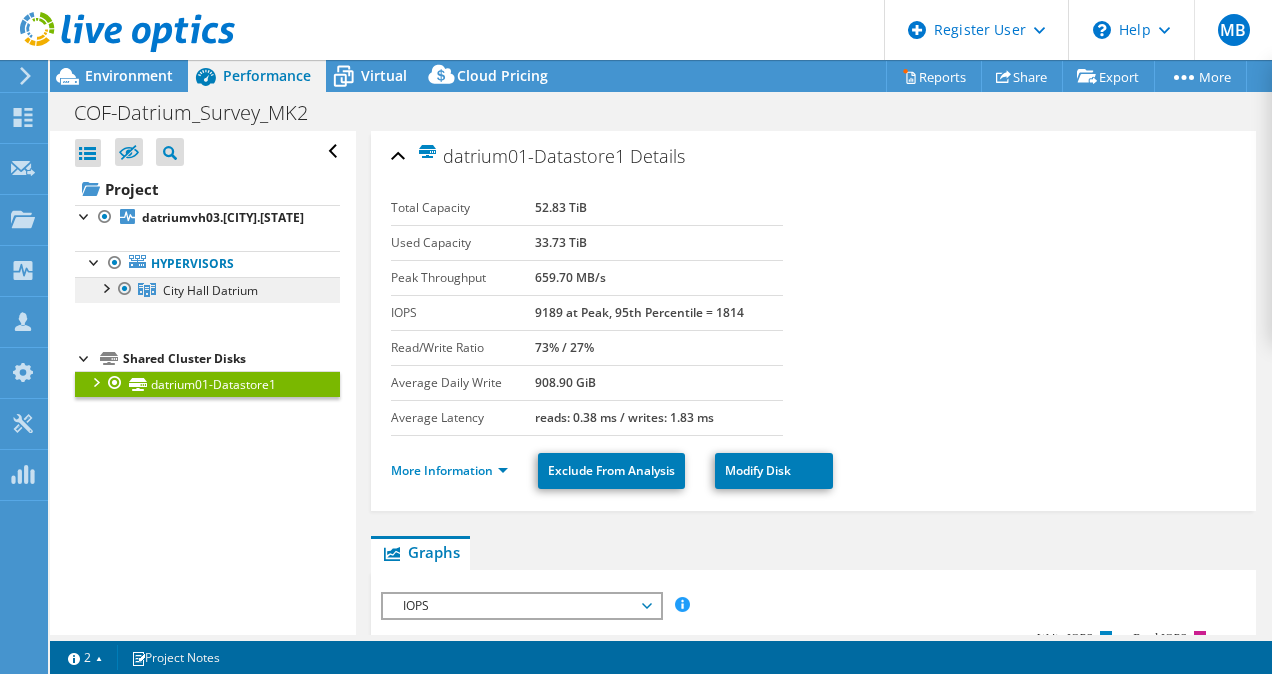 click on "City Hall Datrium" at bounding box center (210, 290) 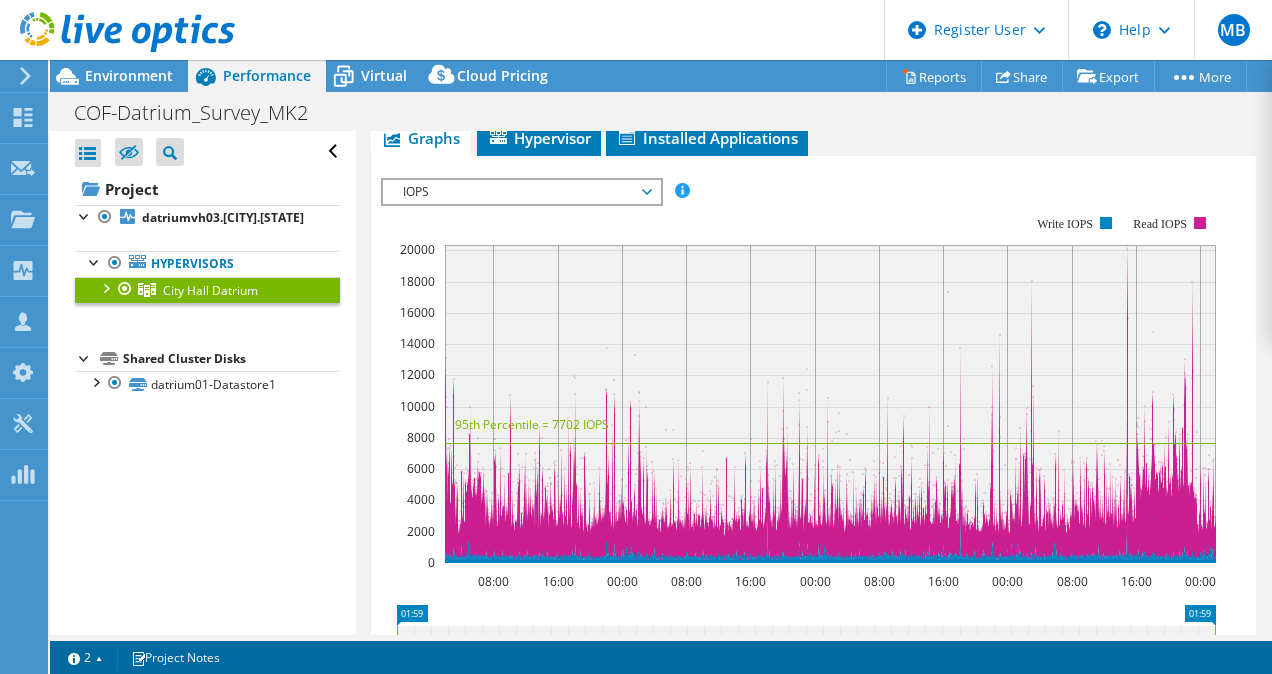 scroll, scrollTop: 0, scrollLeft: 0, axis: both 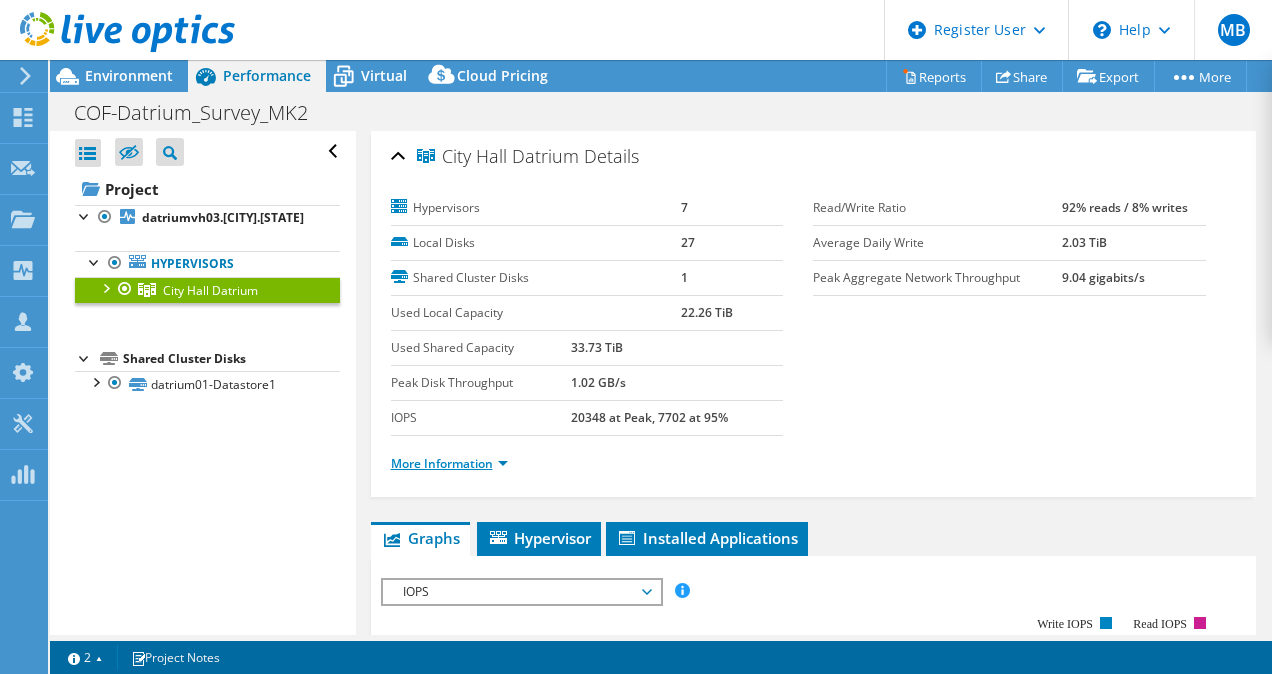 click on "More Information" at bounding box center (449, 463) 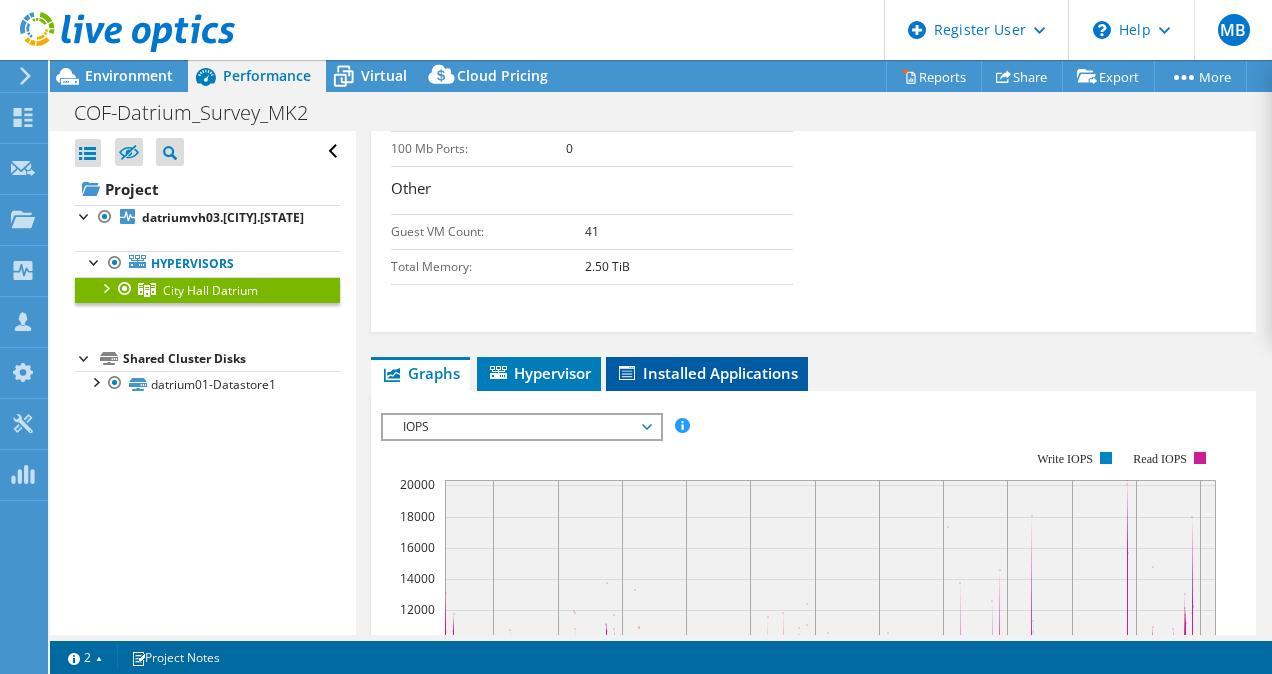 scroll, scrollTop: 900, scrollLeft: 0, axis: vertical 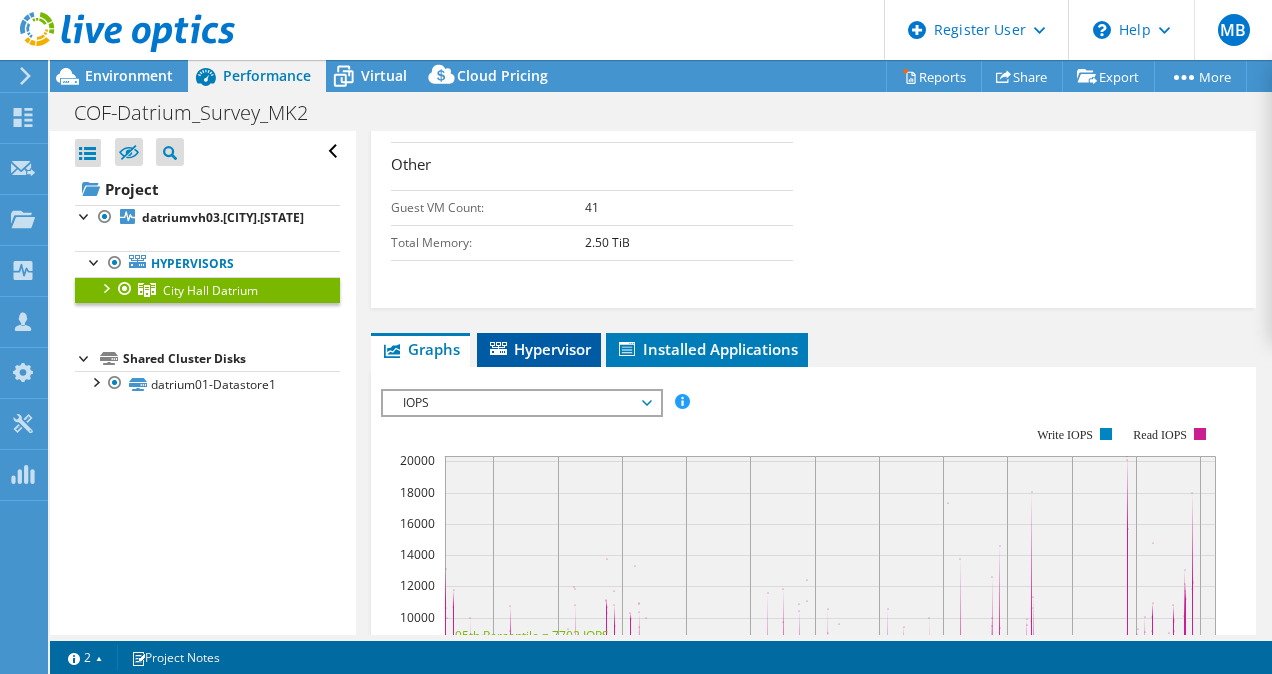 click on "Hypervisor" at bounding box center [539, 349] 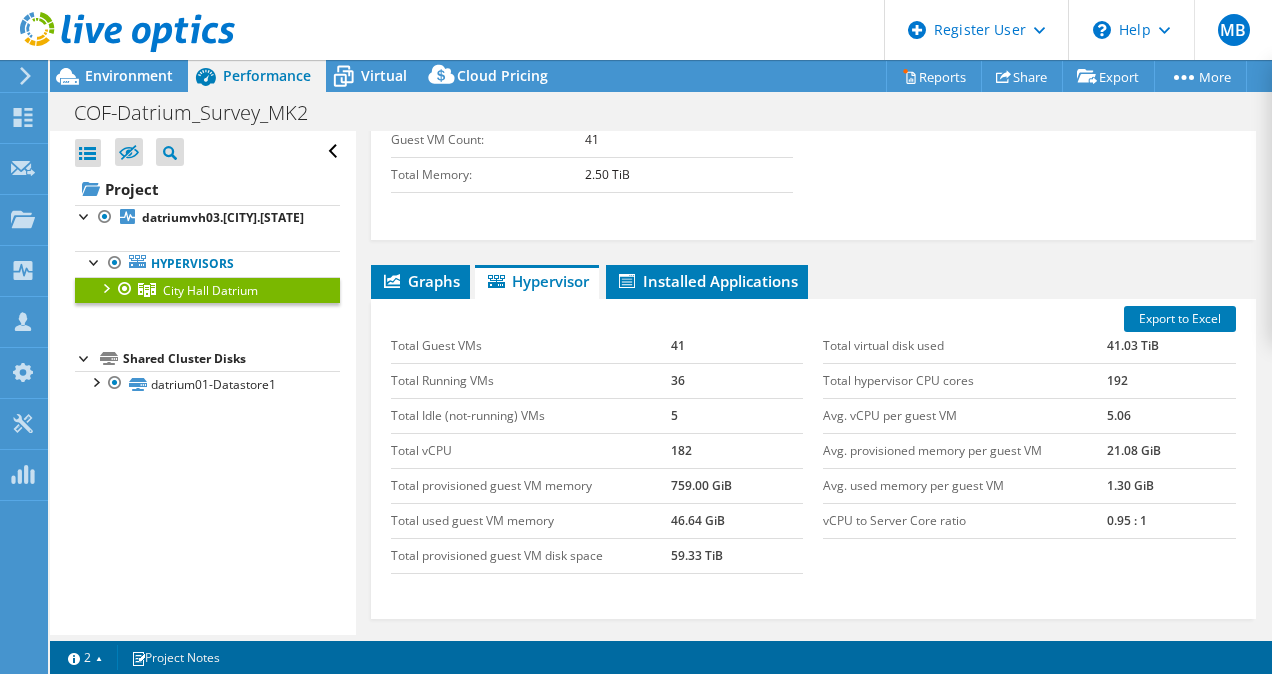 scroll, scrollTop: 1100, scrollLeft: 0, axis: vertical 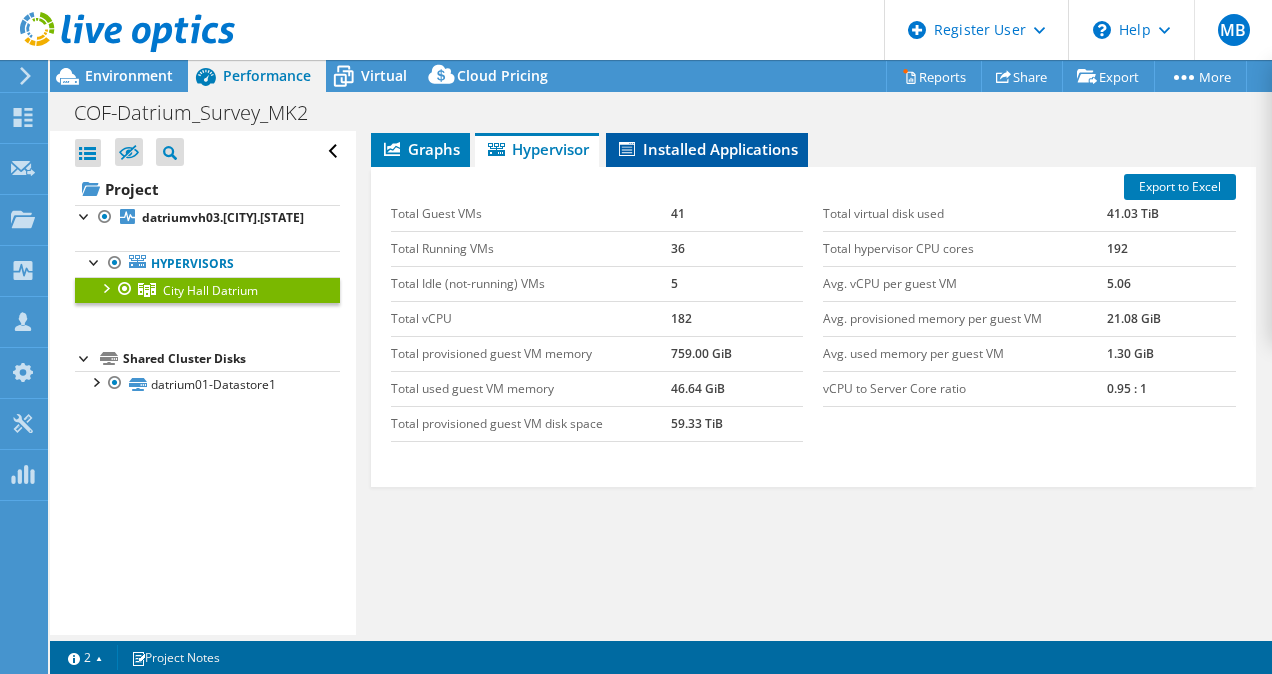 click on "Installed Applications" at bounding box center (707, 149) 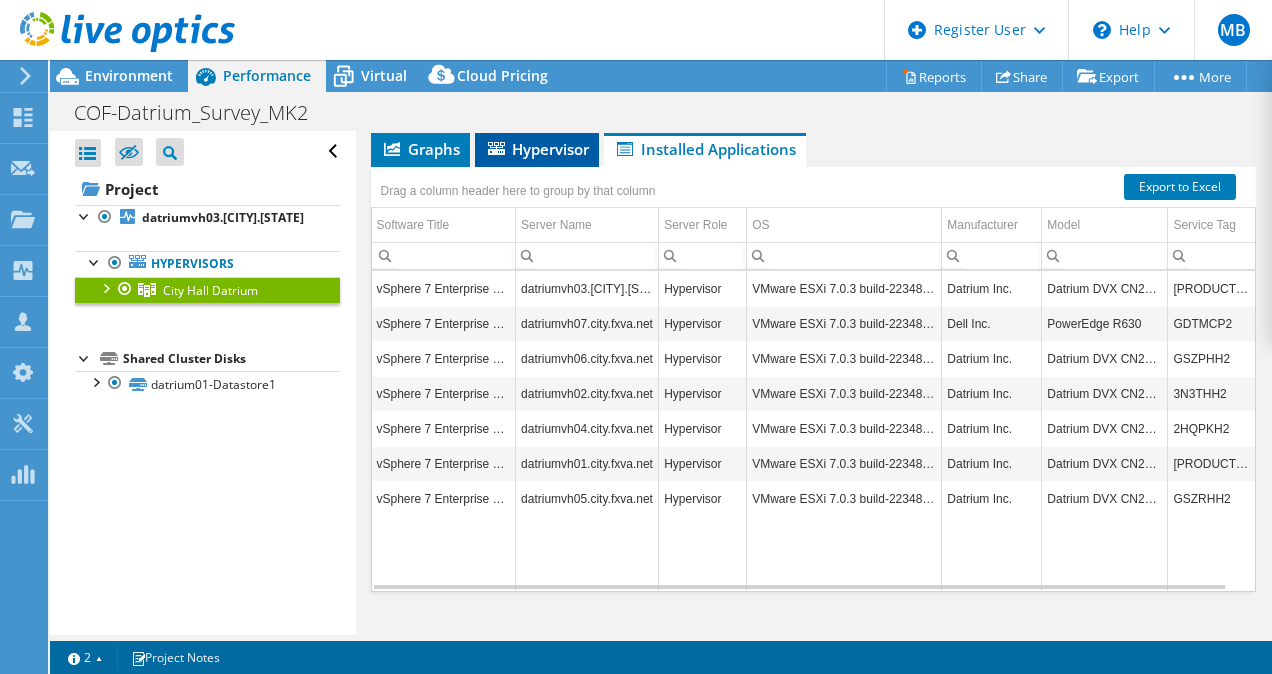 click on "Hypervisor" at bounding box center [537, 149] 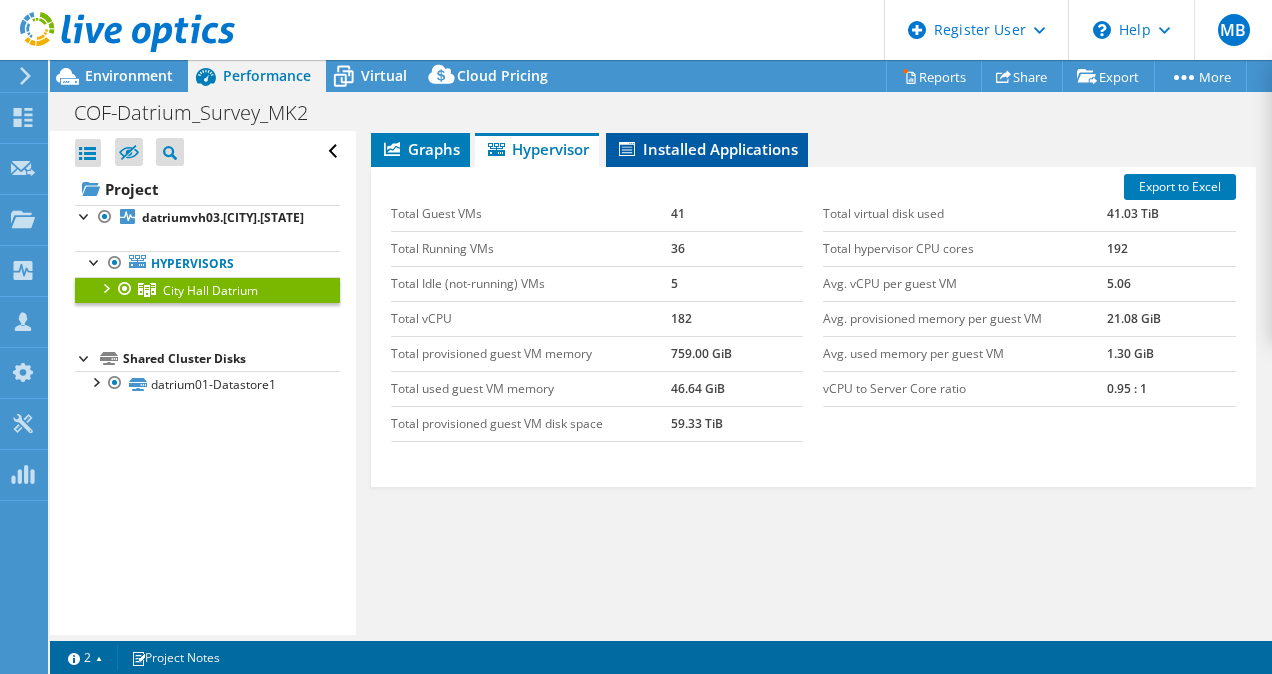 click on "Installed Applications" at bounding box center (707, 149) 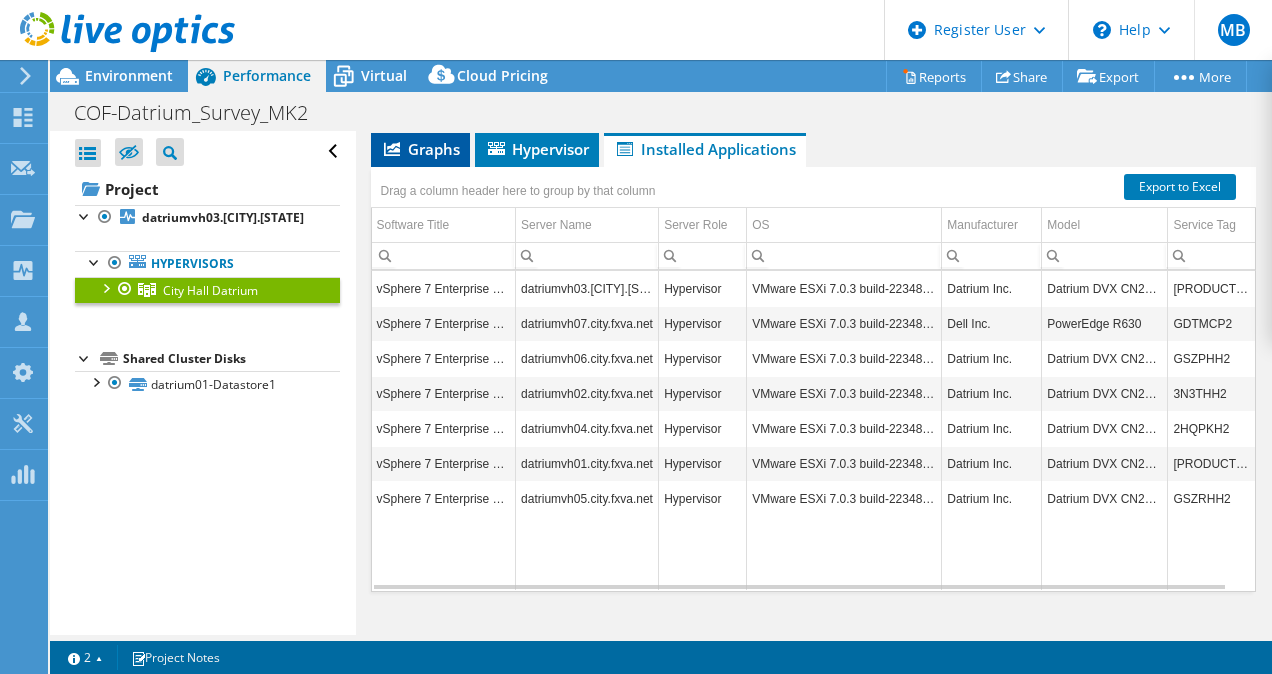click on "Graphs" at bounding box center [420, 150] 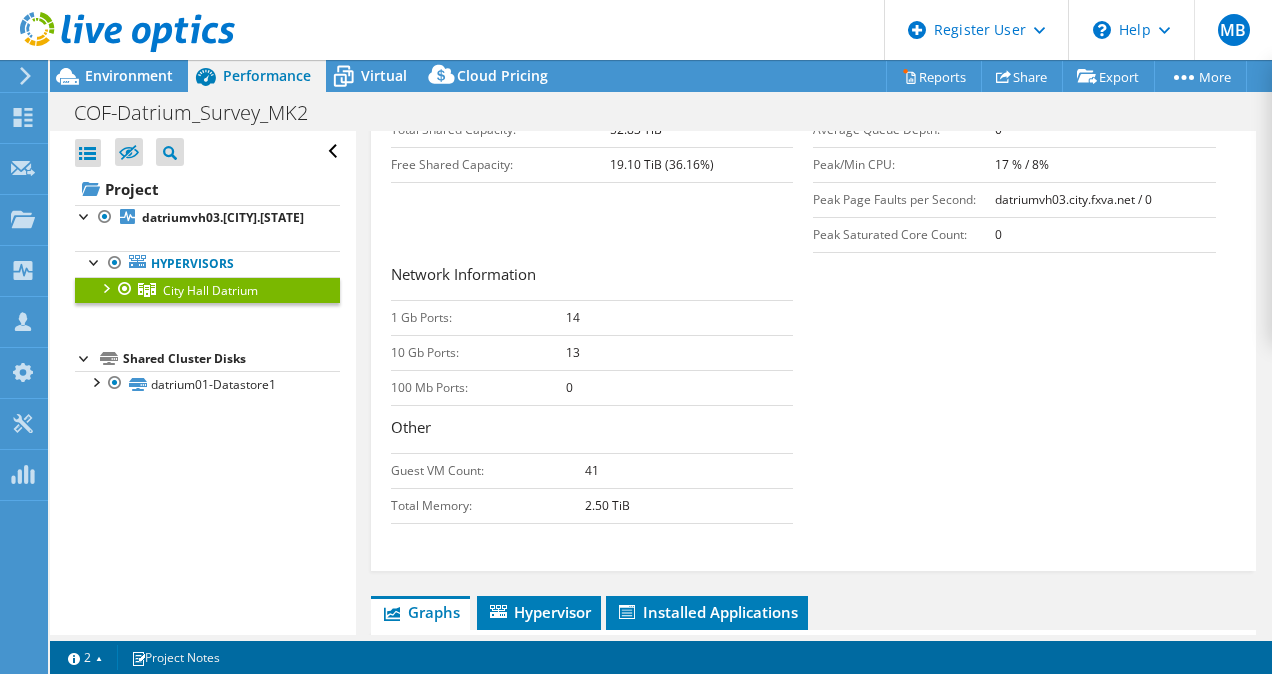 scroll, scrollTop: 600, scrollLeft: 0, axis: vertical 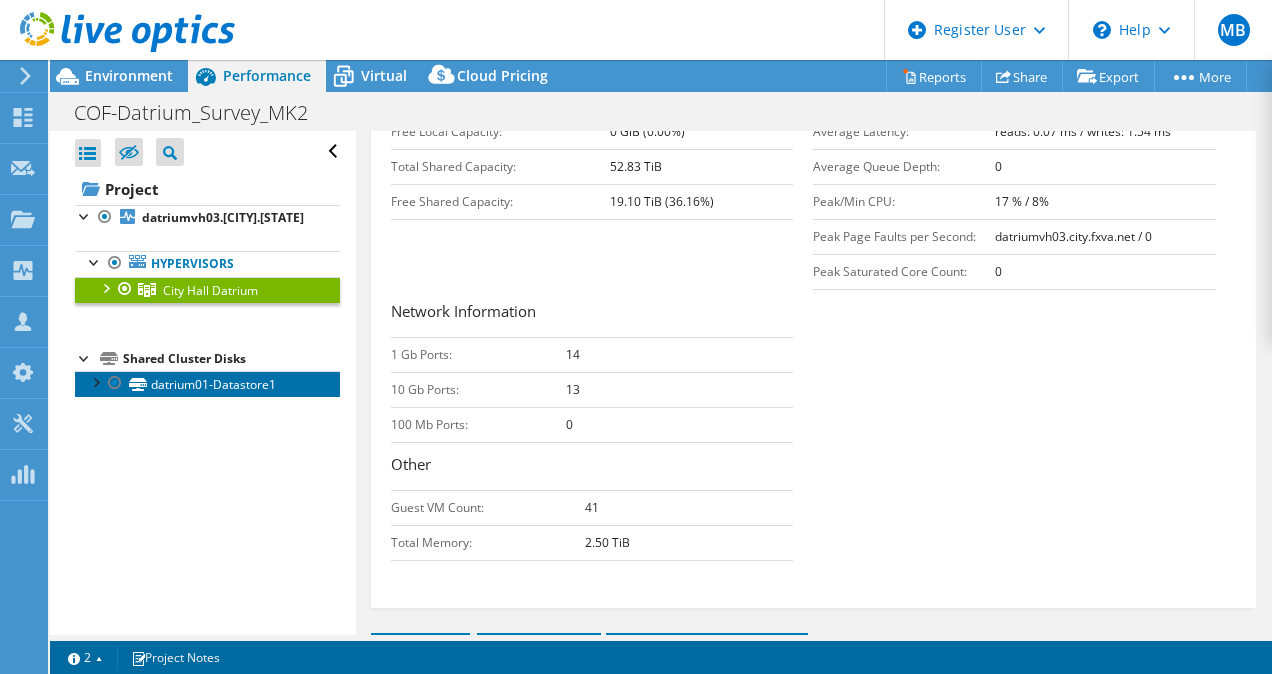 click on "datrium01-Datastore1" at bounding box center [207, 384] 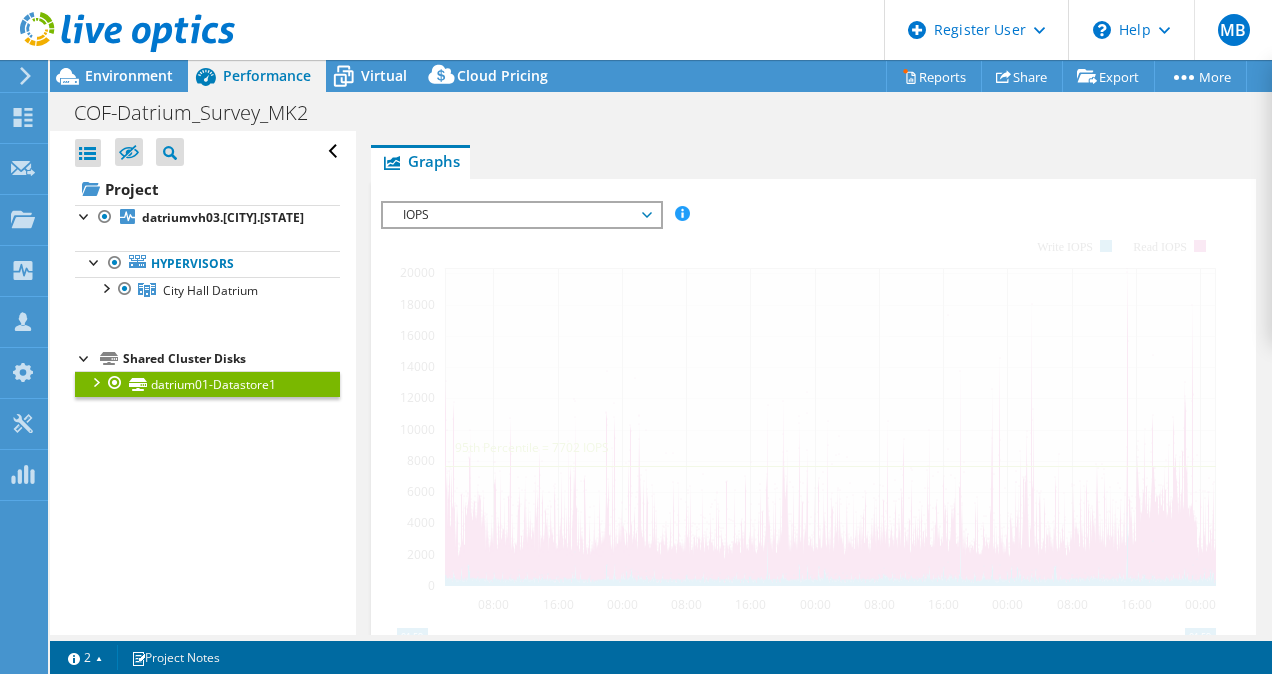 scroll, scrollTop: 596, scrollLeft: 0, axis: vertical 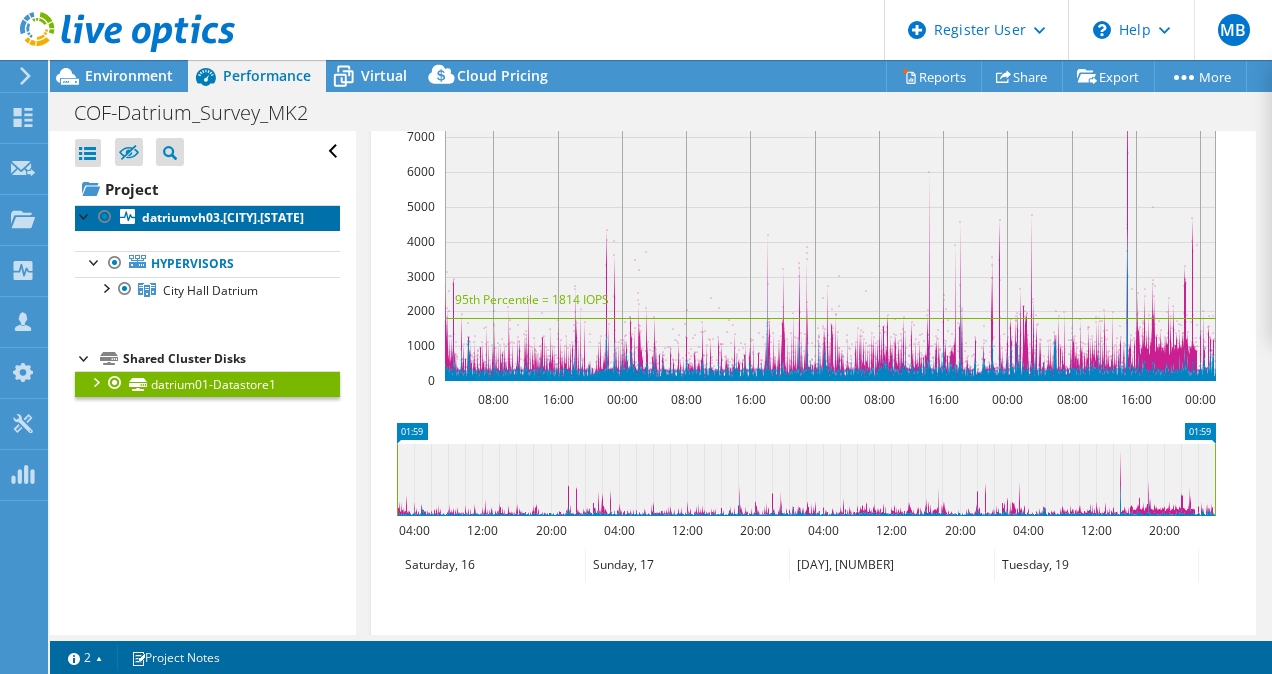 click on "datriumvh03.[CITY].[STATE].net" at bounding box center [223, 217] 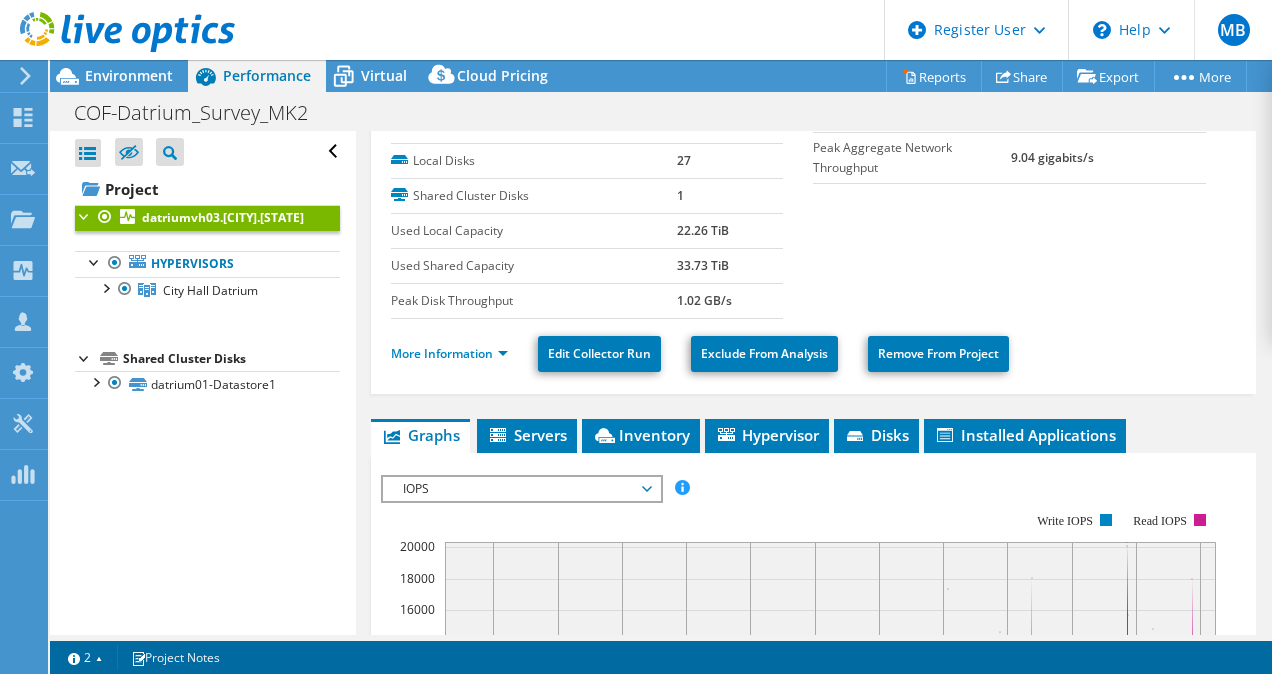 scroll, scrollTop: 200, scrollLeft: 0, axis: vertical 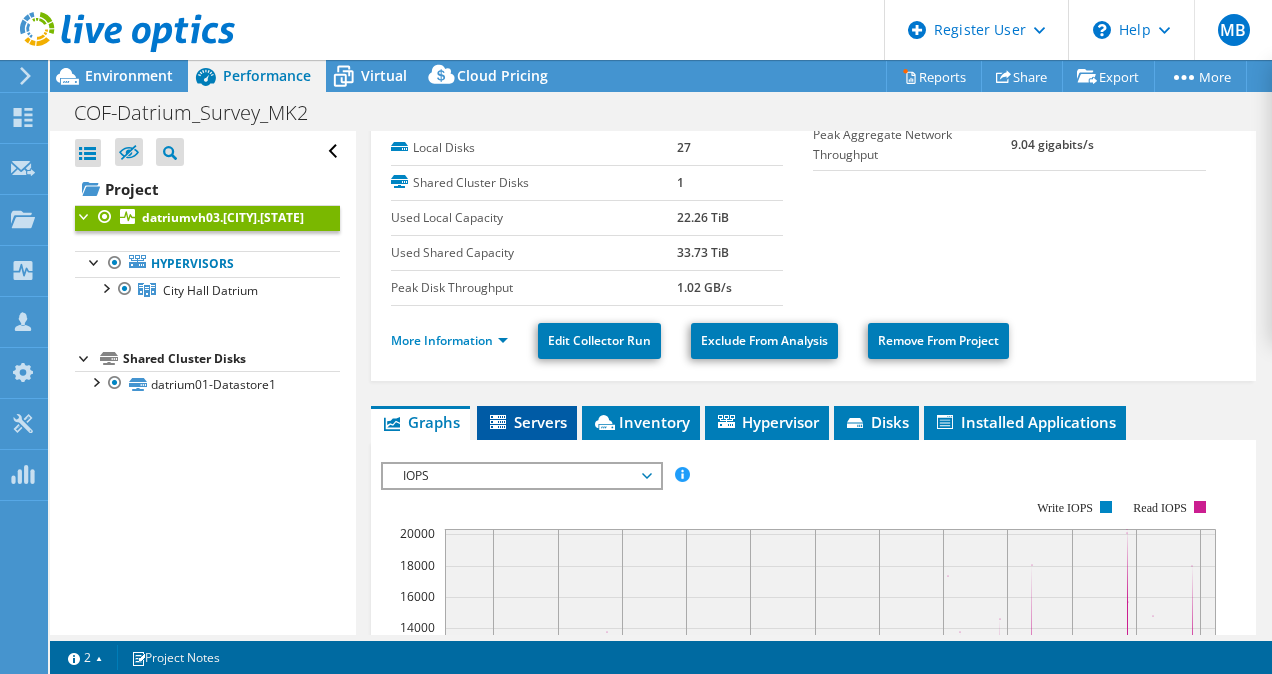 click on "Servers" at bounding box center (527, 422) 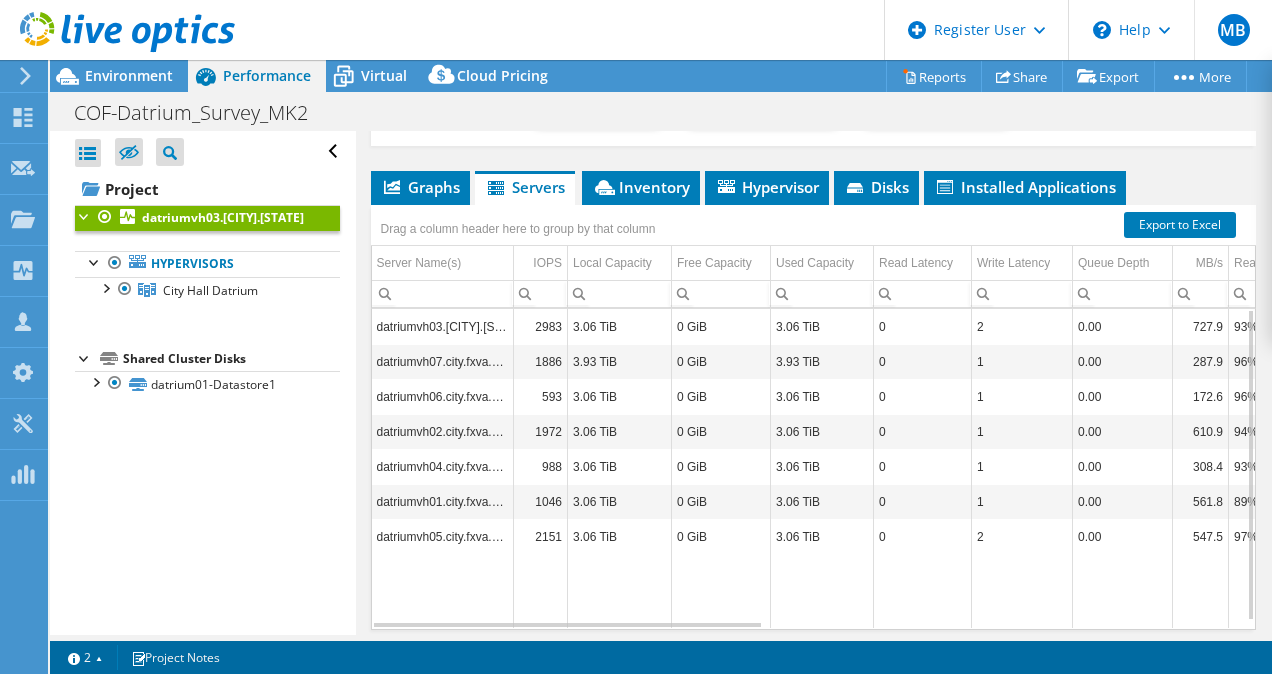 scroll, scrollTop: 405, scrollLeft: 0, axis: vertical 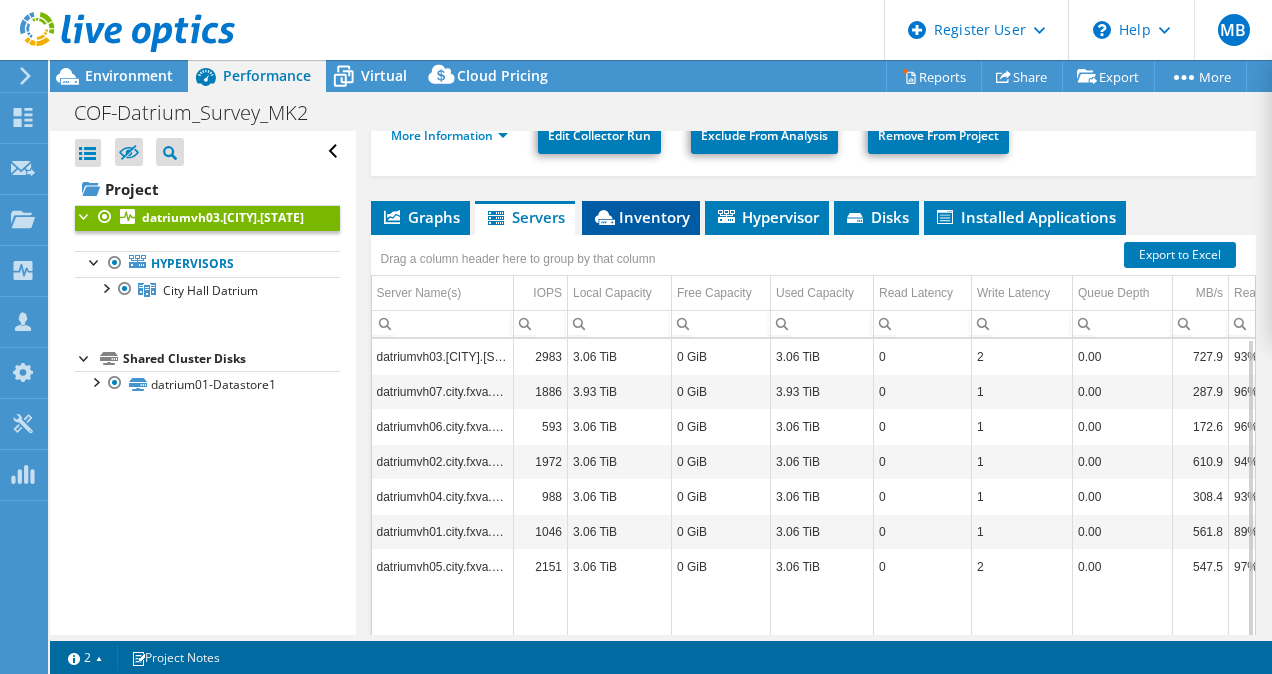 click on "Inventory" at bounding box center (641, 217) 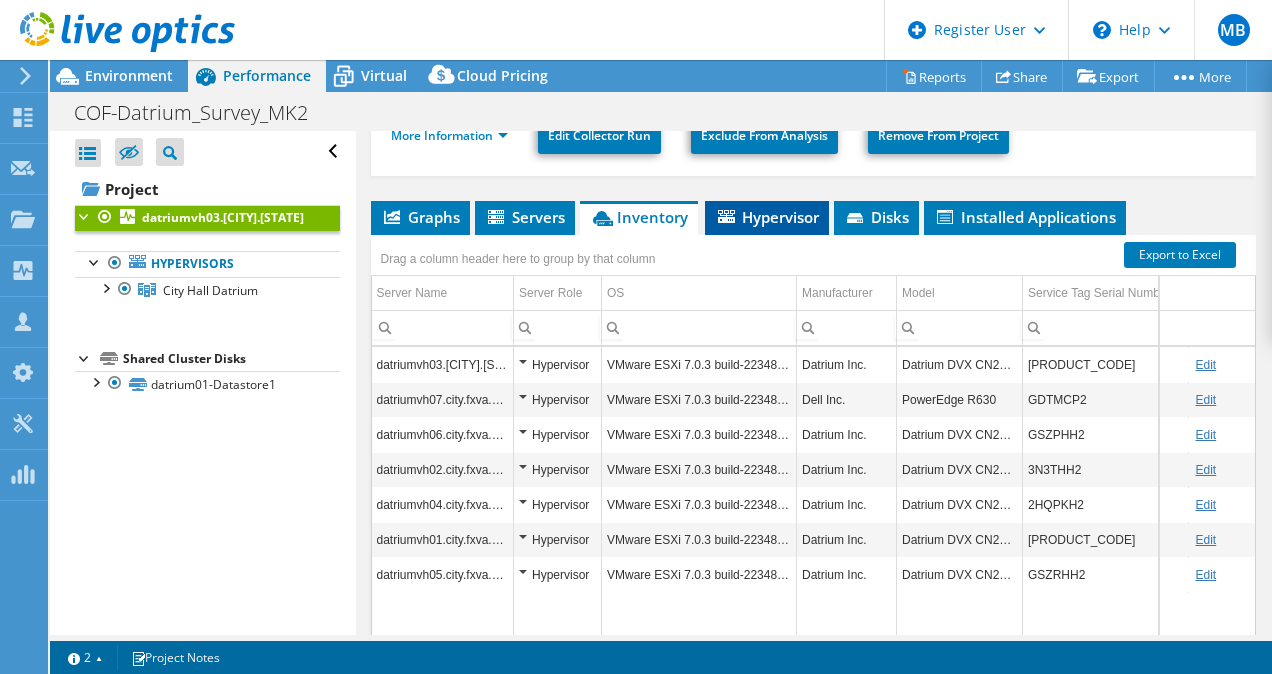 click on "Hypervisor" at bounding box center (767, 217) 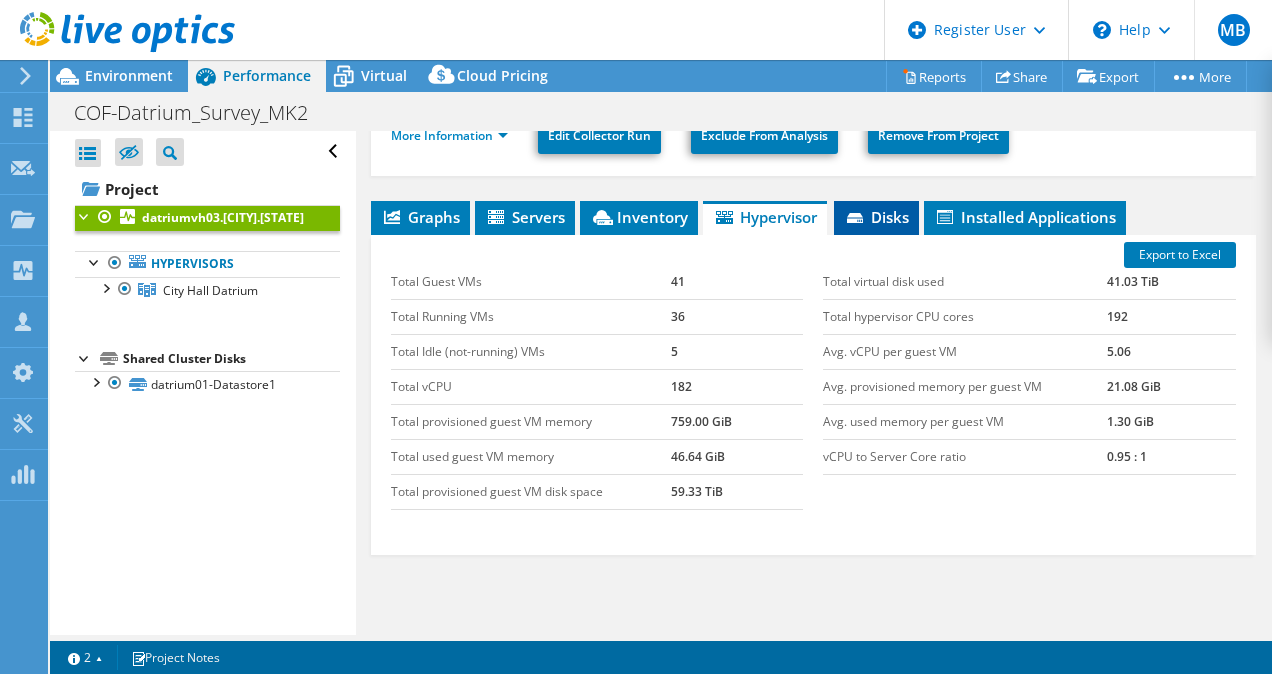 click on "Disks" at bounding box center (876, 217) 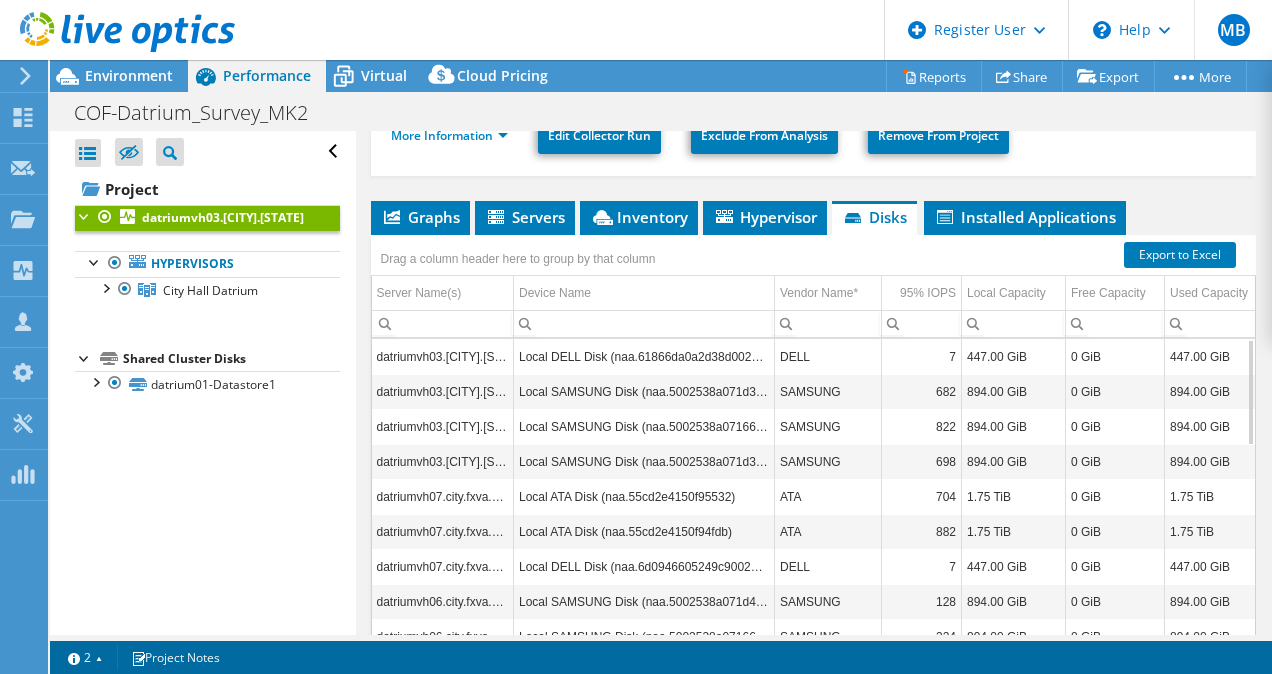 scroll, scrollTop: 240, scrollLeft: 0, axis: vertical 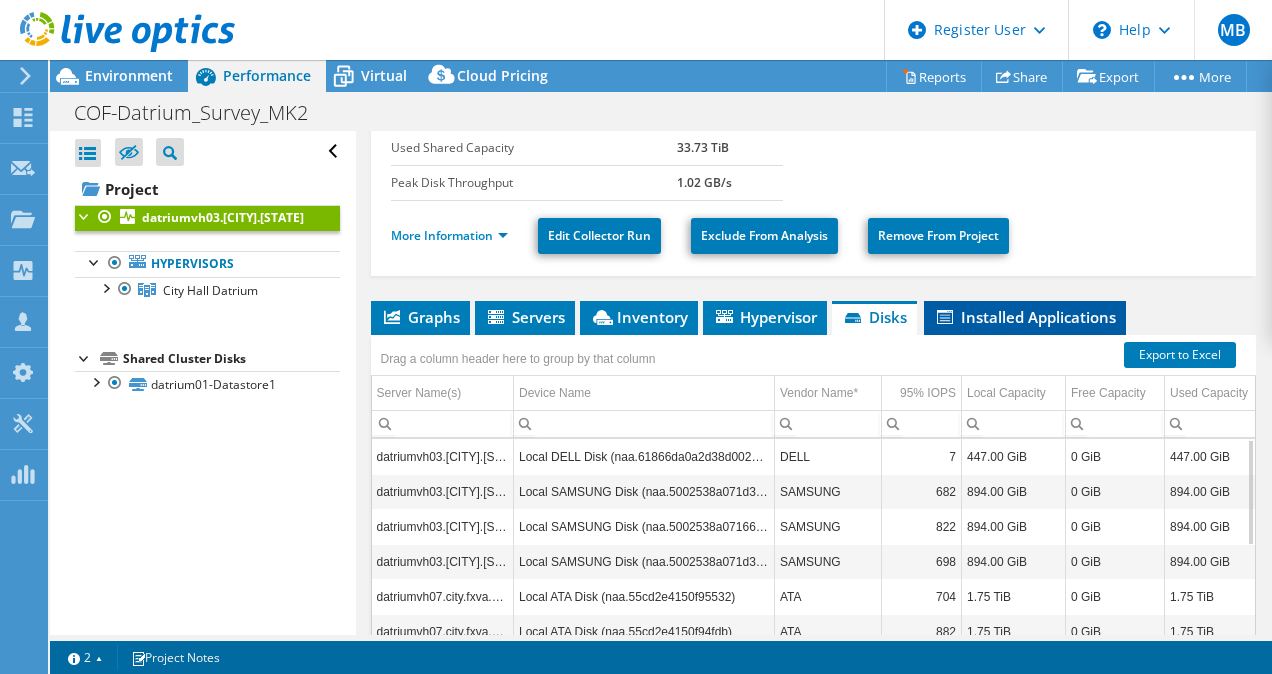 click on "Installed Applications" at bounding box center [1025, 317] 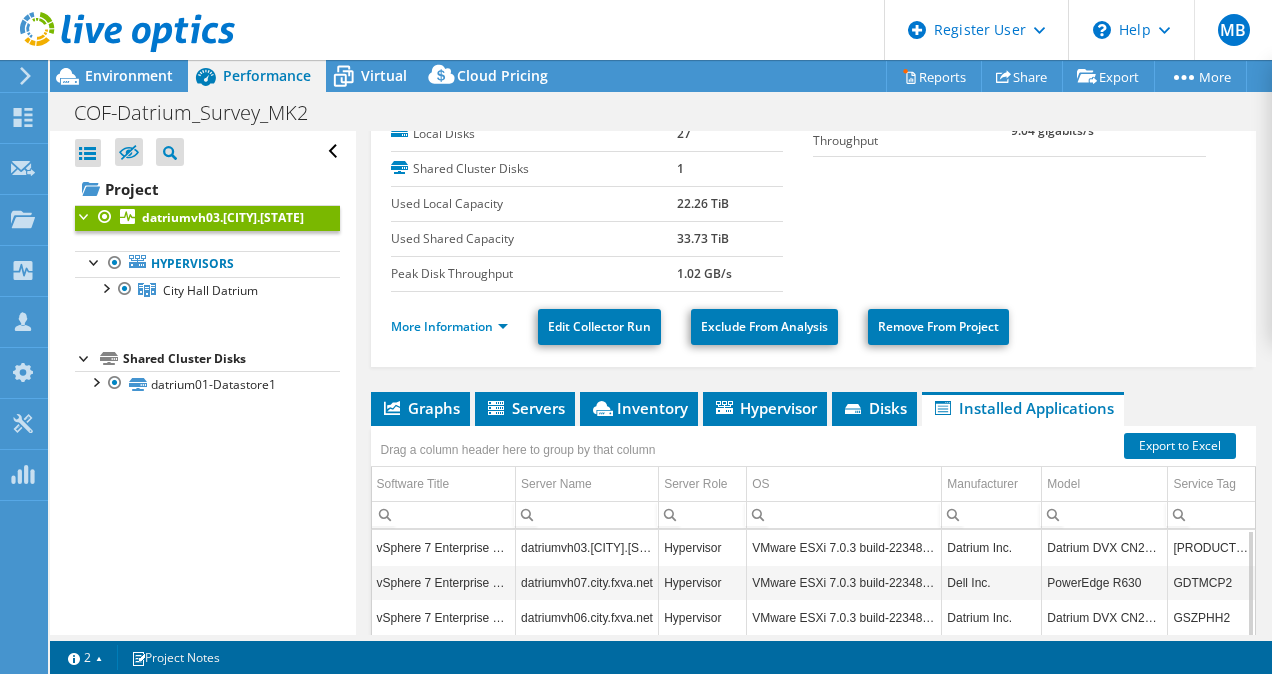 scroll, scrollTop: 205, scrollLeft: 0, axis: vertical 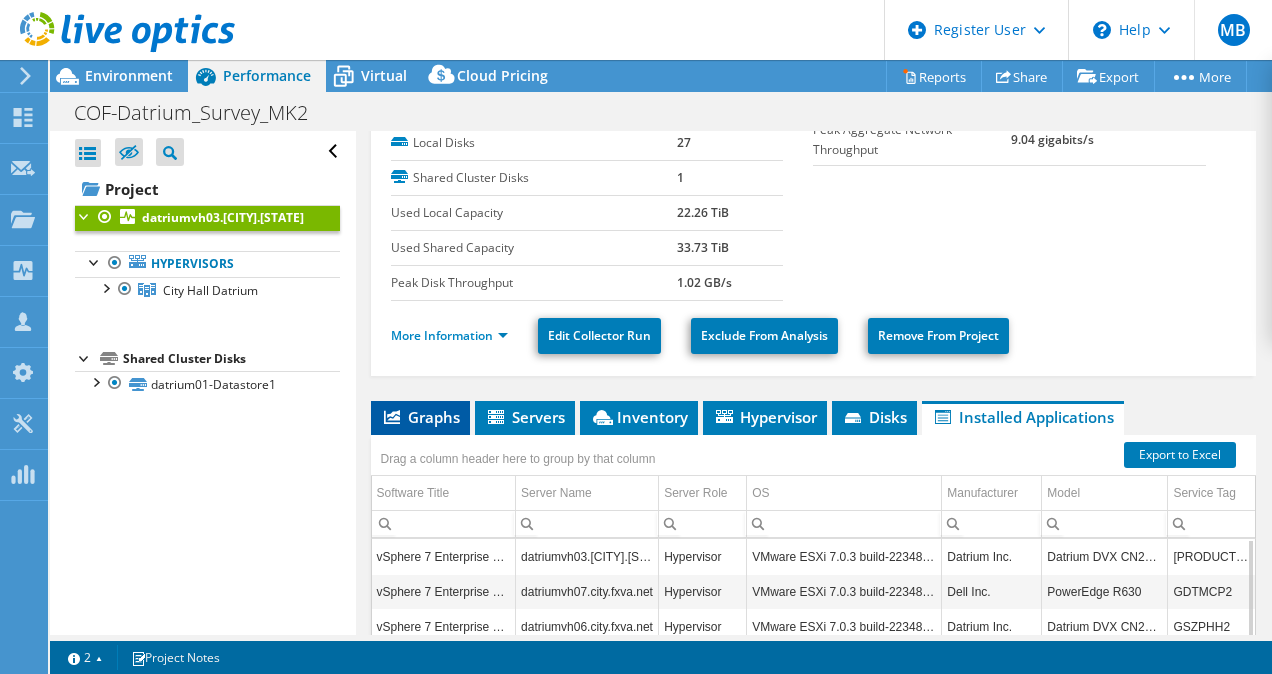 click on "Graphs" at bounding box center (420, 417) 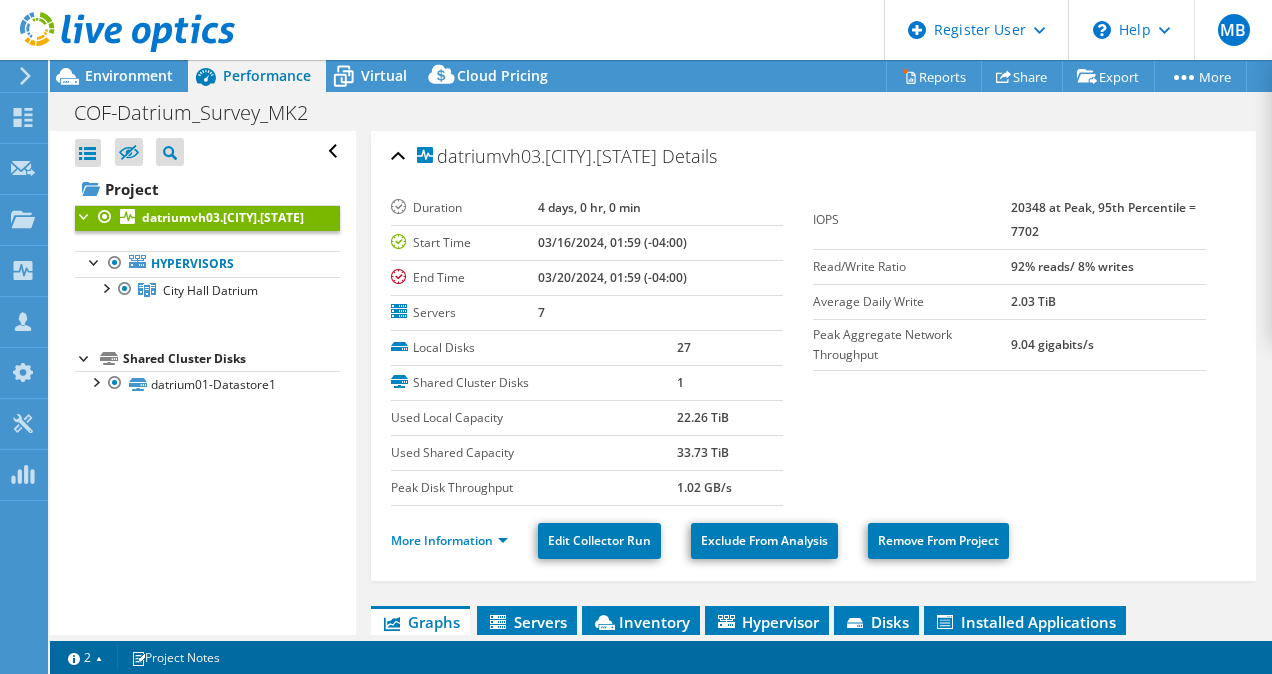 scroll, scrollTop: 300, scrollLeft: 0, axis: vertical 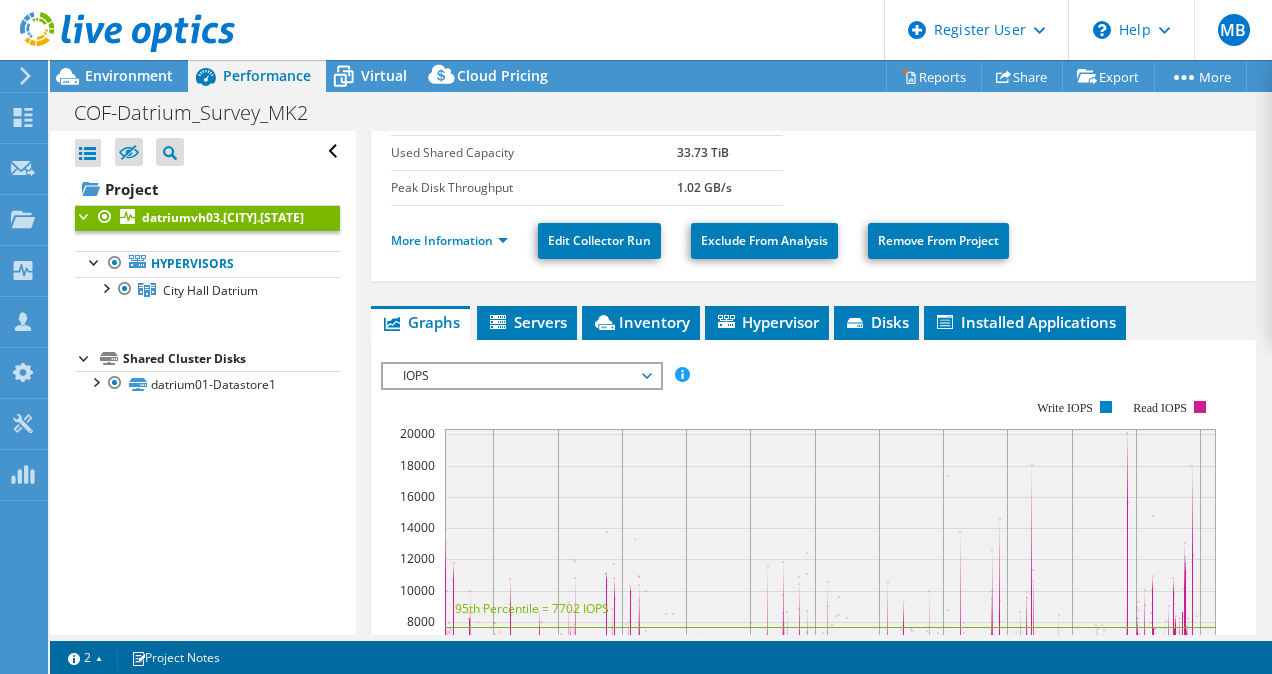 click on "IOPS" at bounding box center (521, 376) 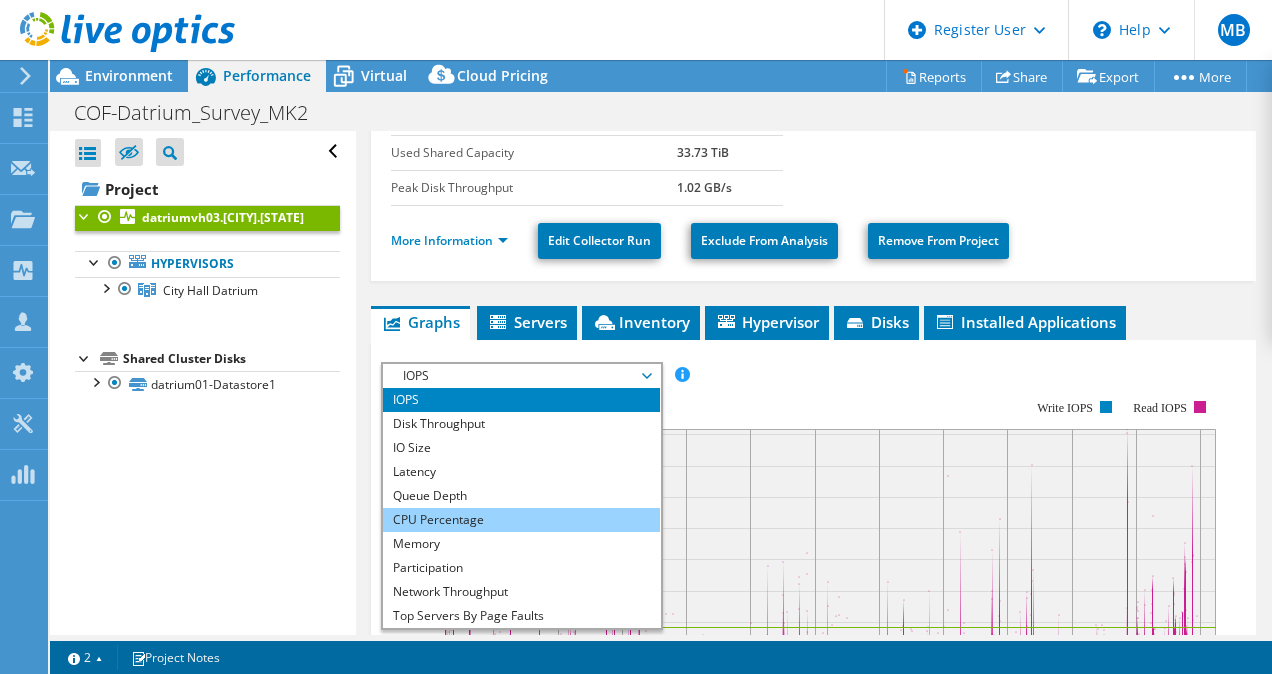 click on "CPU Percentage" at bounding box center [521, 520] 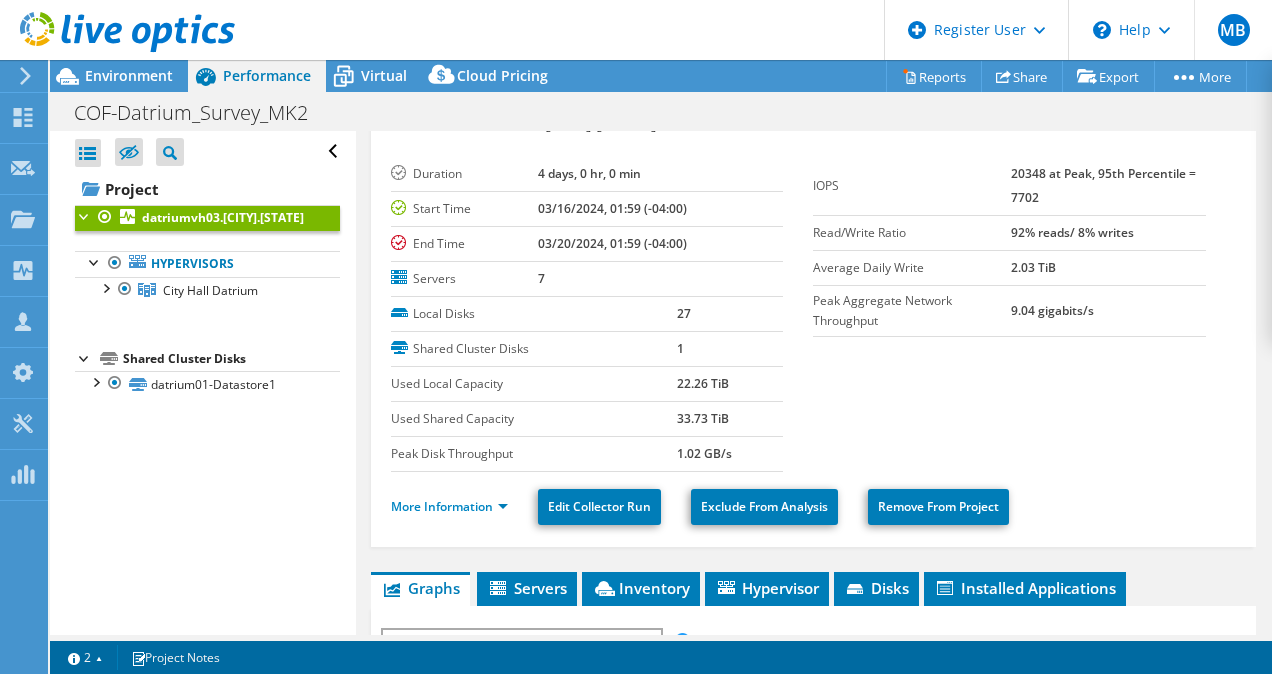 scroll, scrollTop: 0, scrollLeft: 0, axis: both 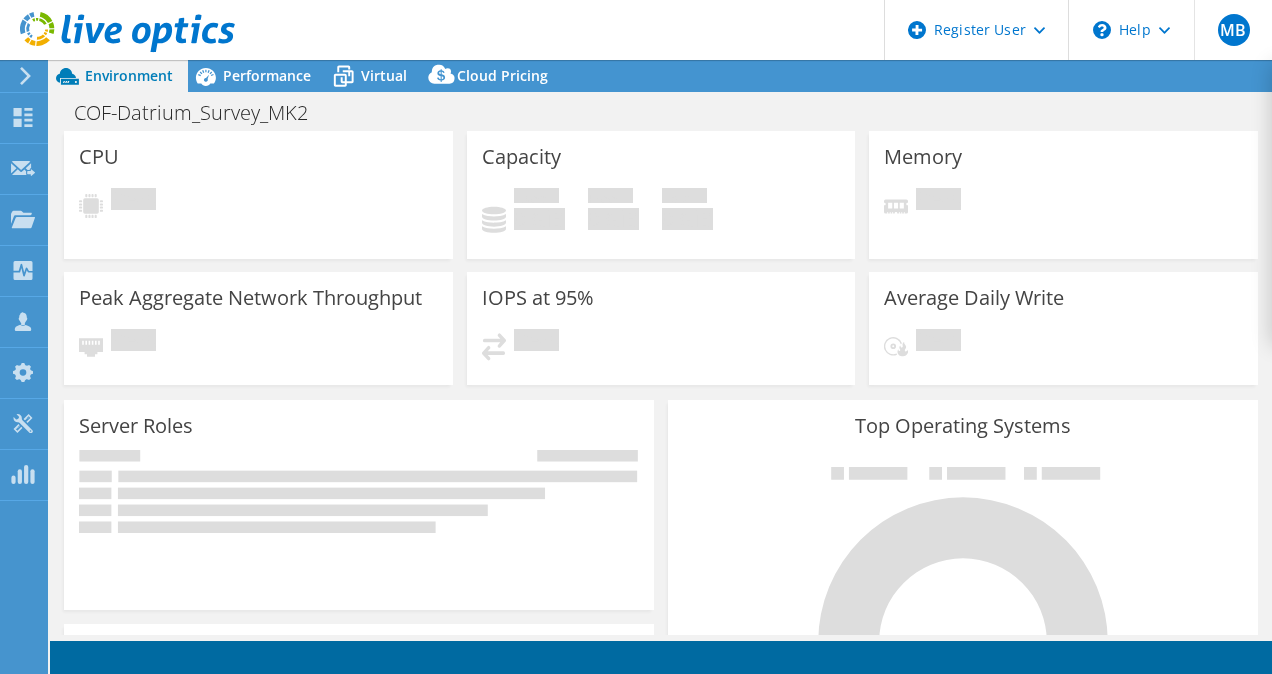 select on "EUFrankfurt" 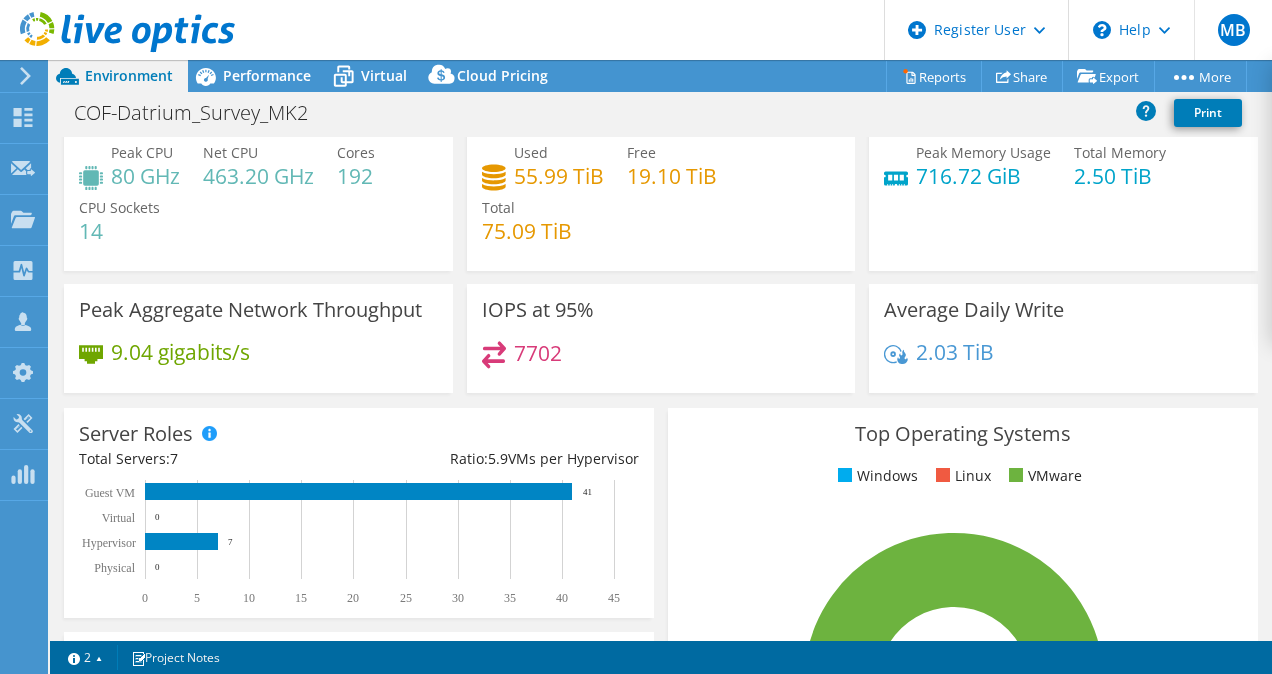 scroll, scrollTop: 0, scrollLeft: 0, axis: both 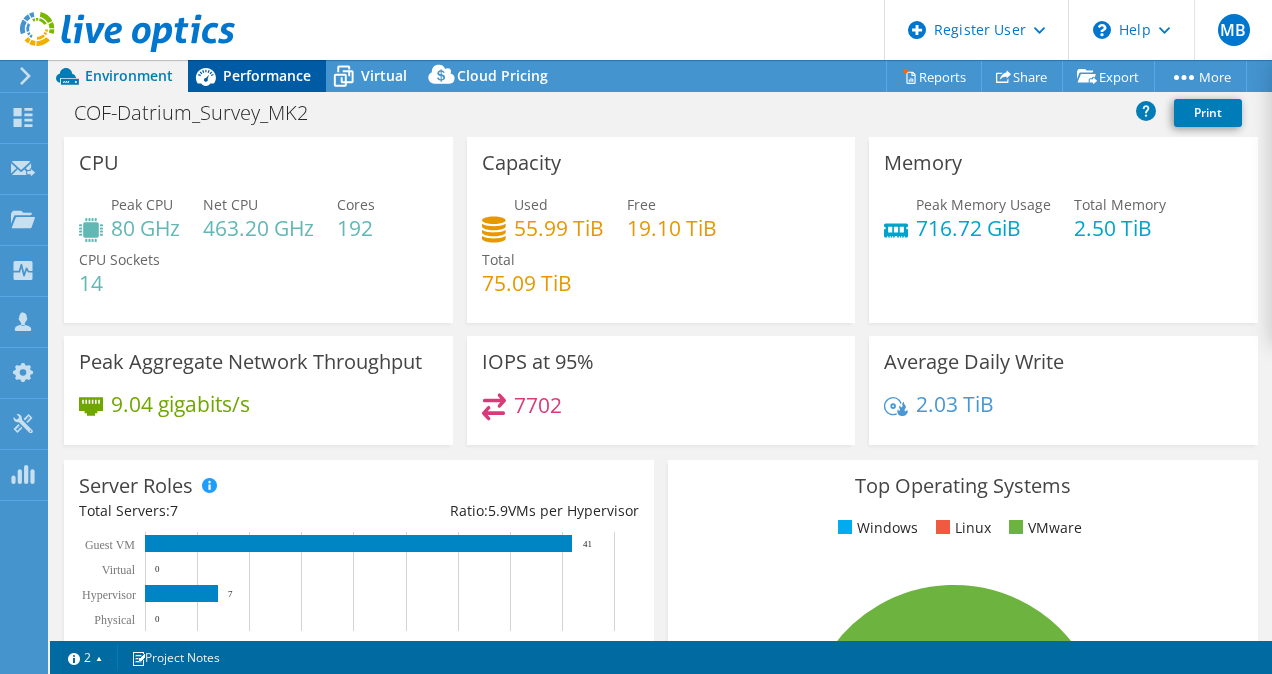 click on "Performance" at bounding box center (267, 75) 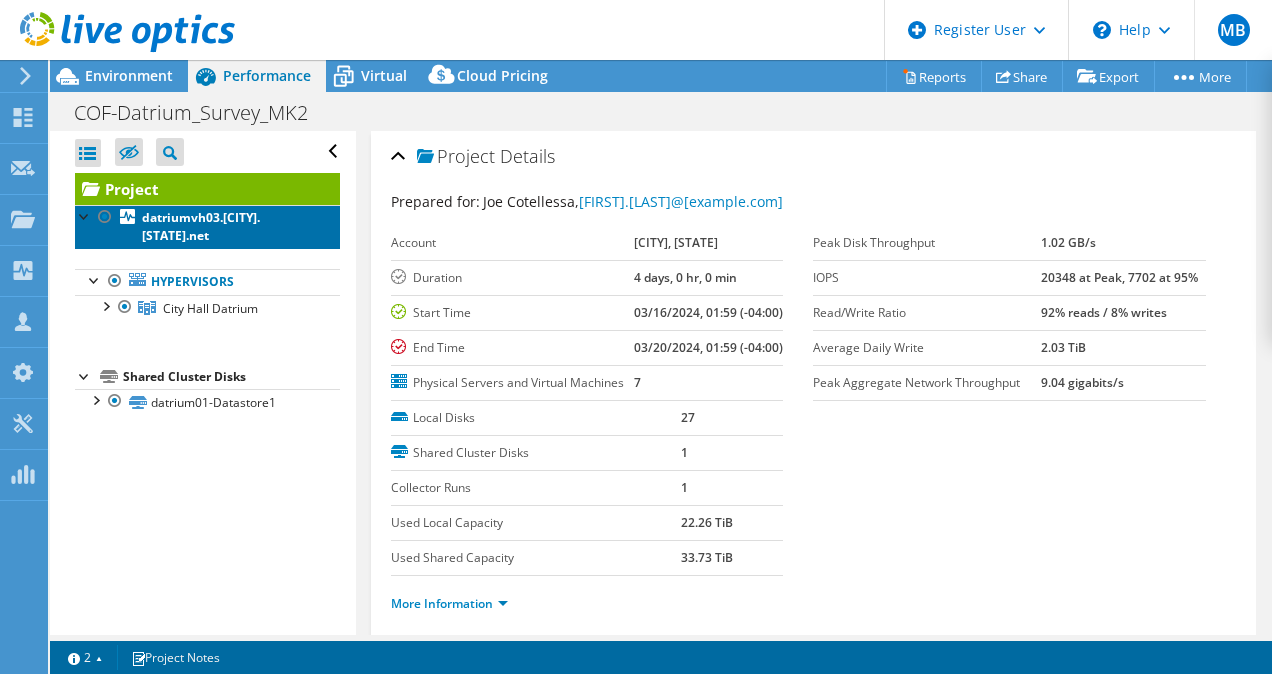 click on "datriumvh03.[CITY].[STATE].net" at bounding box center [201, 226] 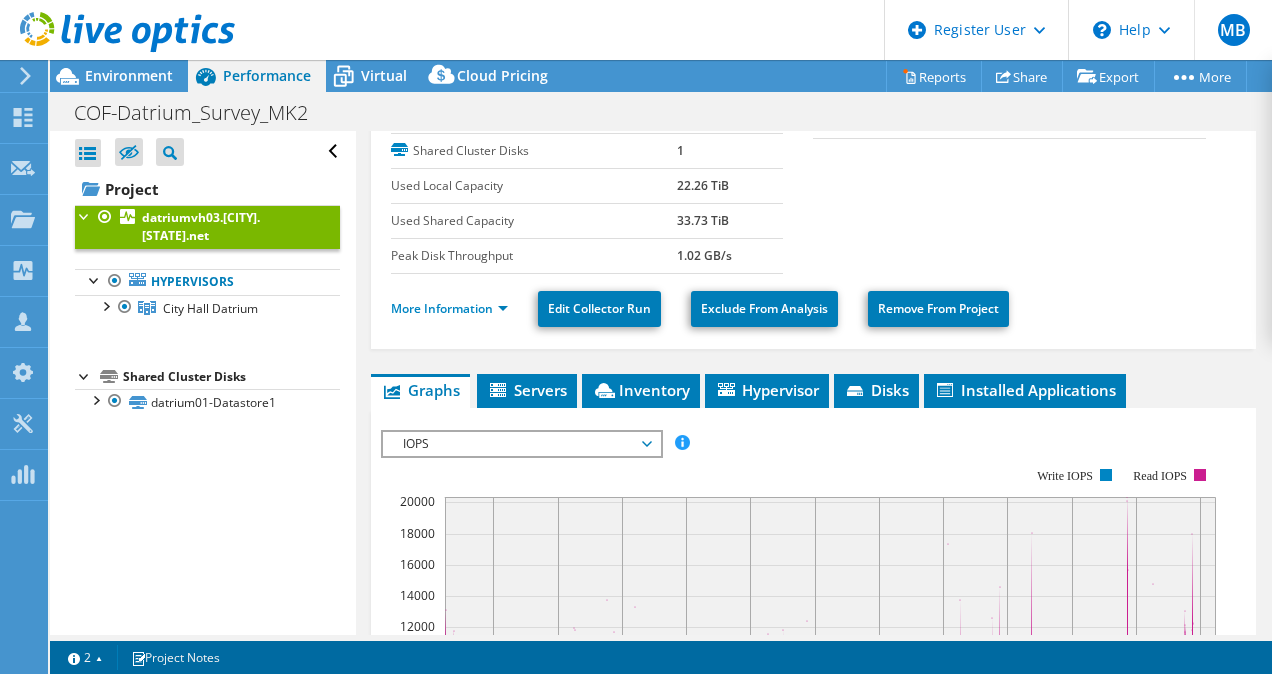 scroll, scrollTop: 300, scrollLeft: 0, axis: vertical 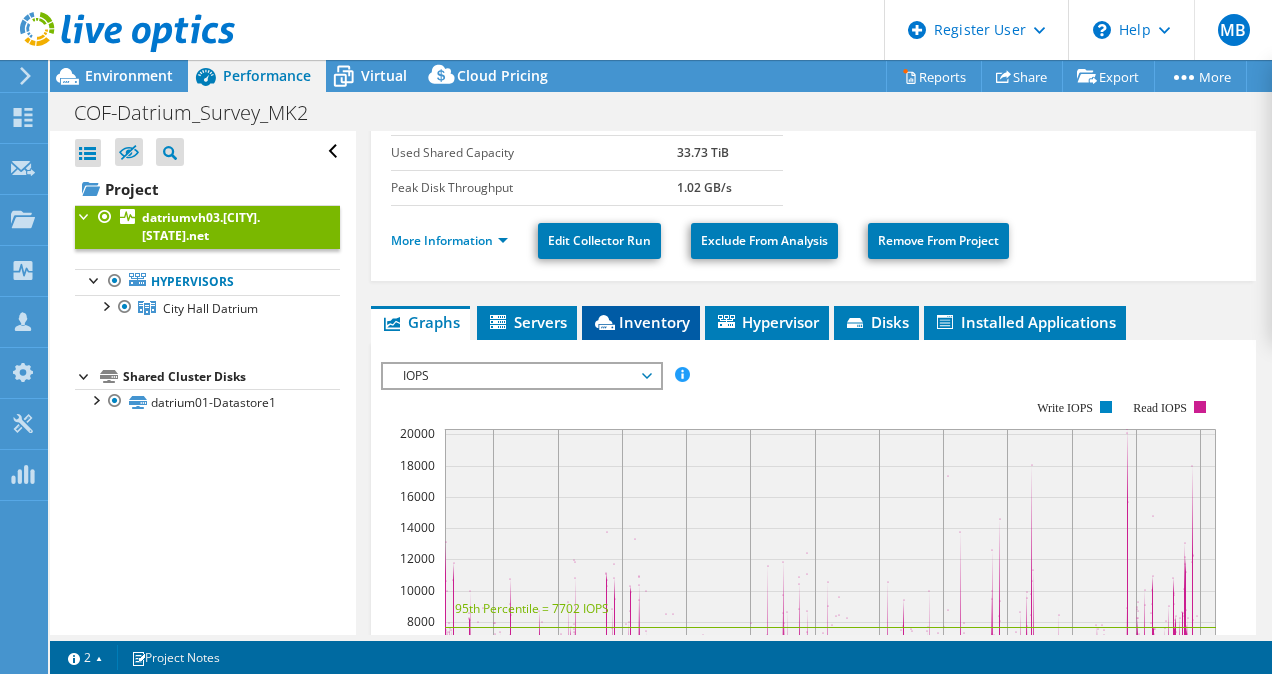 click on "Inventory" at bounding box center (641, 322) 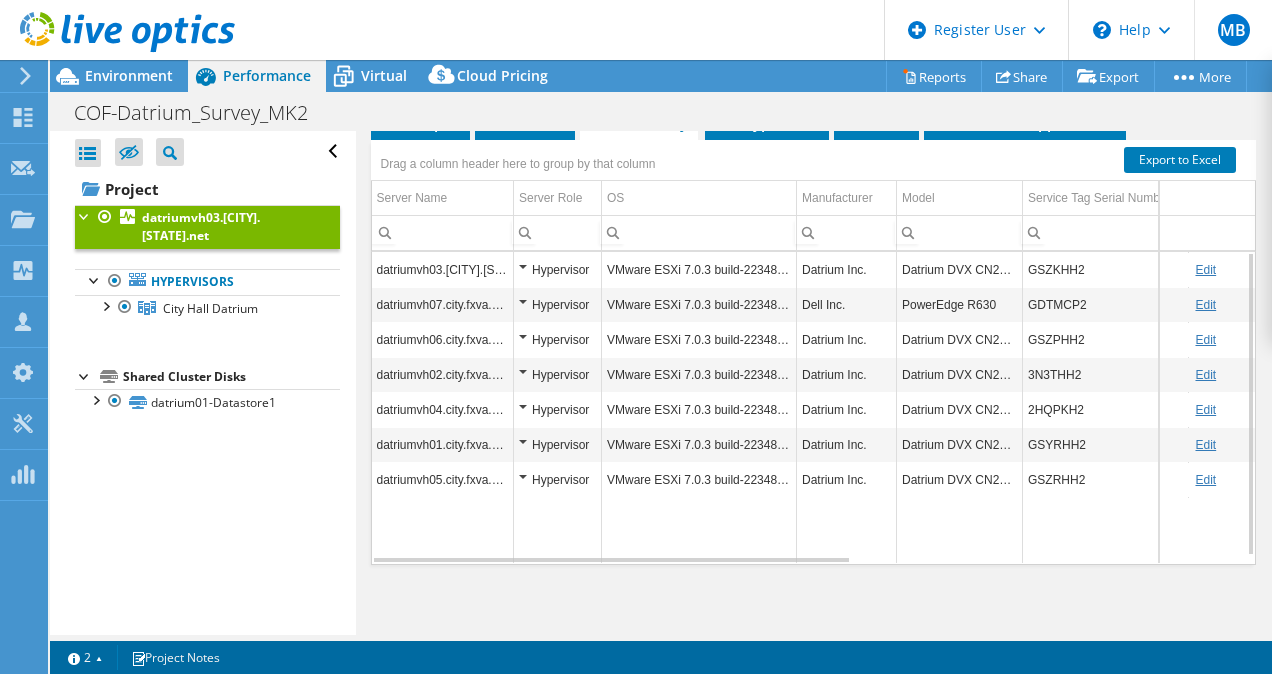 scroll, scrollTop: 300, scrollLeft: 0, axis: vertical 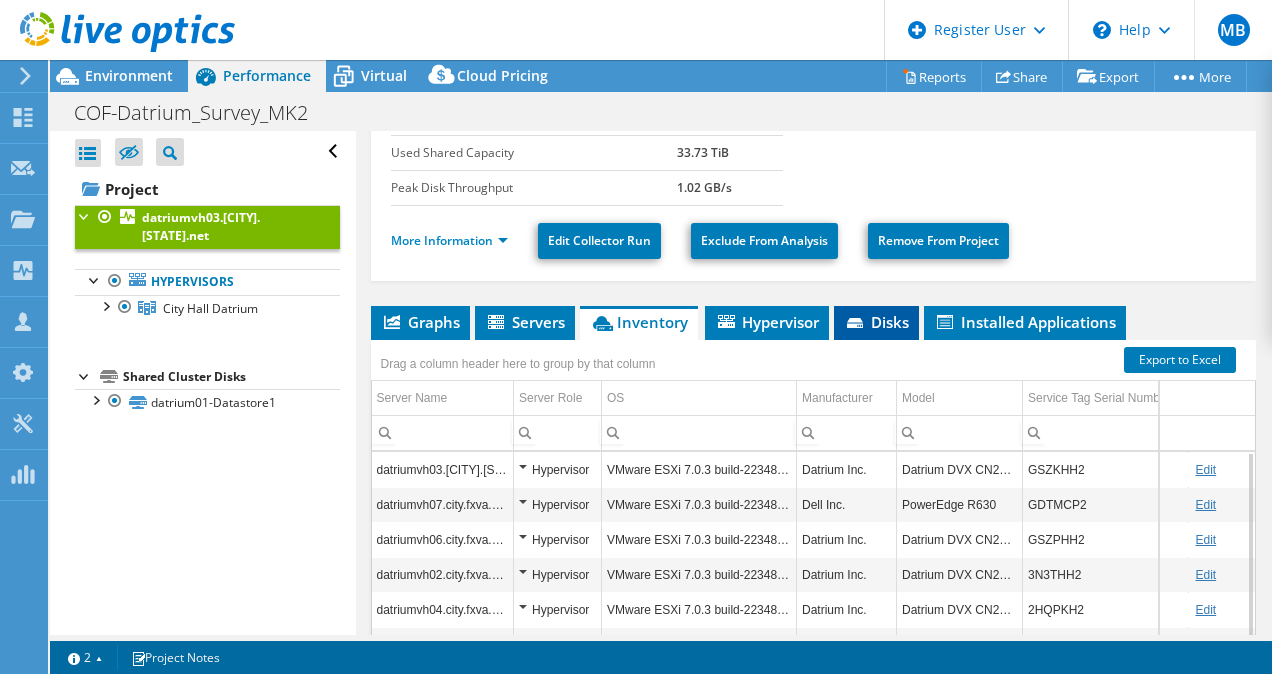 click on "Disks" at bounding box center (876, 322) 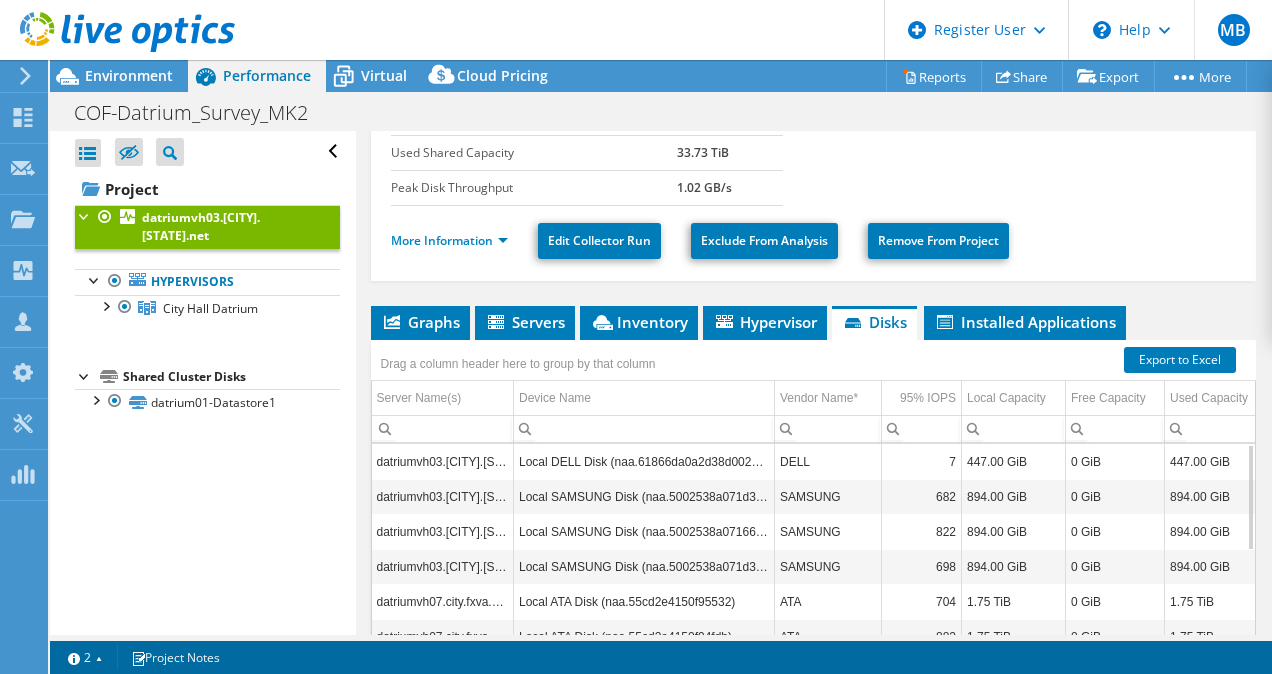 scroll, scrollTop: 240, scrollLeft: 0, axis: vertical 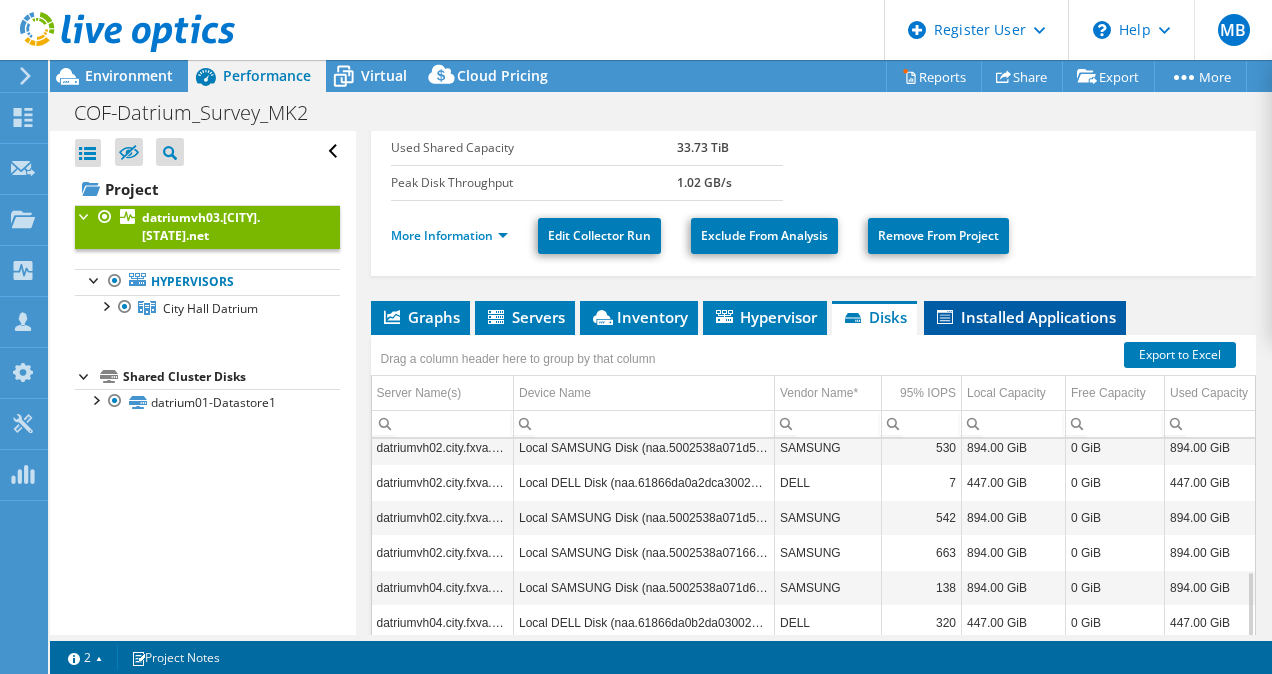 click on "Installed Applications" at bounding box center (1025, 318) 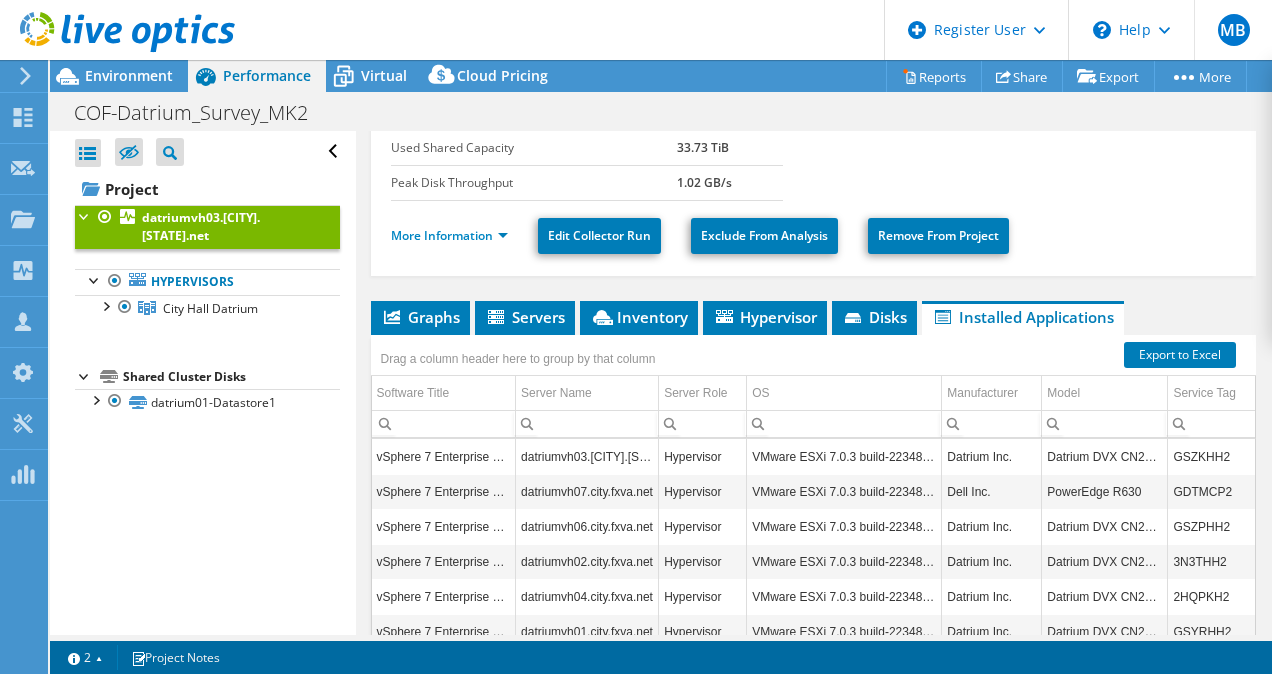 scroll, scrollTop: 7, scrollLeft: 0, axis: vertical 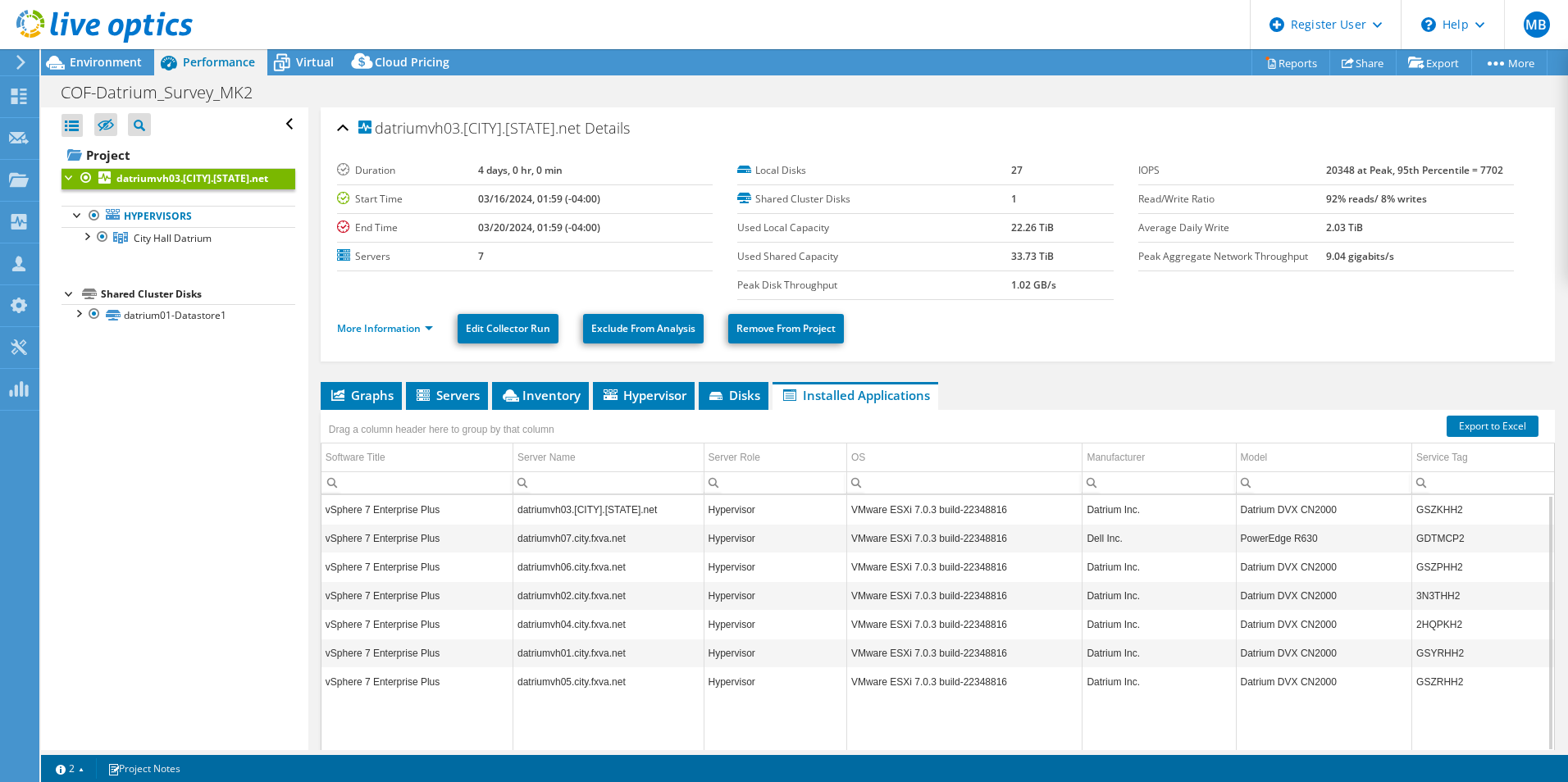 click on "datriumvh03.[CITY].[STATE].net" at bounding box center (192, 178) 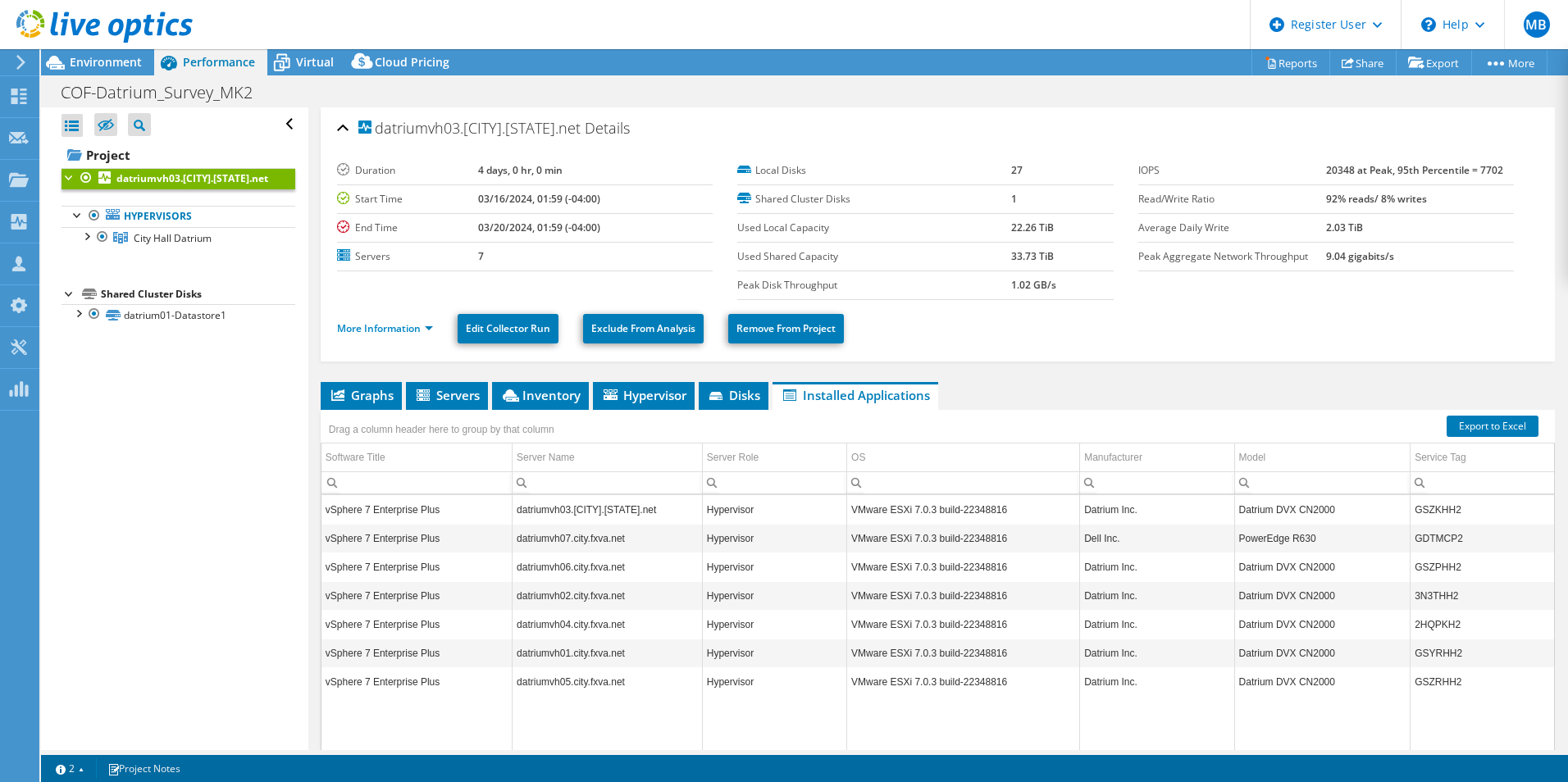 drag, startPoint x: 1006, startPoint y: 230, endPoint x: 1049, endPoint y: 232, distance: 43.046487 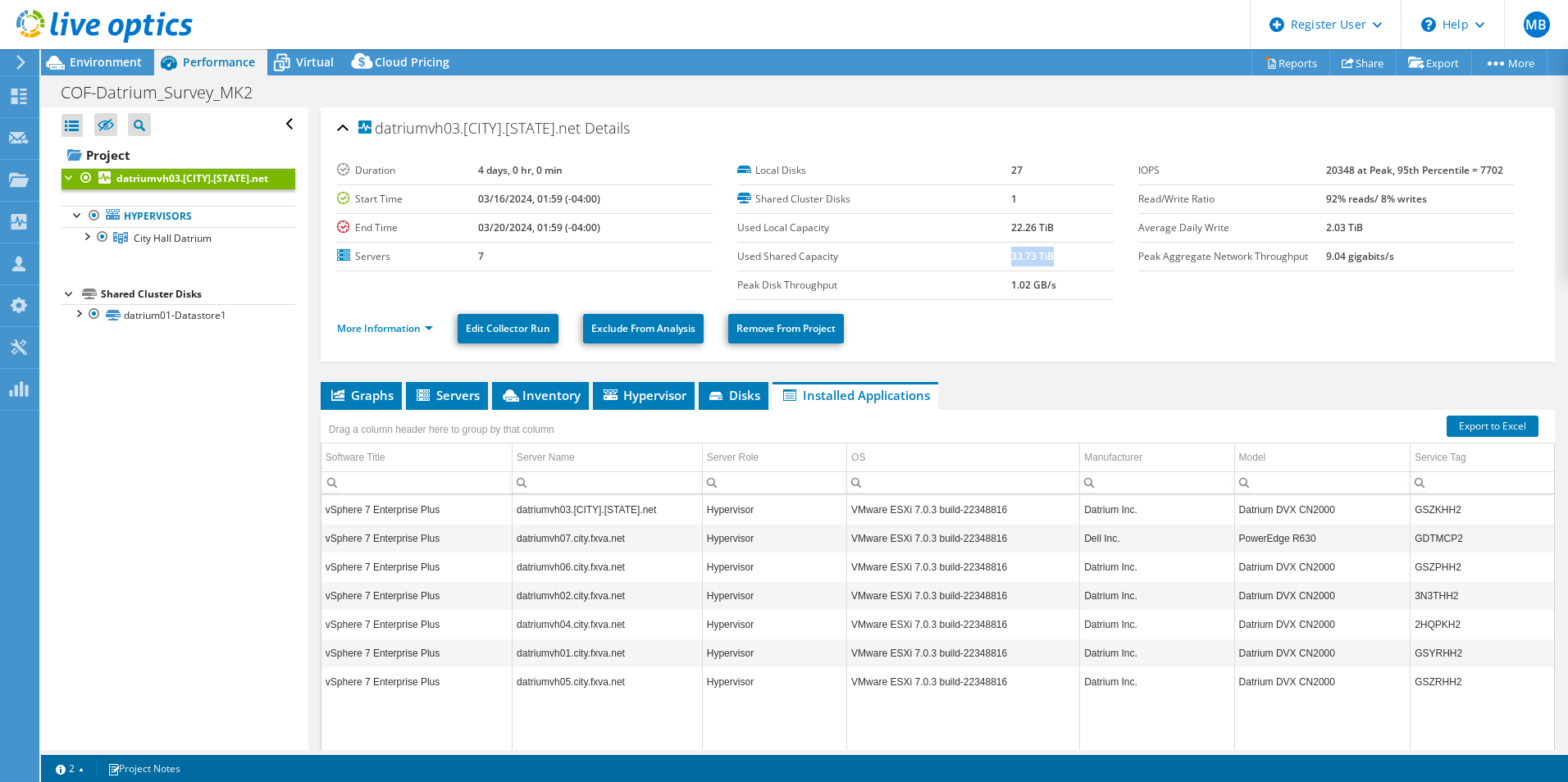 drag, startPoint x: 1005, startPoint y: 257, endPoint x: 1083, endPoint y: 262, distance: 78.16009 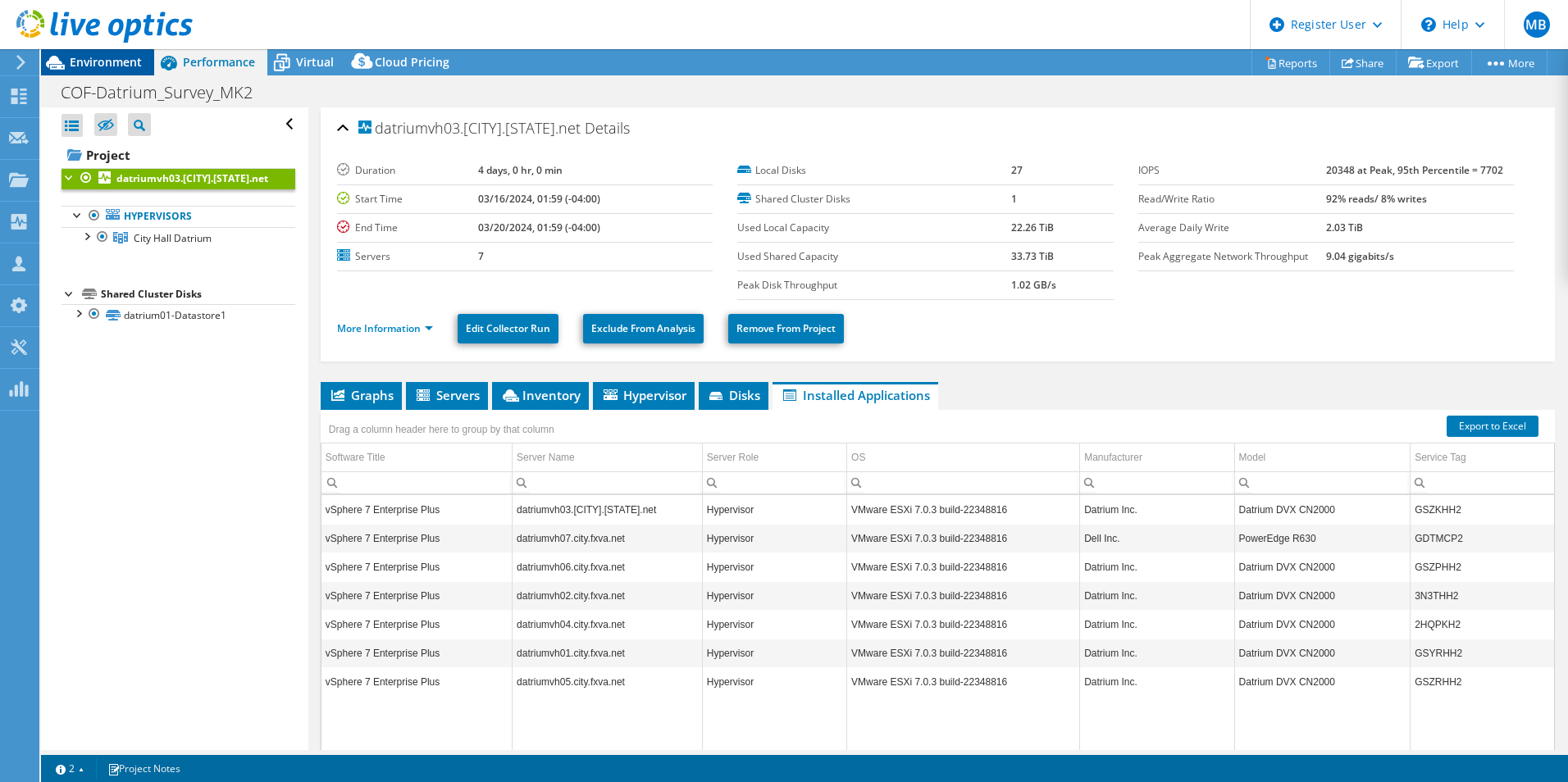 click on "Environment" at bounding box center (98, 62) 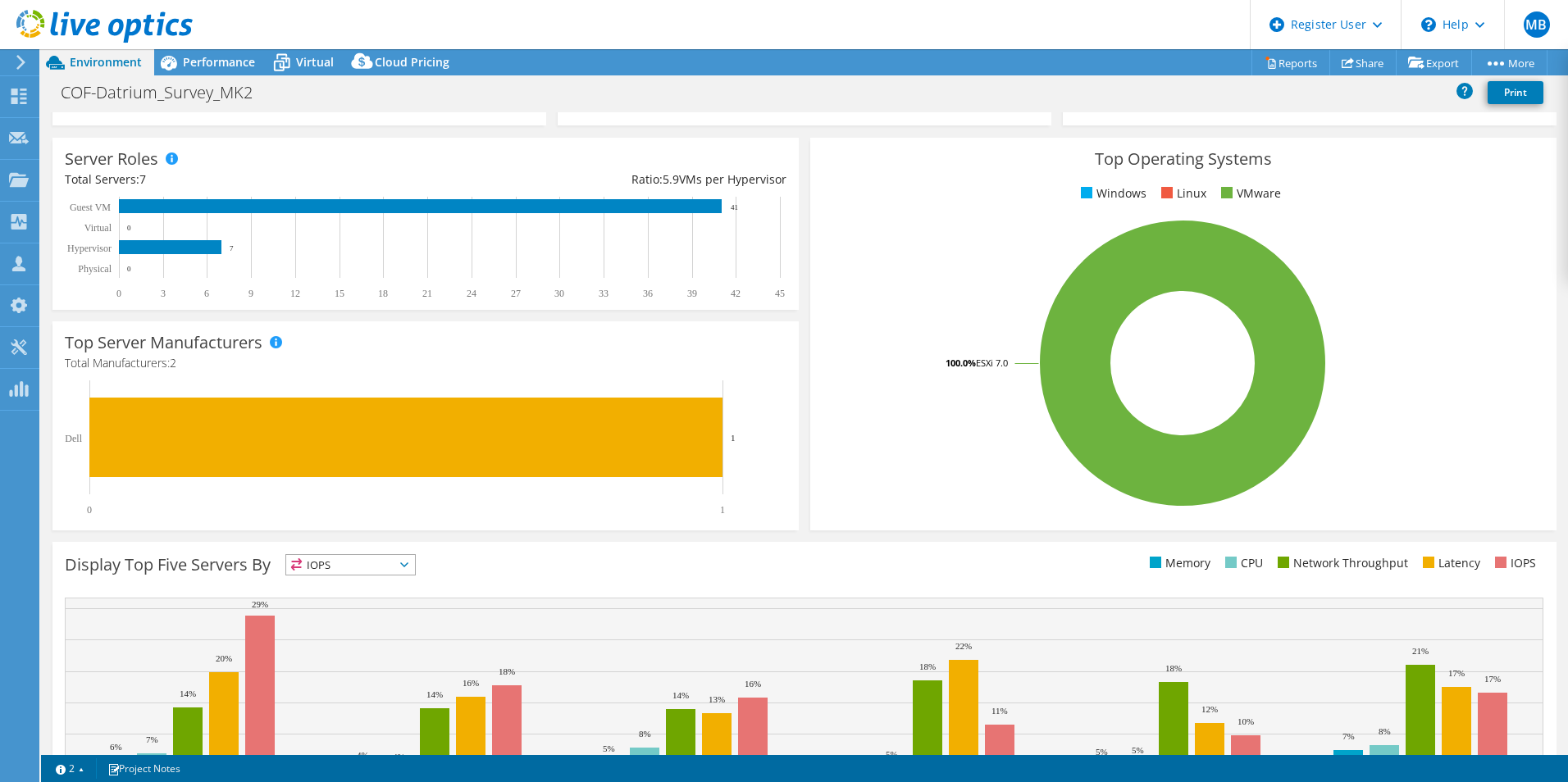 scroll, scrollTop: 0, scrollLeft: 0, axis: both 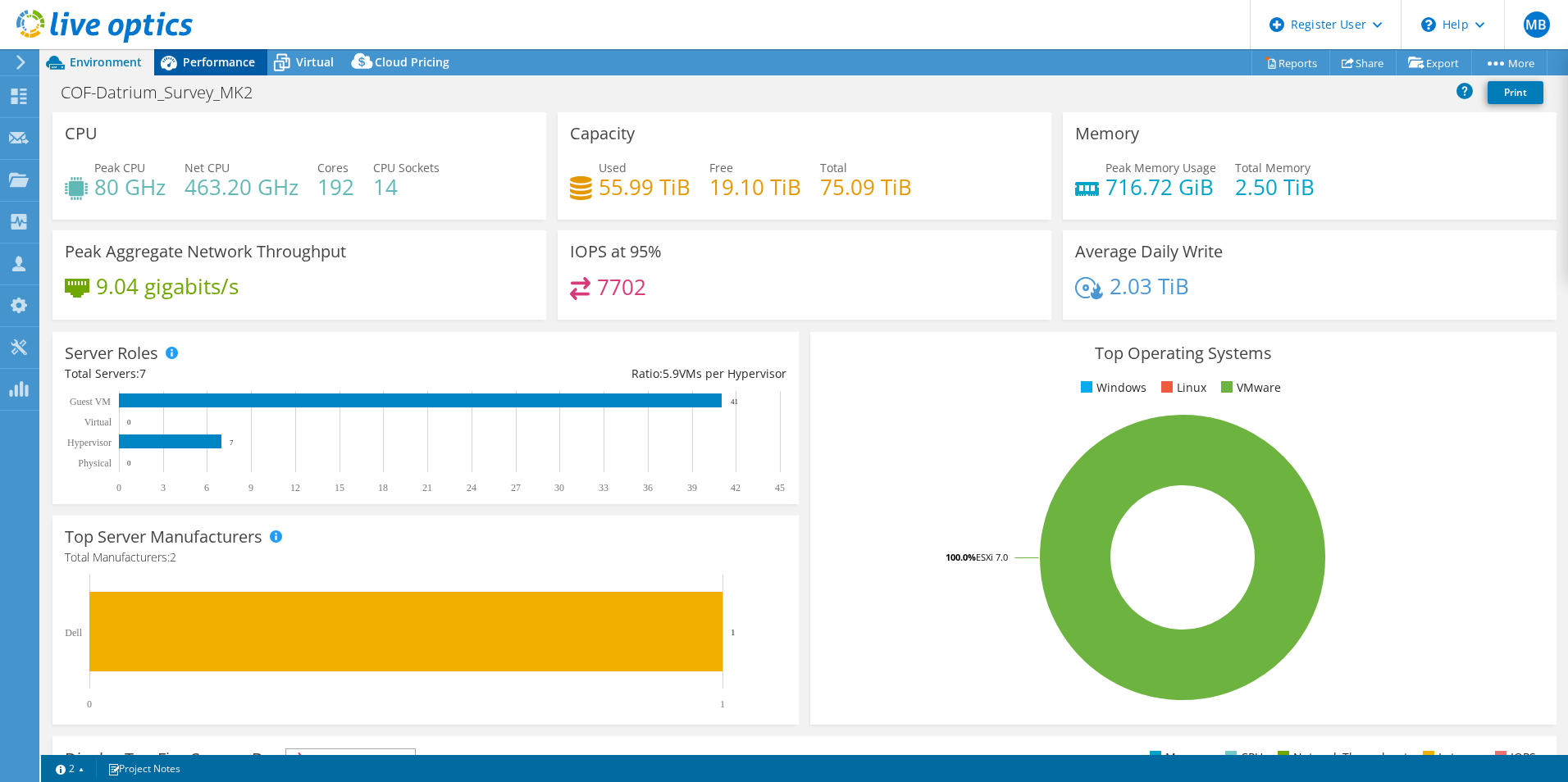 click on "Performance" at bounding box center [211, 62] 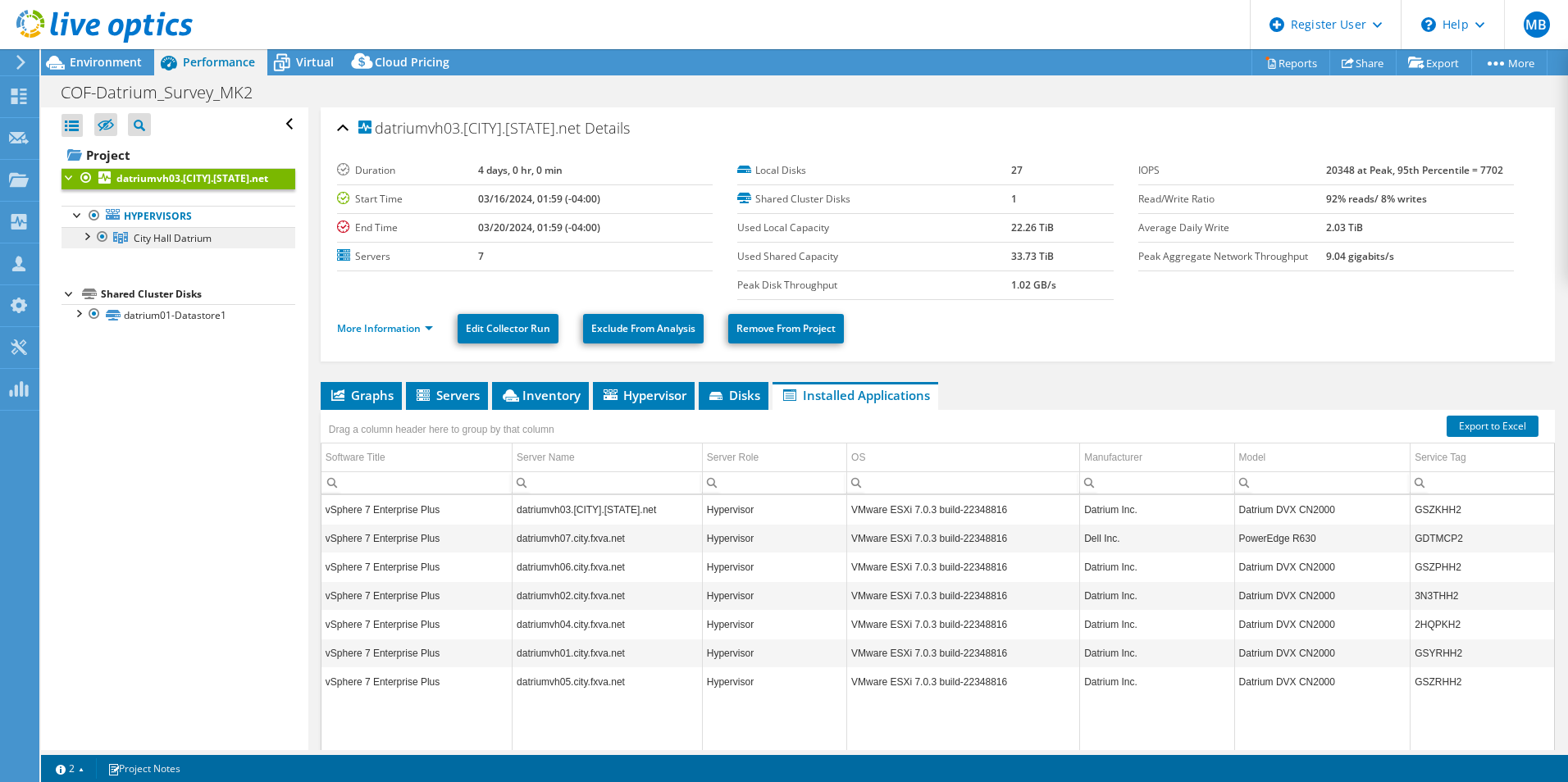 click on "City Hall Datrium" at bounding box center (172, 238) 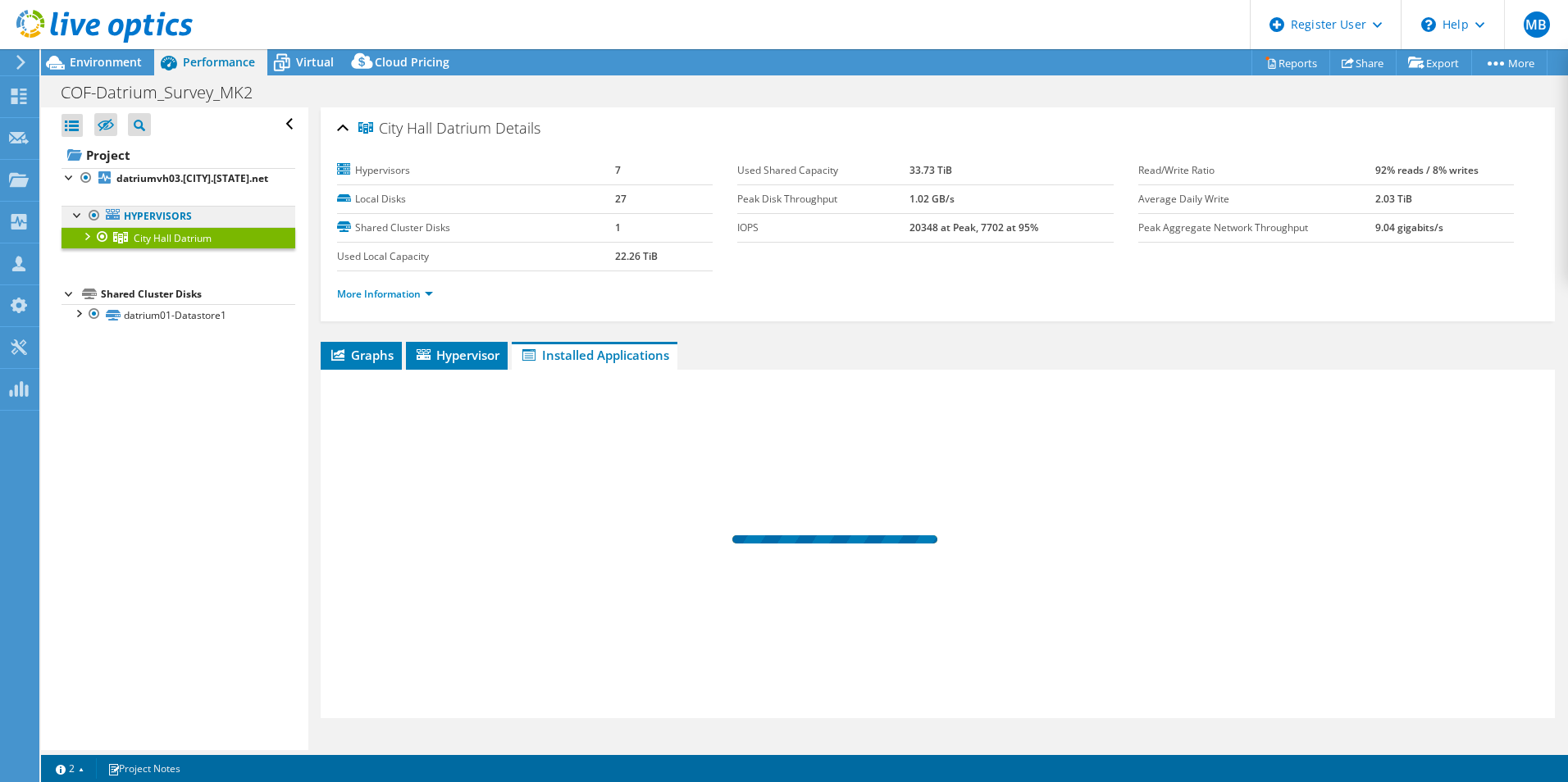 click on "Hypervisors" at bounding box center (178, 216) 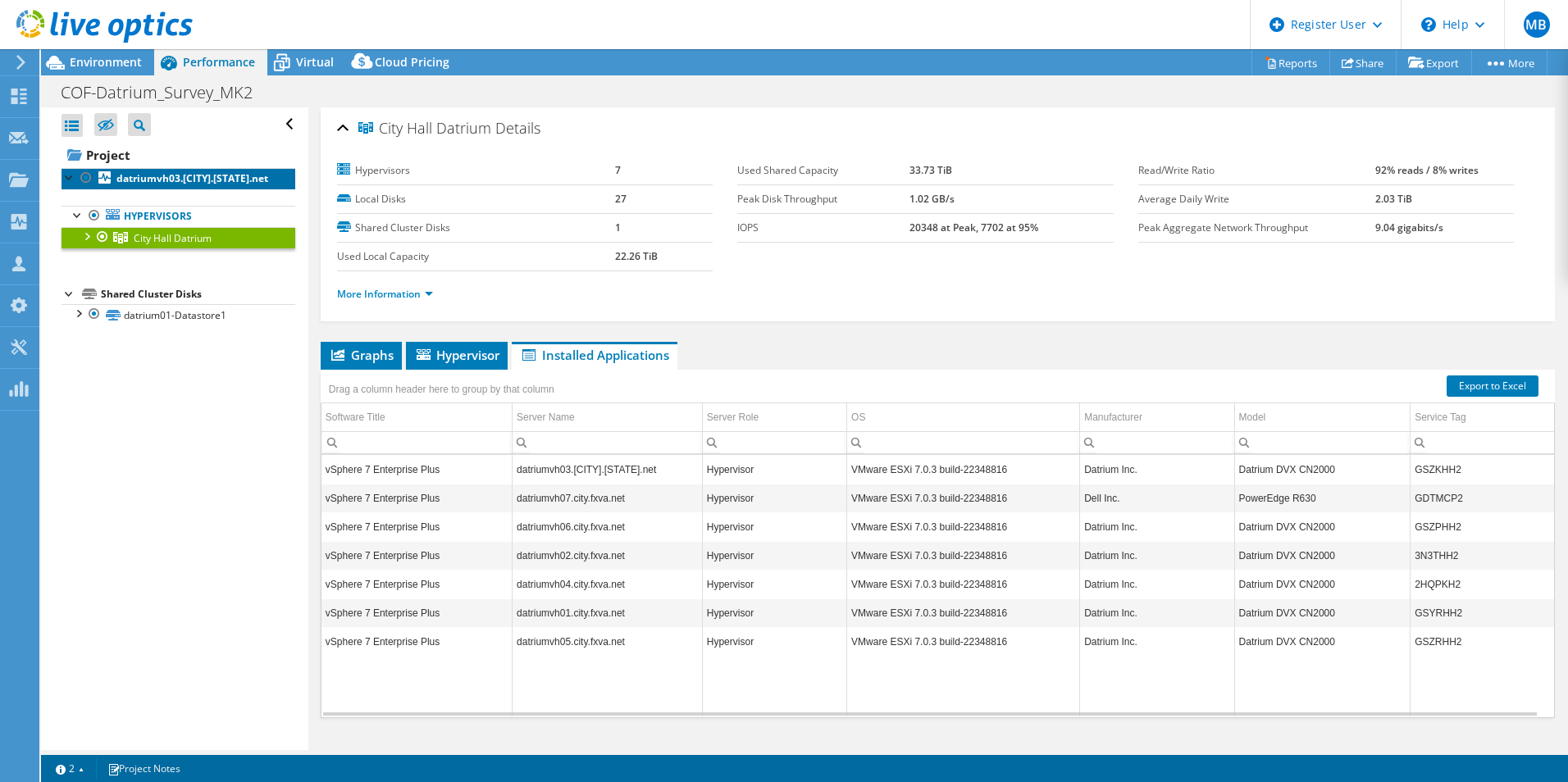 click on "datriumvh03.[CITY].[STATE].net" at bounding box center [192, 178] 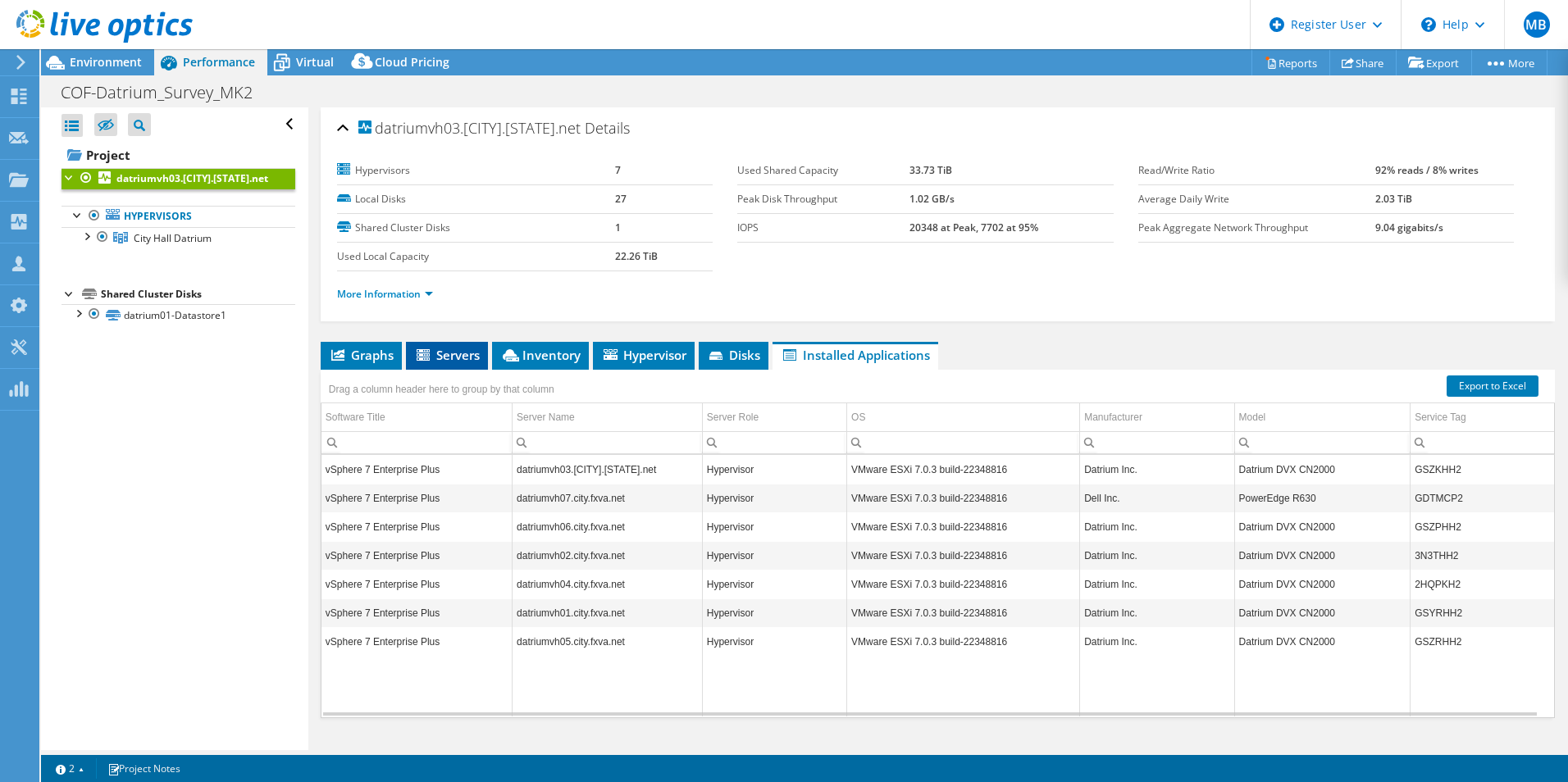 click on "Servers" at bounding box center [447, 355] 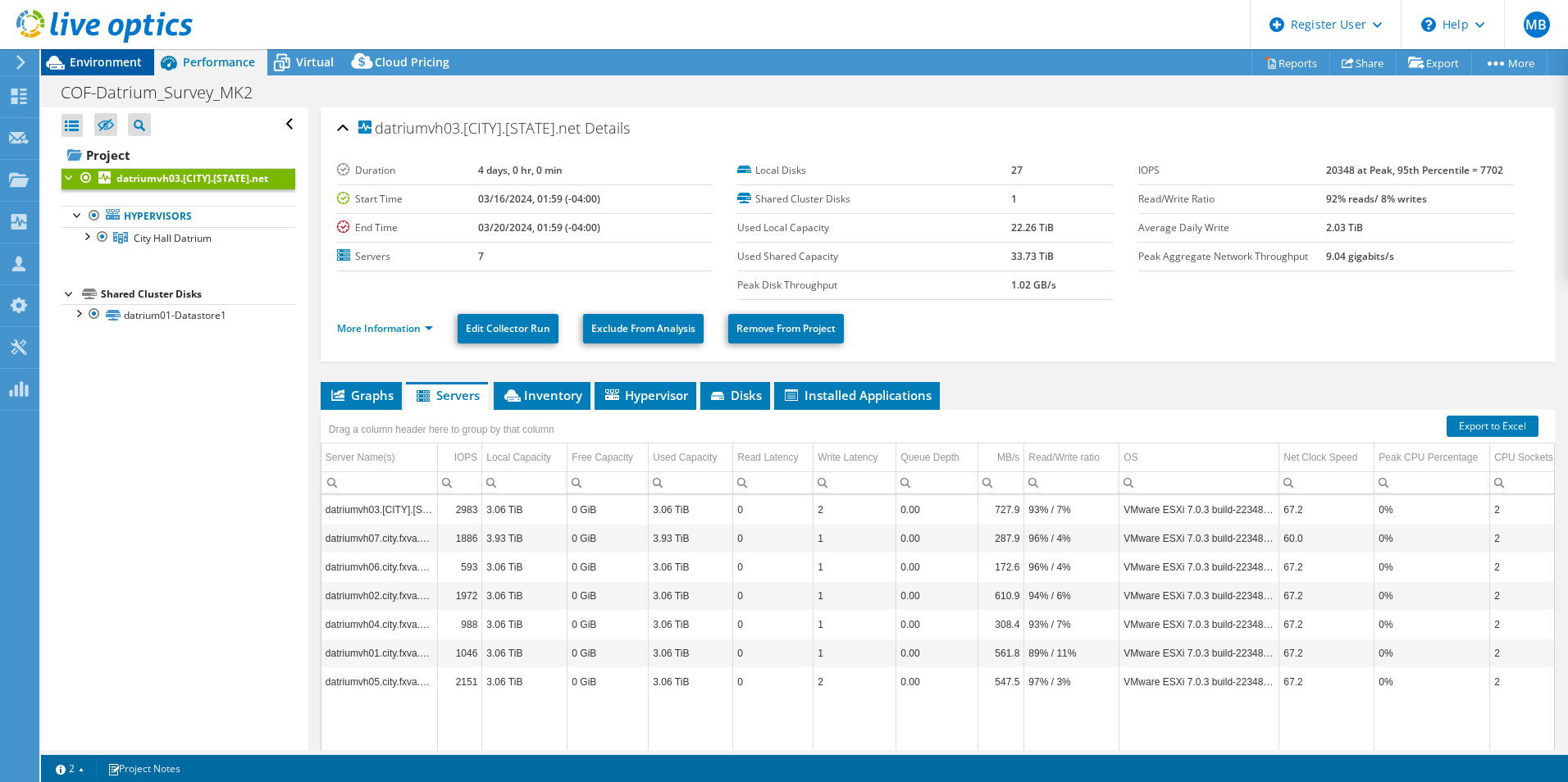 click on "Environment" at bounding box center (98, 62) 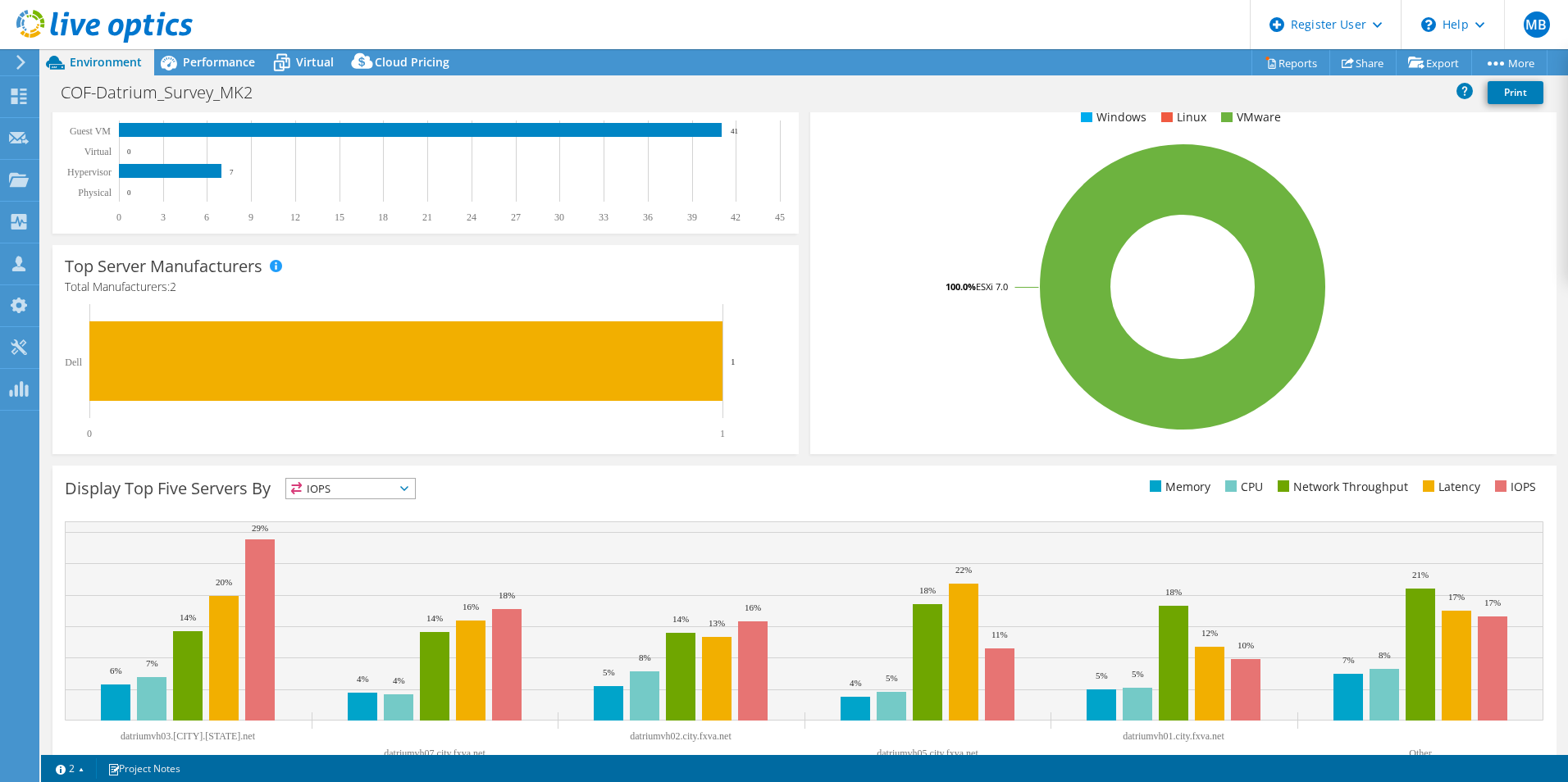 scroll, scrollTop: 312, scrollLeft: 0, axis: vertical 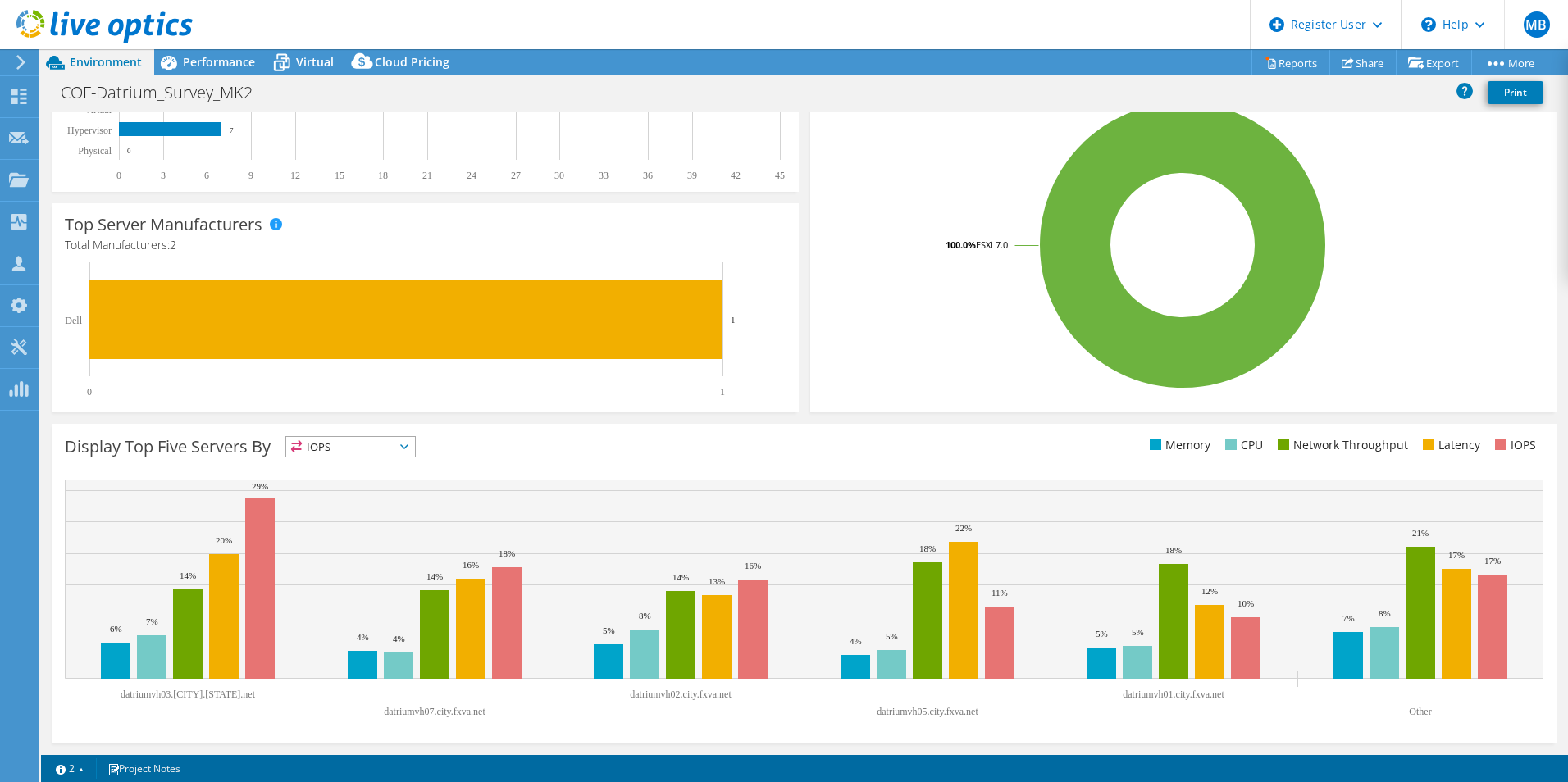 click on "Display Top Five Servers By
IOPS
IOPS" at bounding box center (435, 449) 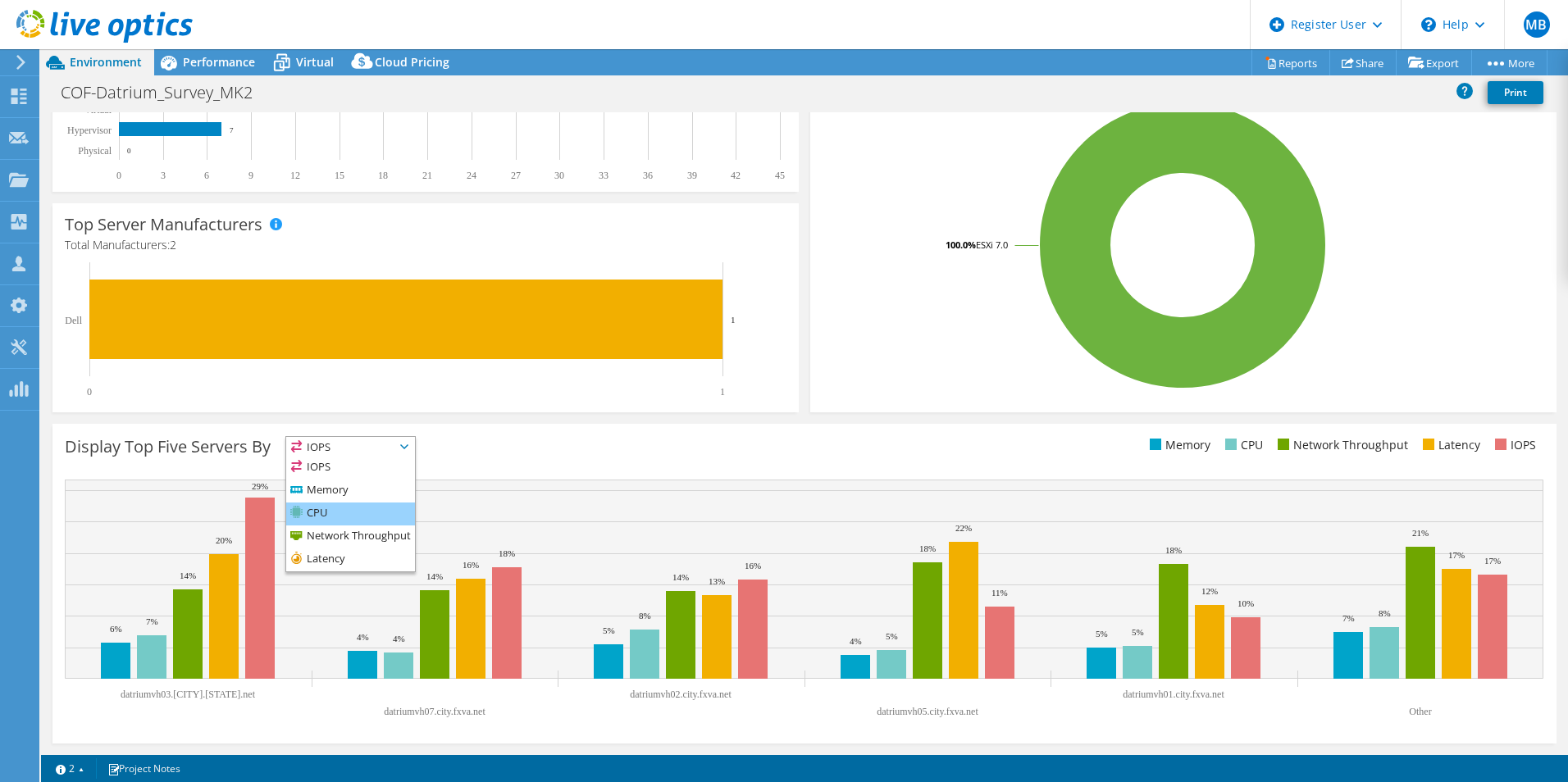 click on "CPU" at bounding box center (350, 514) 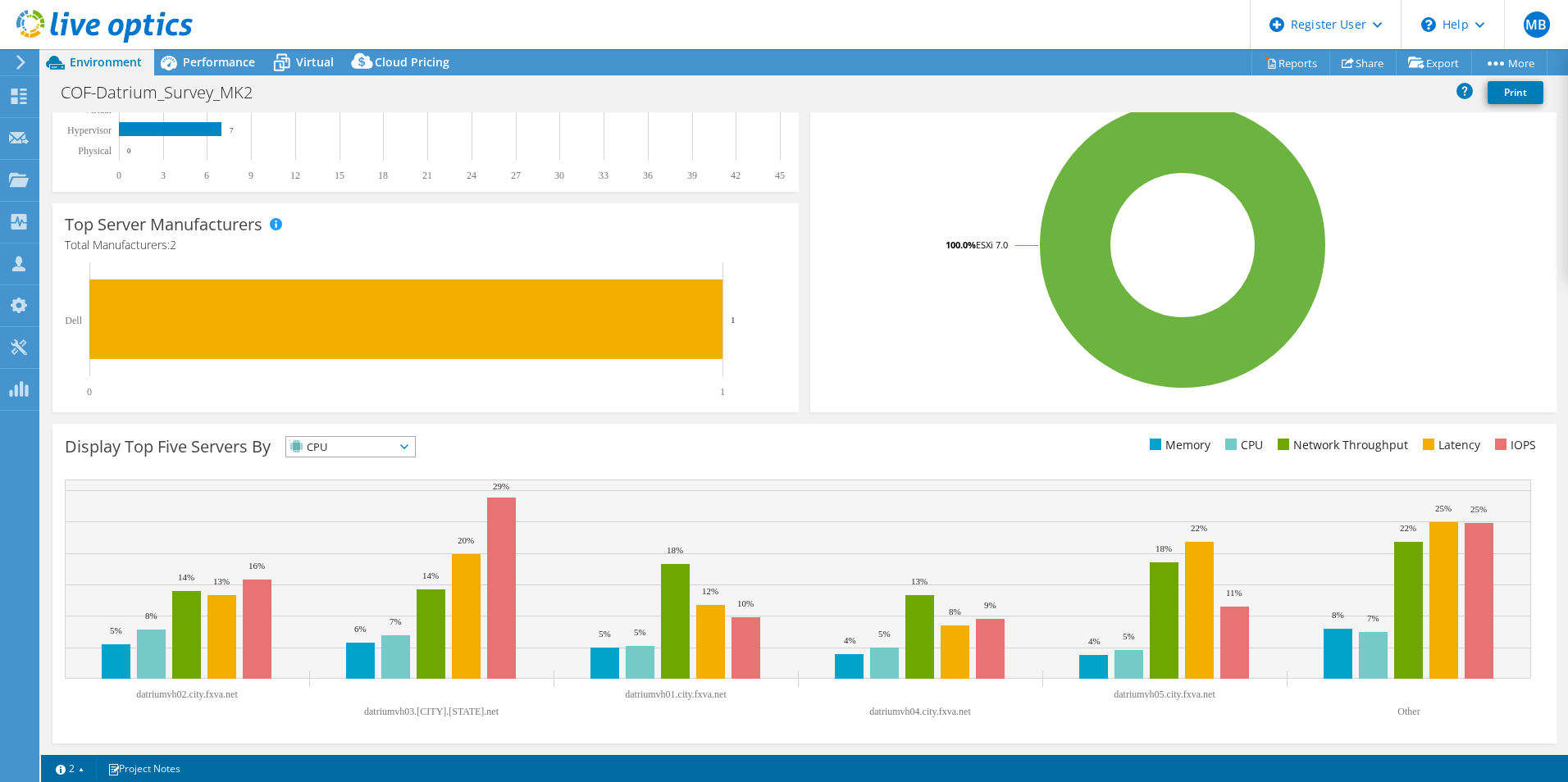 scroll, scrollTop: 0, scrollLeft: 0, axis: both 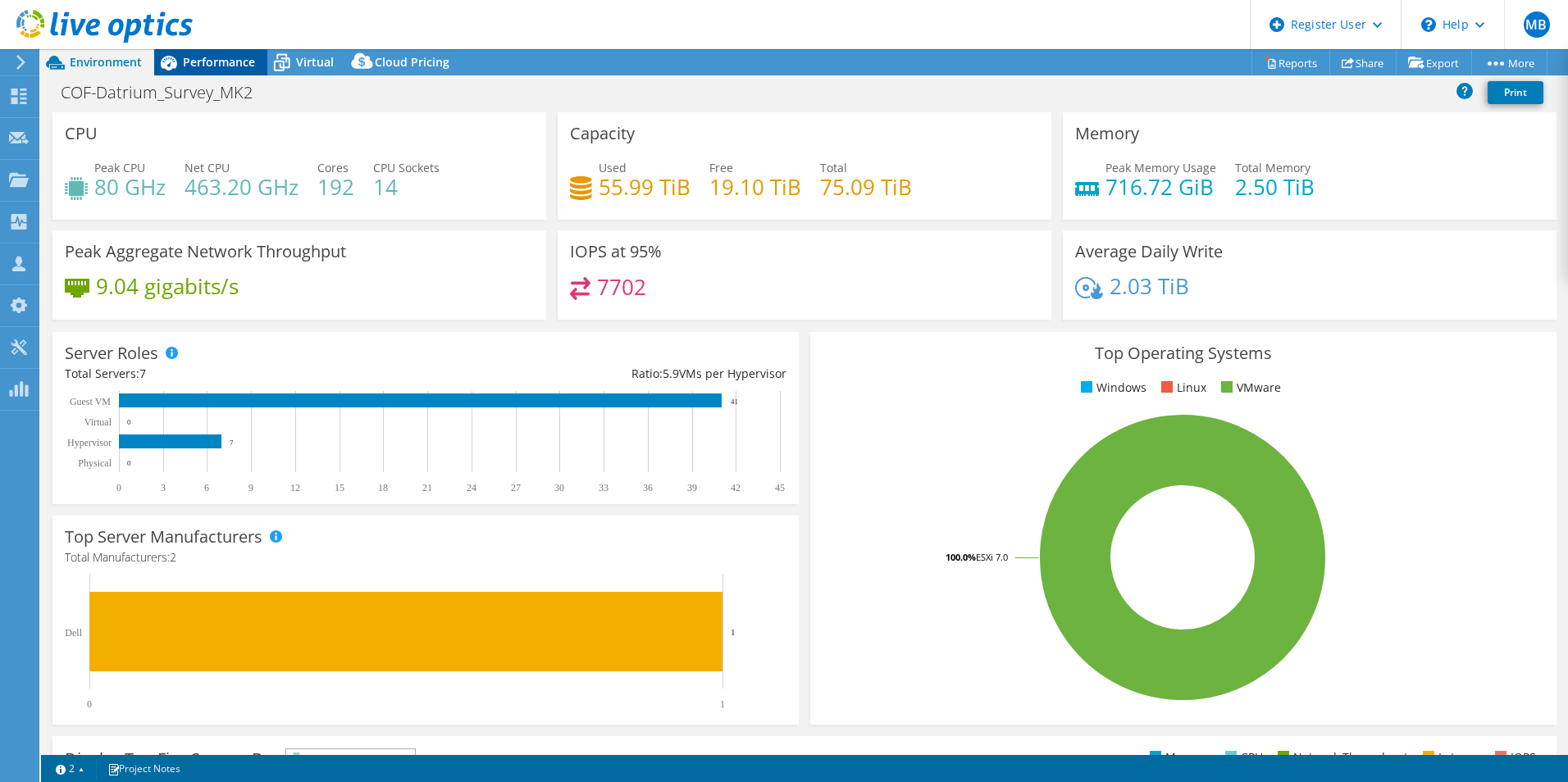 click on "Performance" at bounding box center [219, 61] 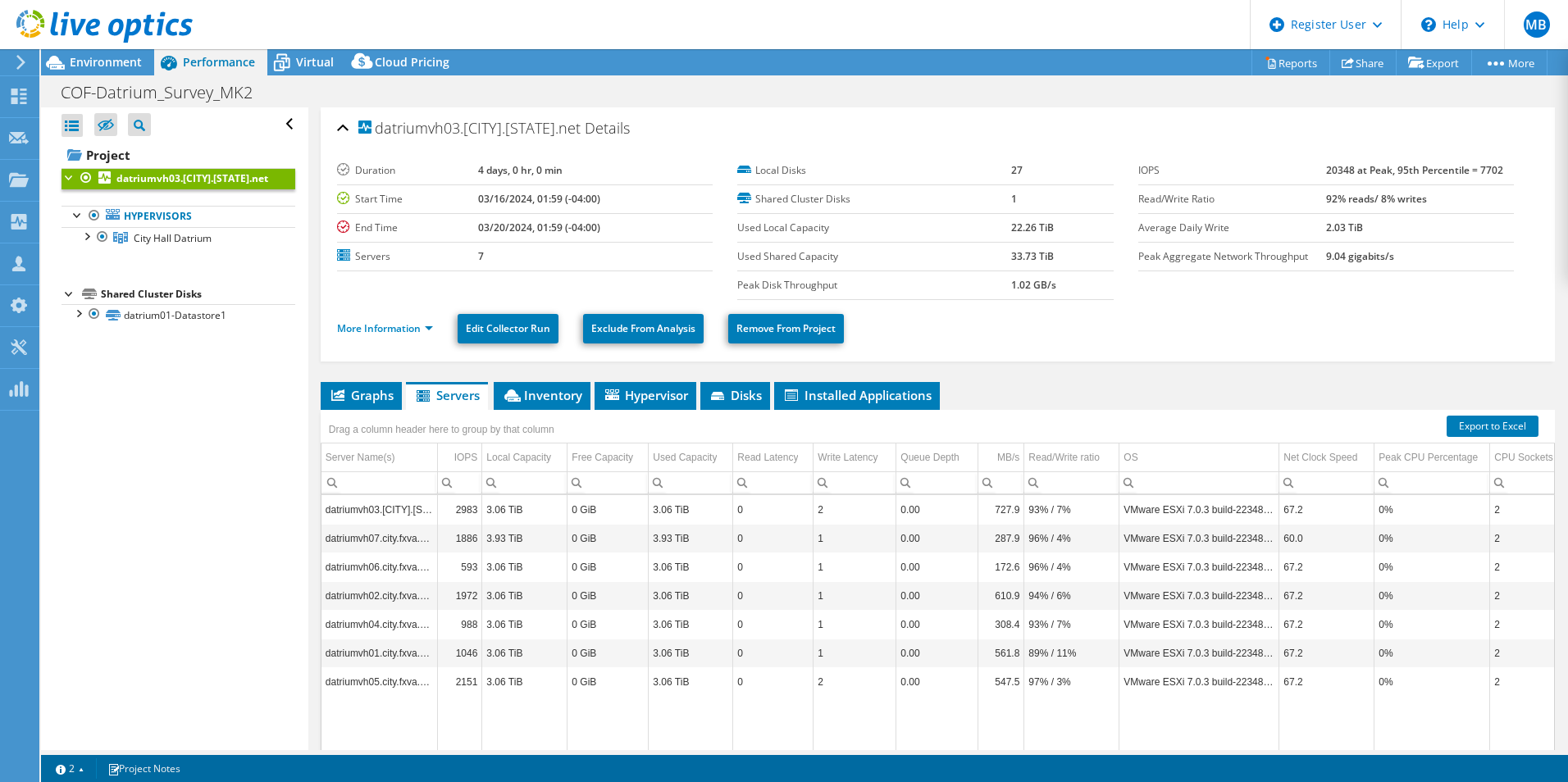 click on "datriumvh03.[CITY].[STATE].net" at bounding box center [192, 178] 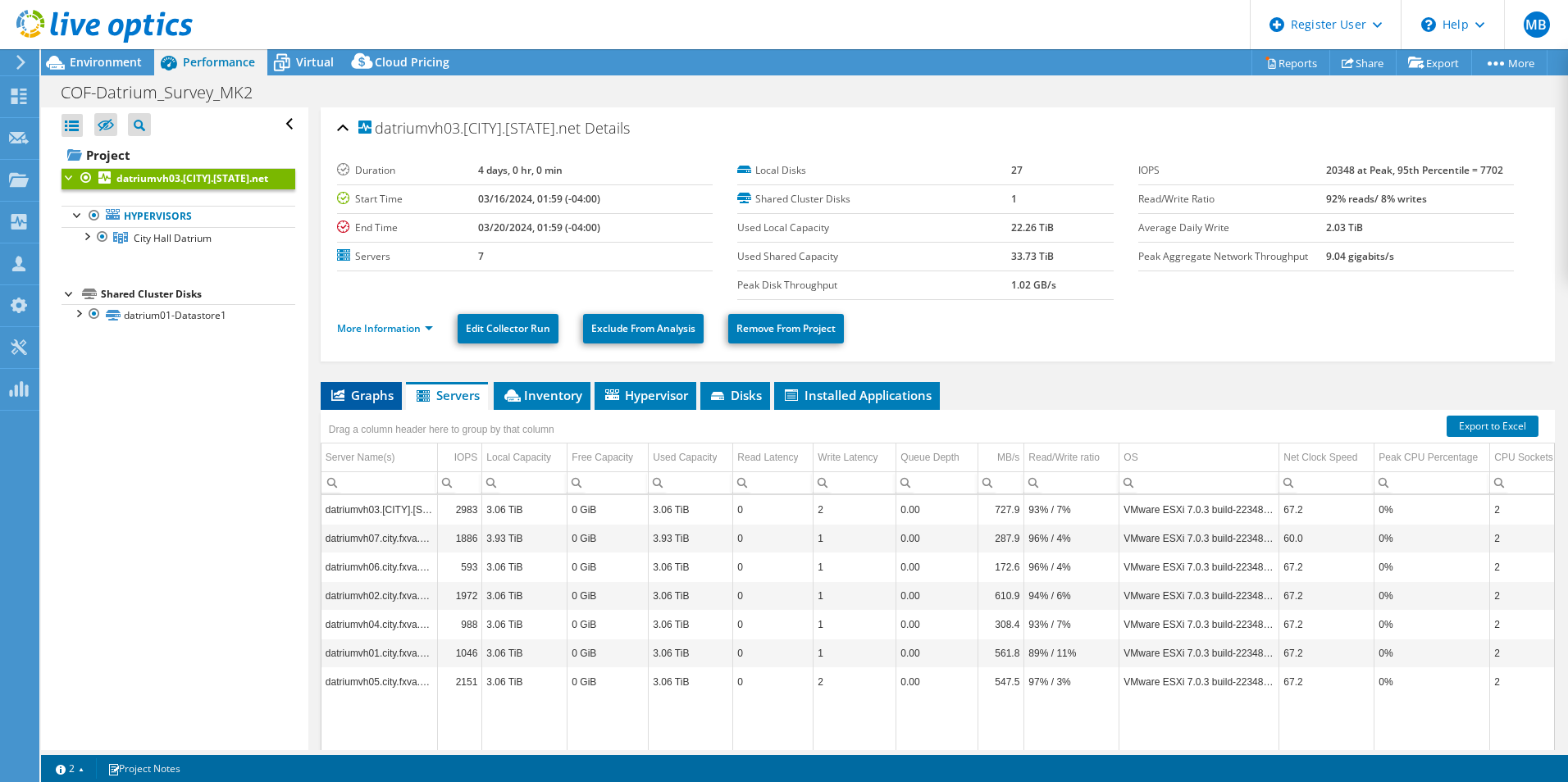 click on "Graphs" at bounding box center (361, 396) 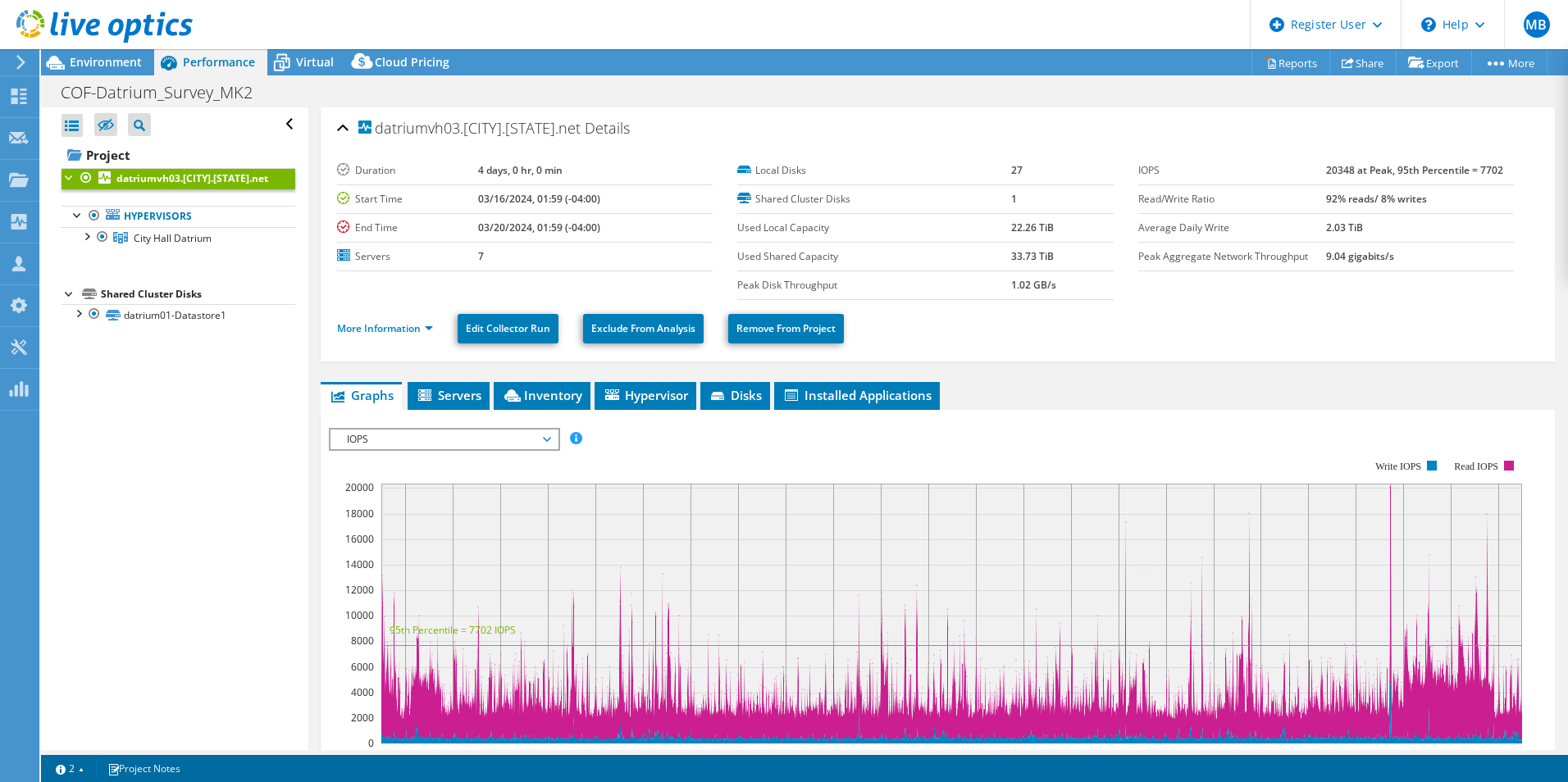 click on "IOPS" at bounding box center (444, 439) 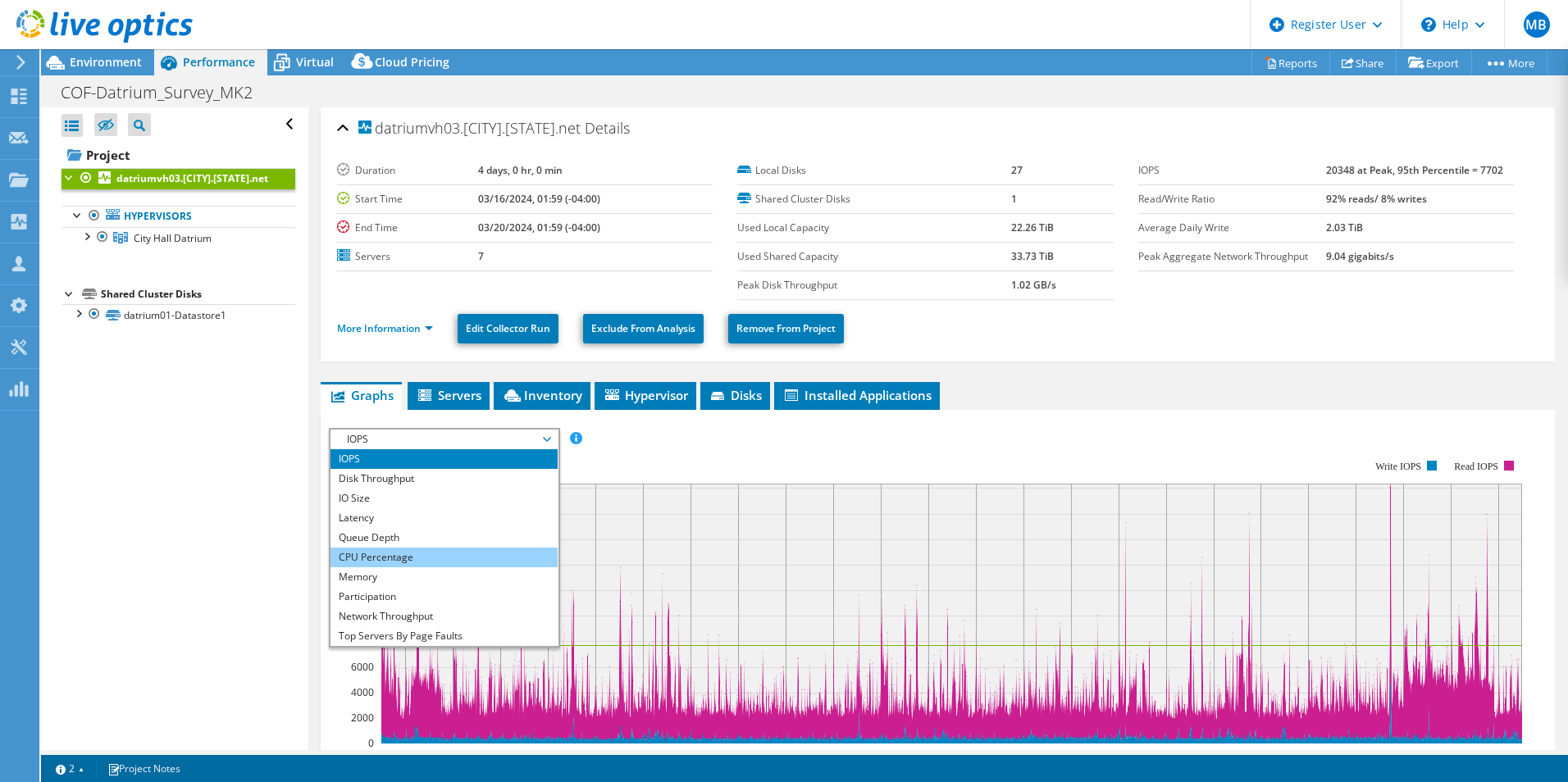 click on "CPU Percentage" at bounding box center [444, 557] 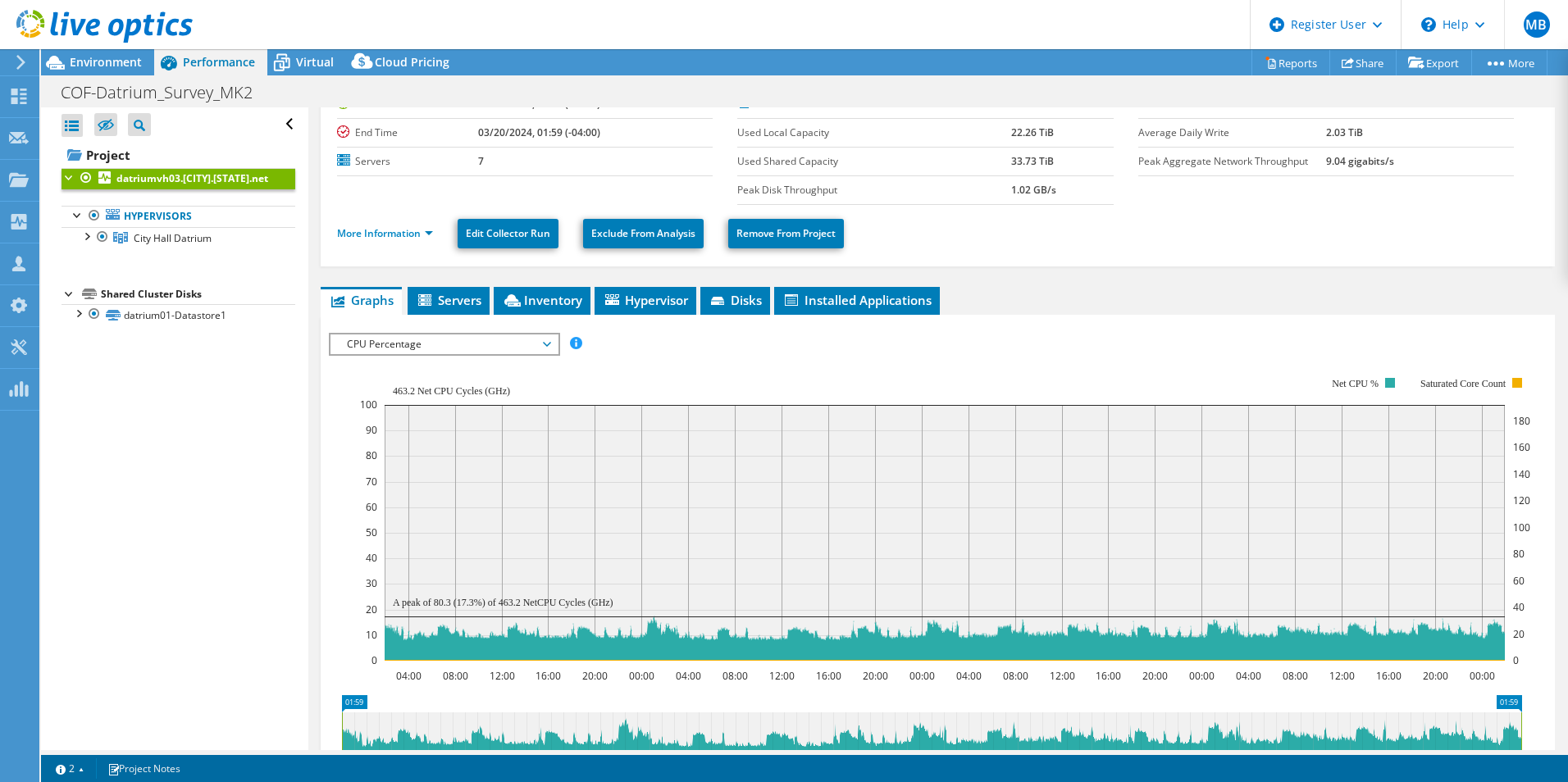 scroll, scrollTop: 0, scrollLeft: 0, axis: both 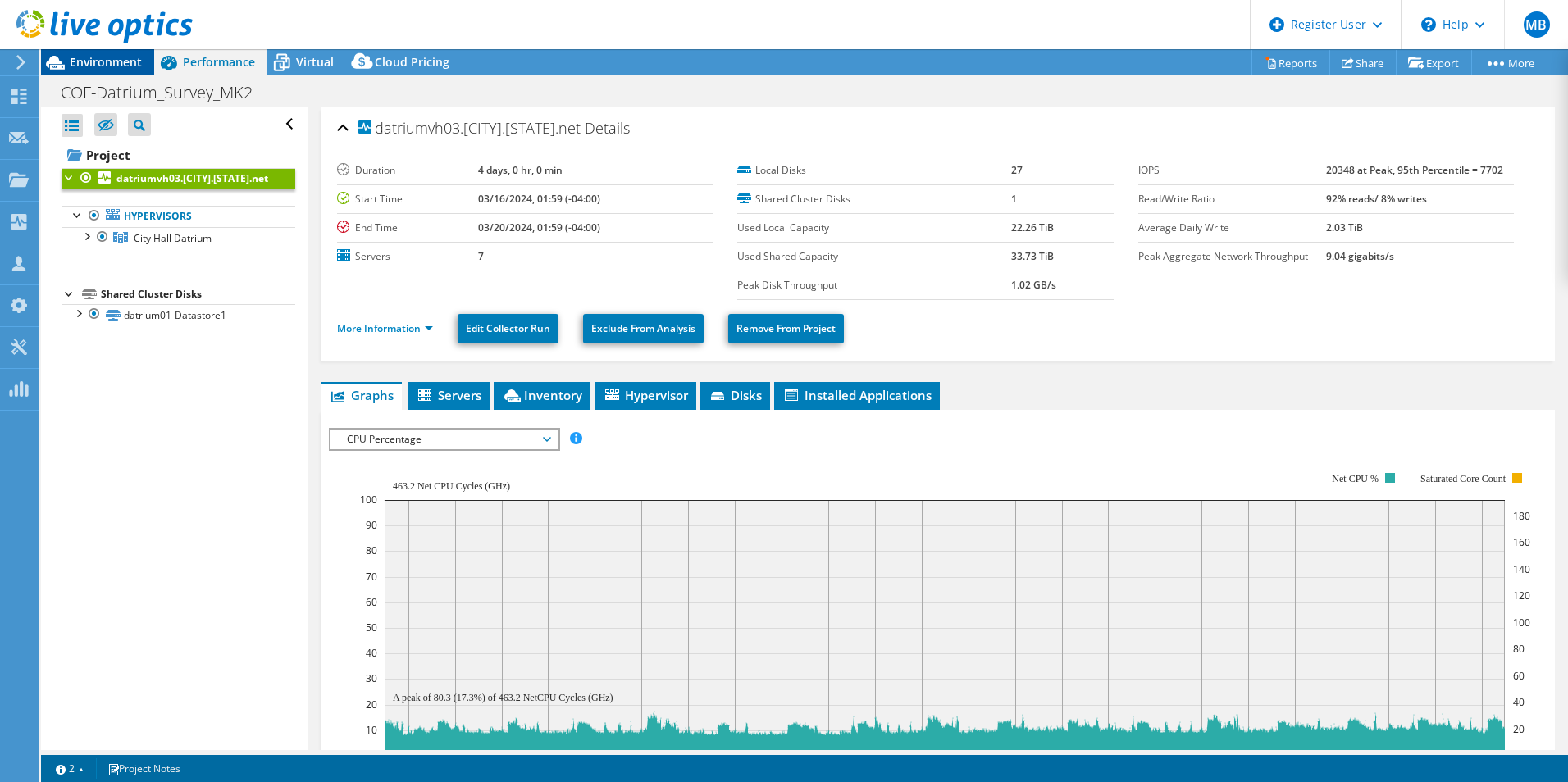 click on "Environment" at bounding box center (98, 62) 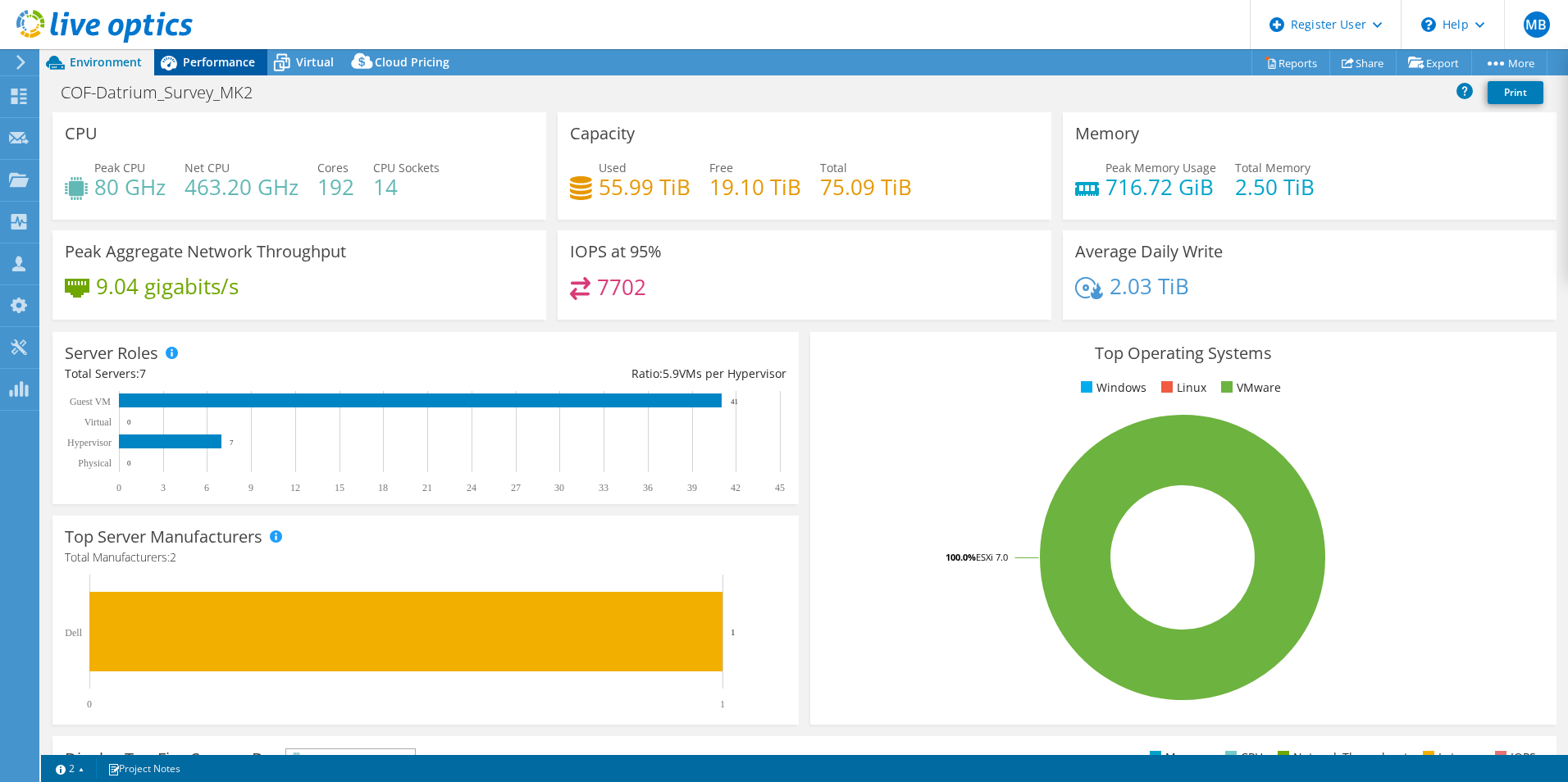 click on "Performance" at bounding box center [219, 61] 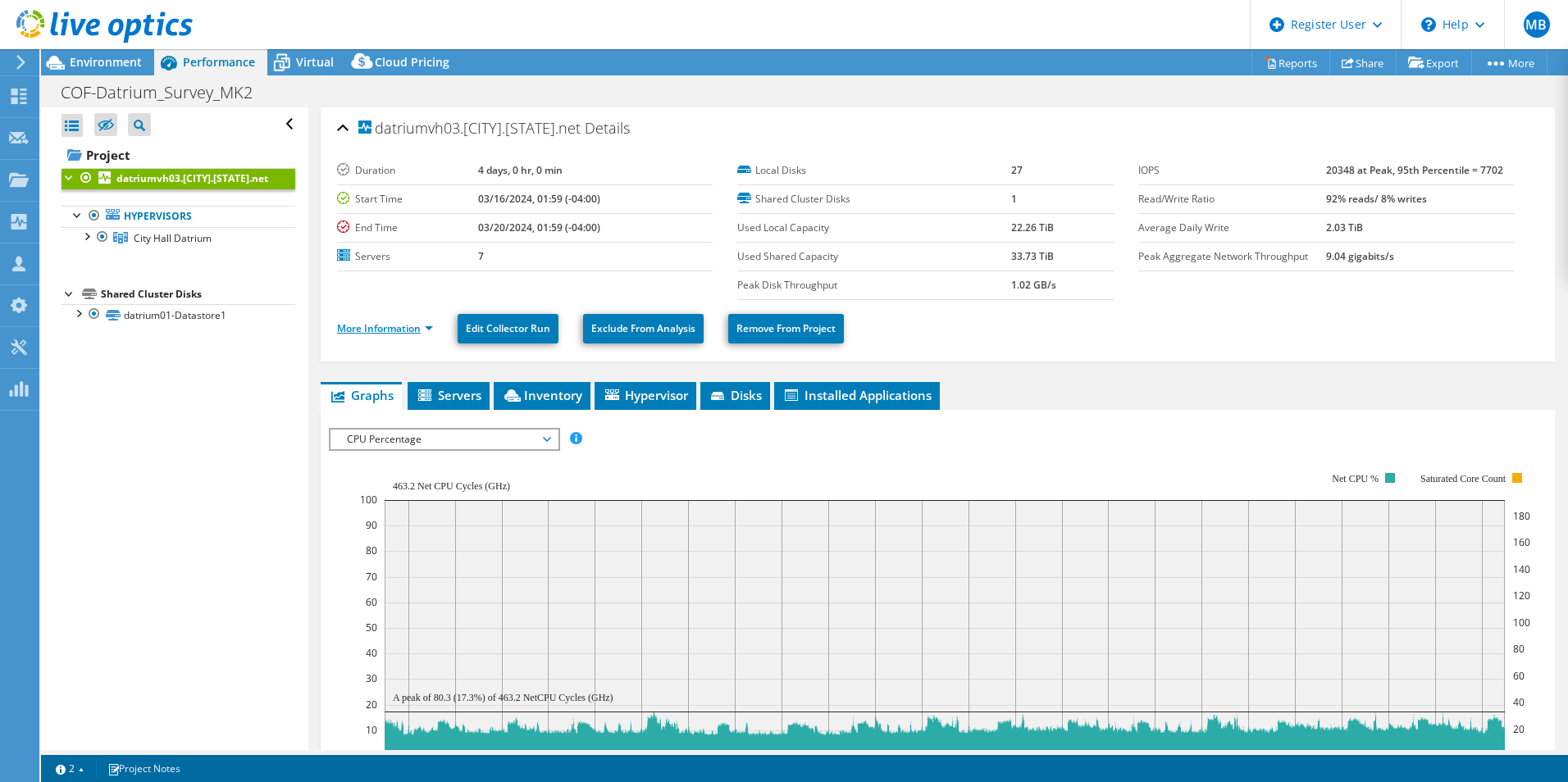 click on "More Information" at bounding box center [385, 328] 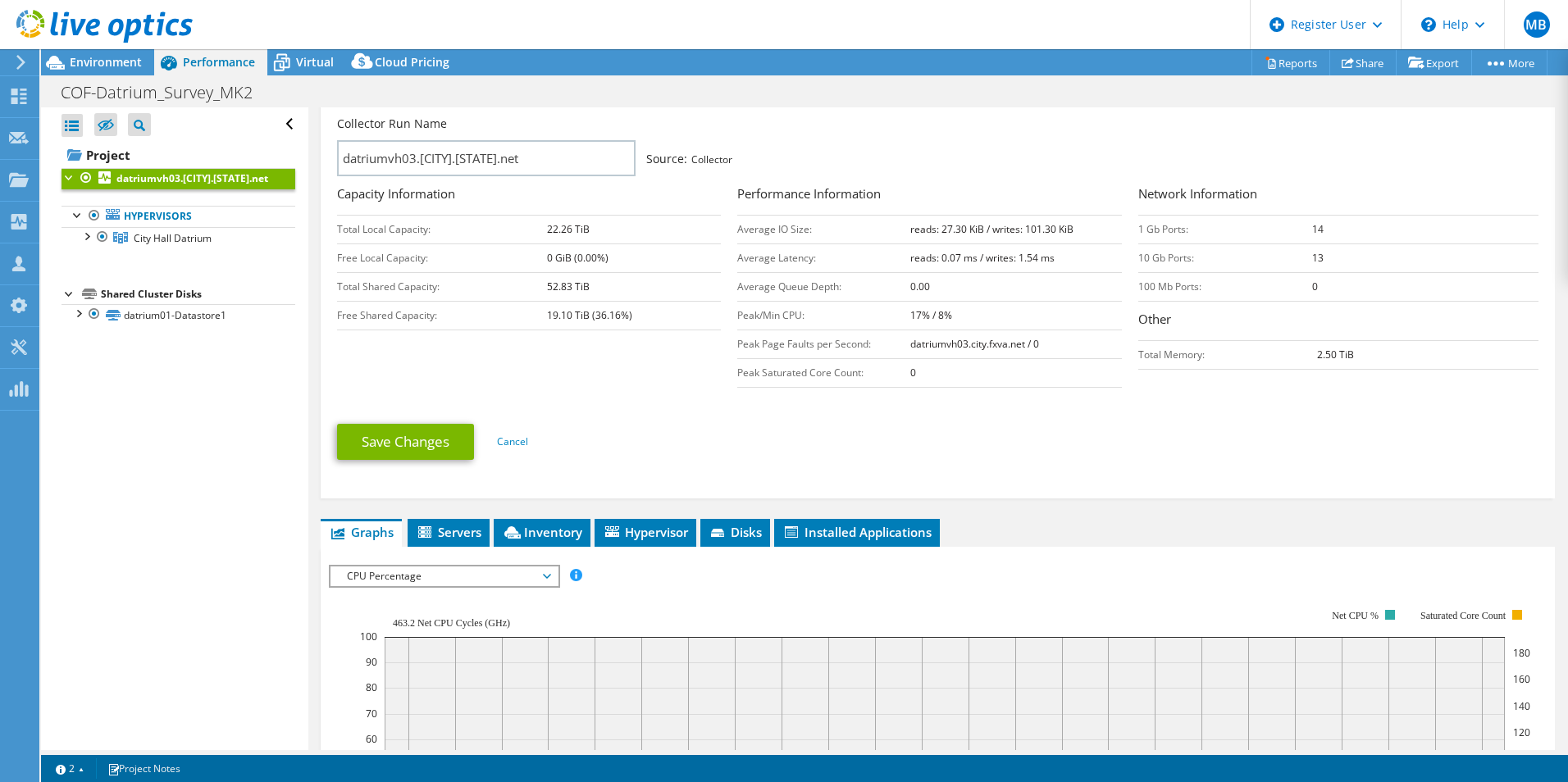 scroll, scrollTop: 410, scrollLeft: 0, axis: vertical 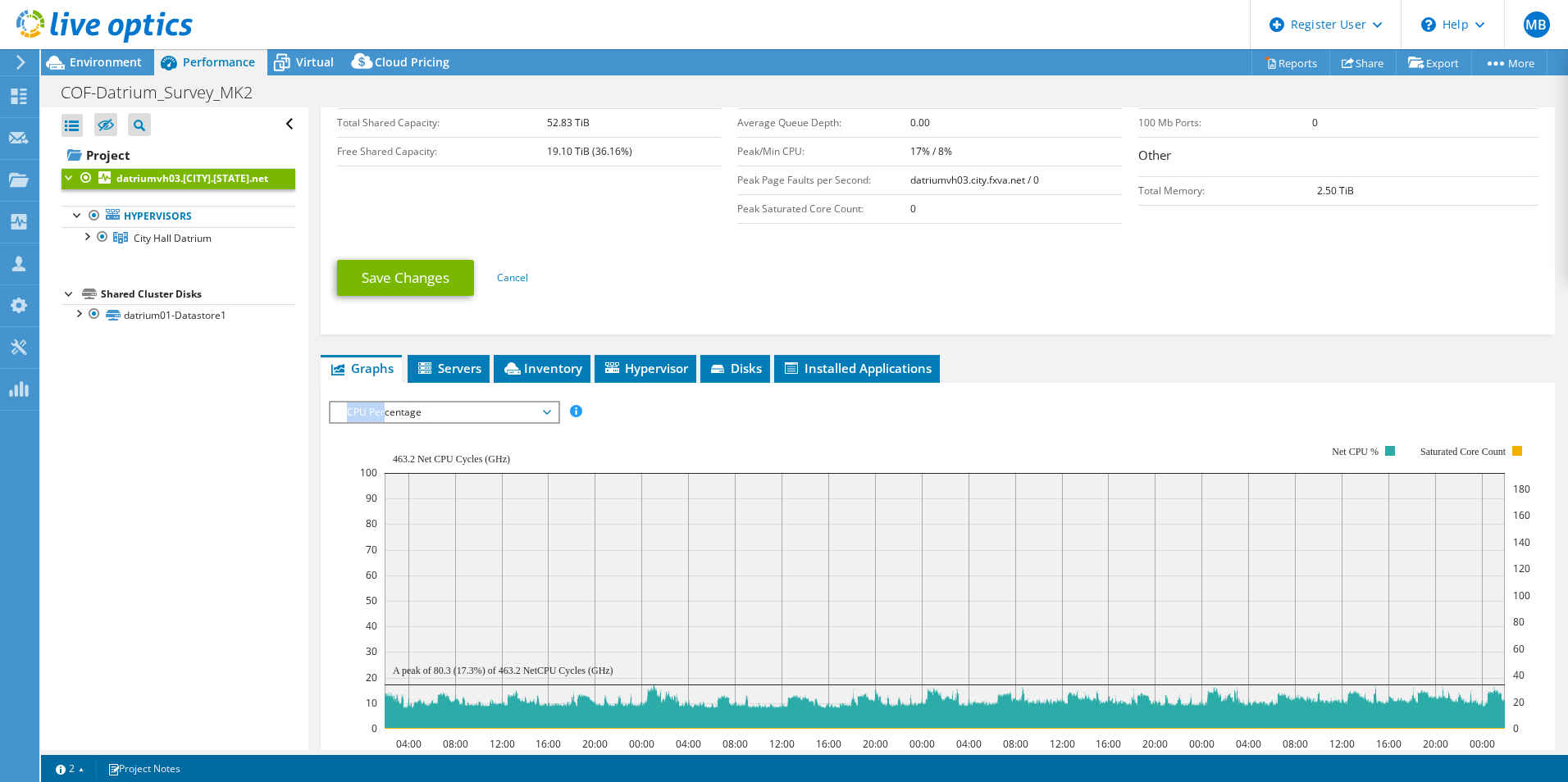 click on "IOPS
Disk Throughput
IO Size
Latency
Queue Depth
CPU Percentage
Memory
Page Faults
Participation
Network Throughput
Top Servers By Page Faults
Workload Concentration Line
Workload Concentration Bubble All CPU Percentage 						 All" at bounding box center (937, 683) 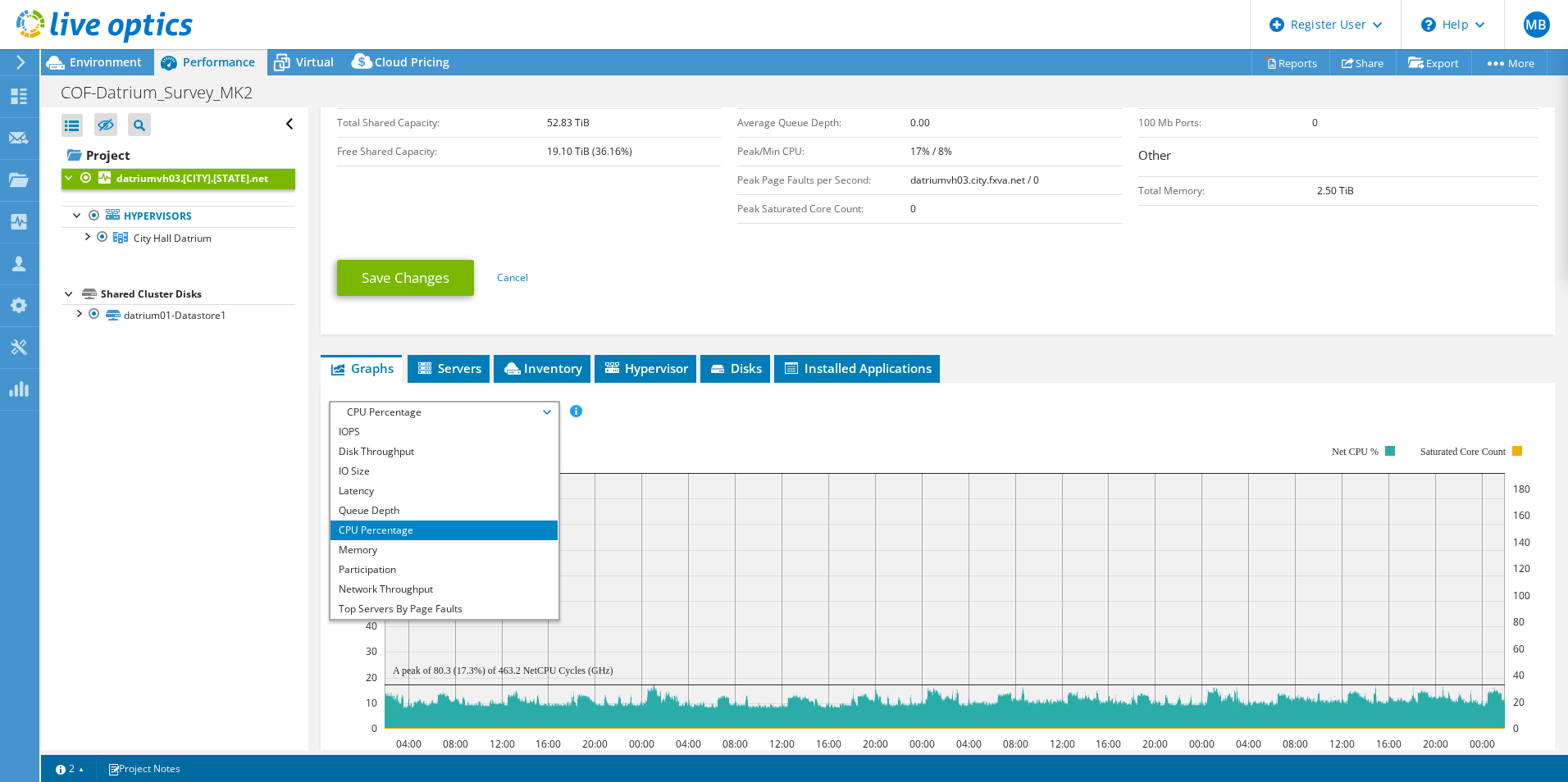 drag, startPoint x: 386, startPoint y: 400, endPoint x: 251, endPoint y: 480, distance: 156.9235 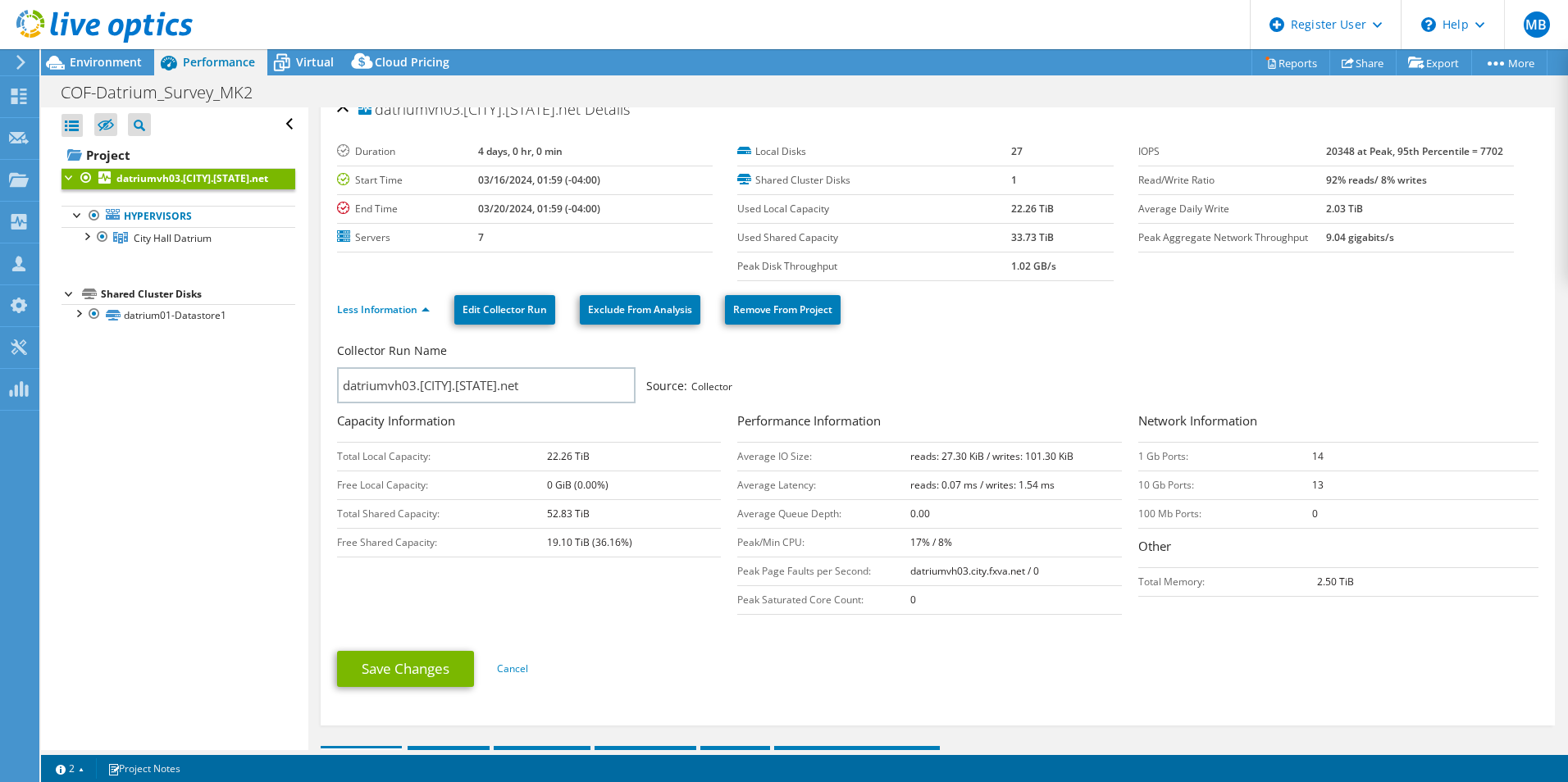 scroll, scrollTop: 0, scrollLeft: 0, axis: both 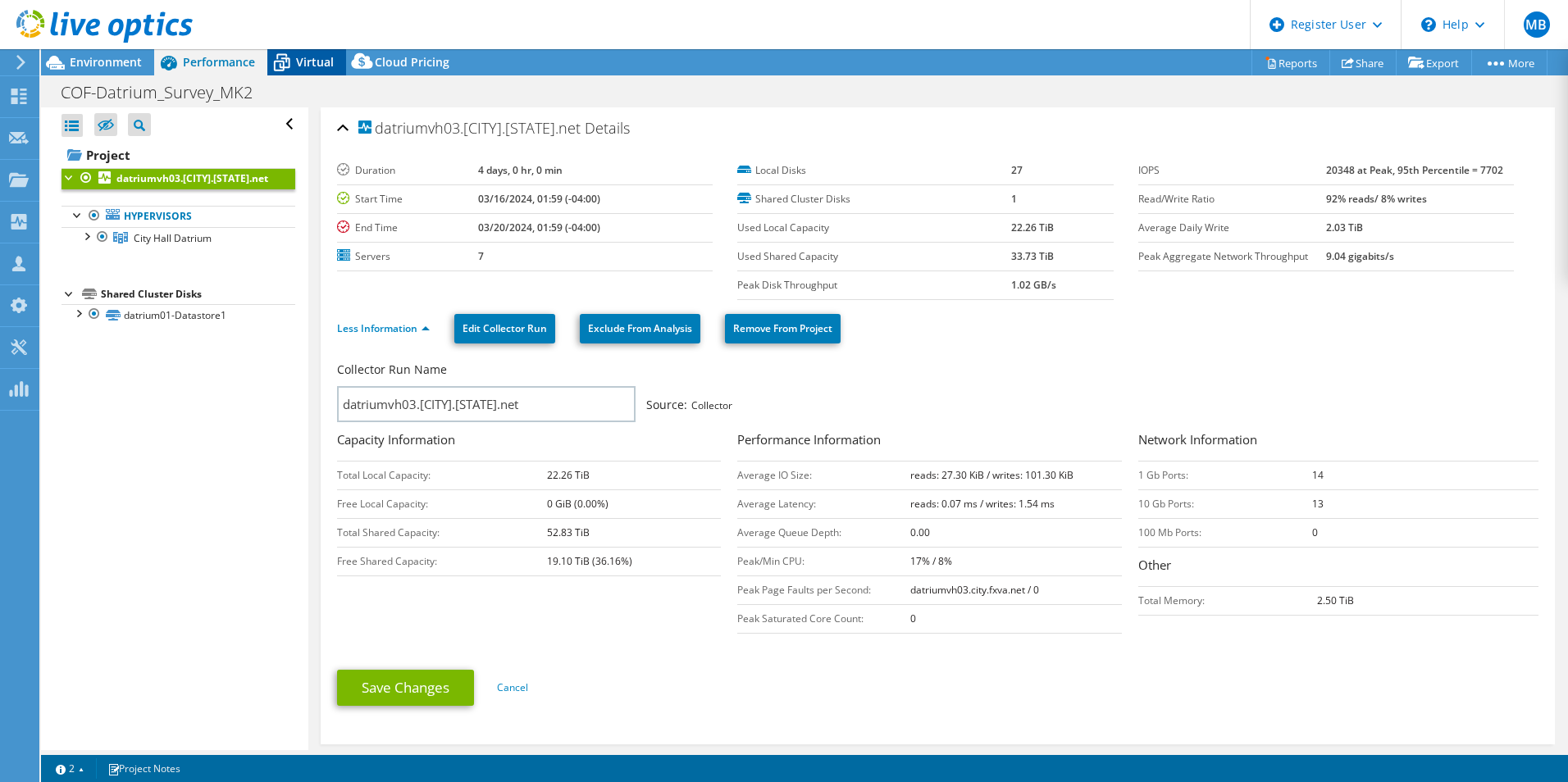 click 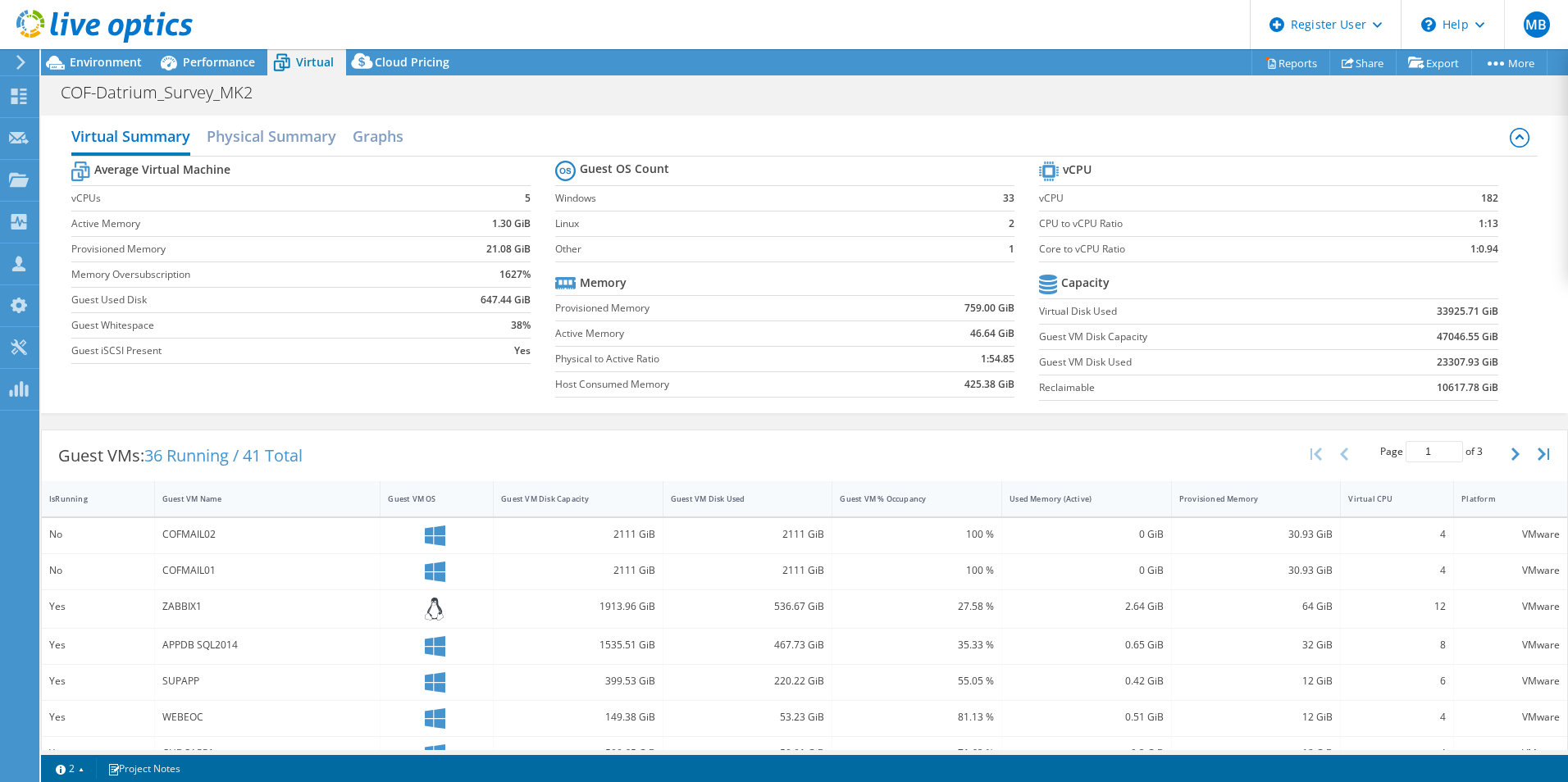 click on "Active Memory" at bounding box center (718, 333) 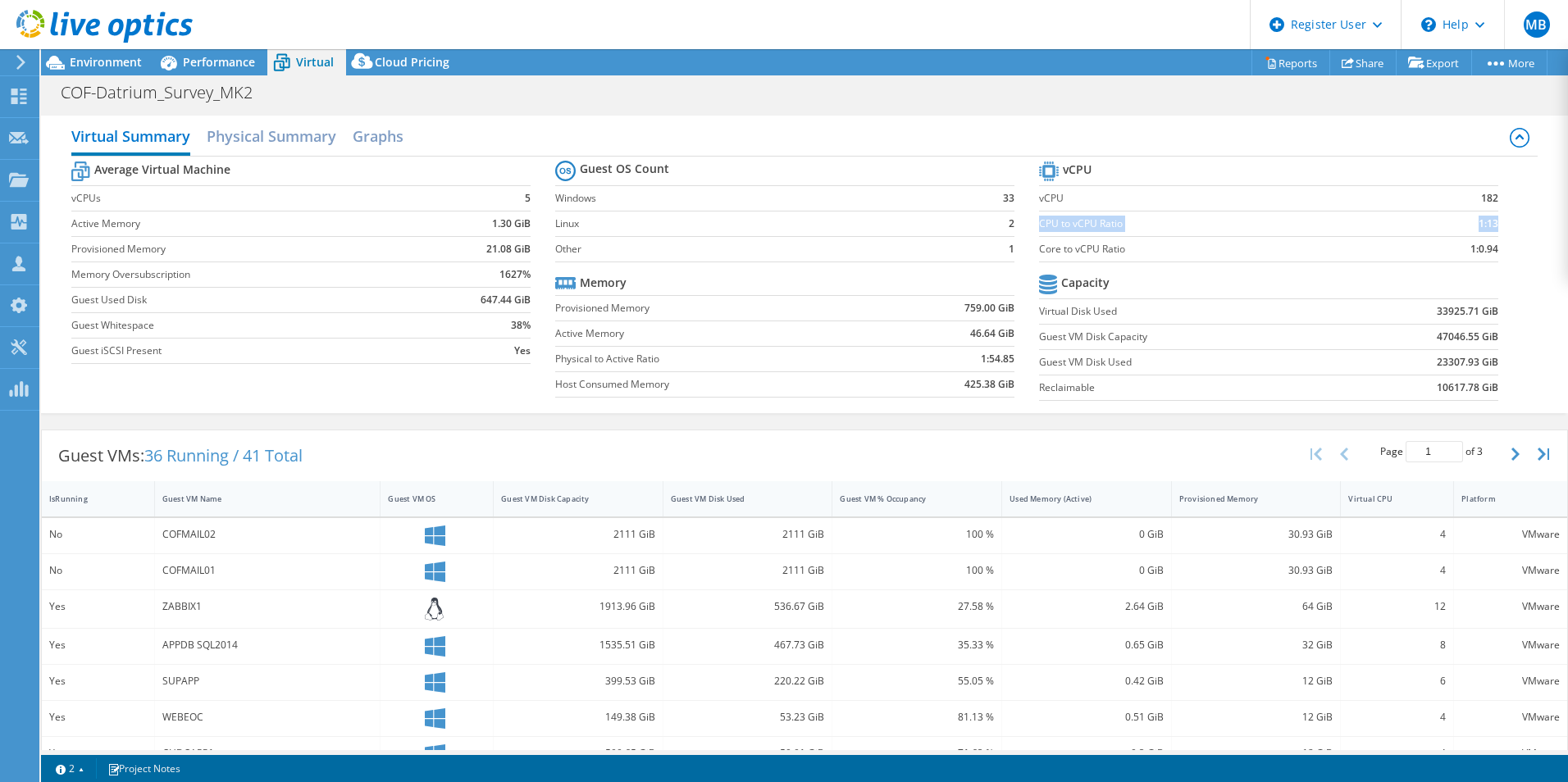 drag, startPoint x: 1033, startPoint y: 225, endPoint x: 1486, endPoint y: 228, distance: 453.0099 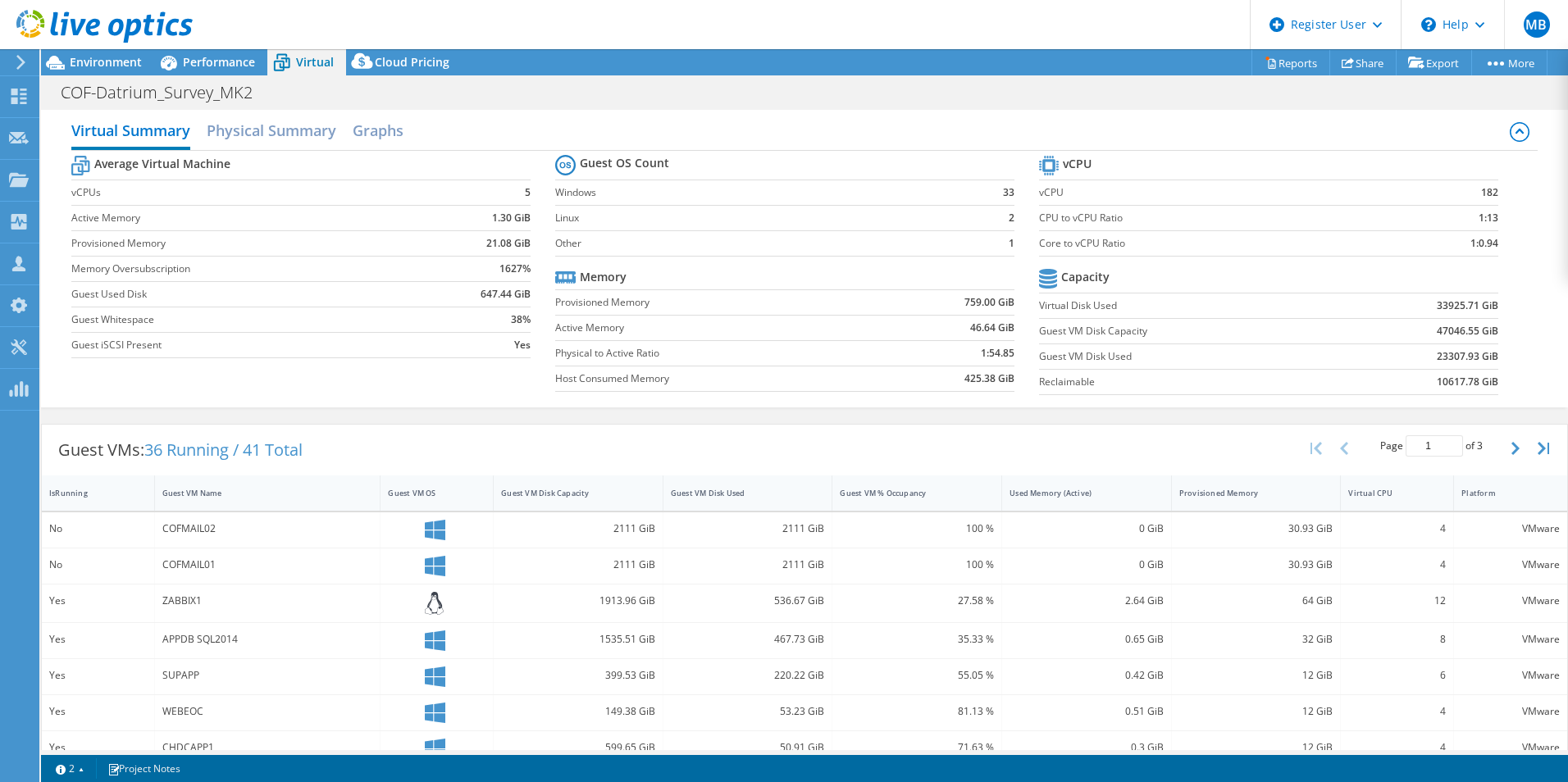 scroll, scrollTop: 0, scrollLeft: 0, axis: both 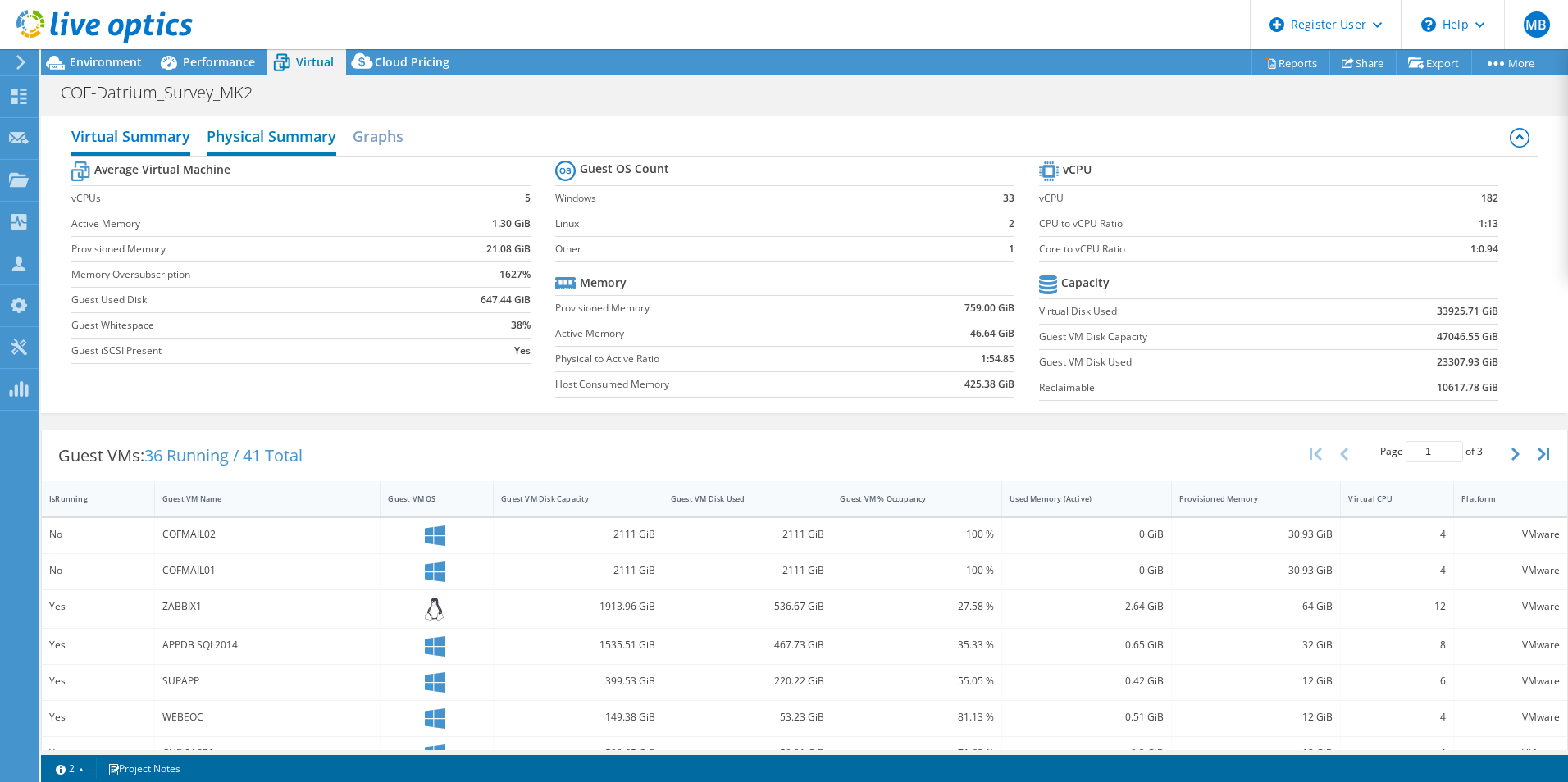 click on "Physical Summary" at bounding box center [271, 138] 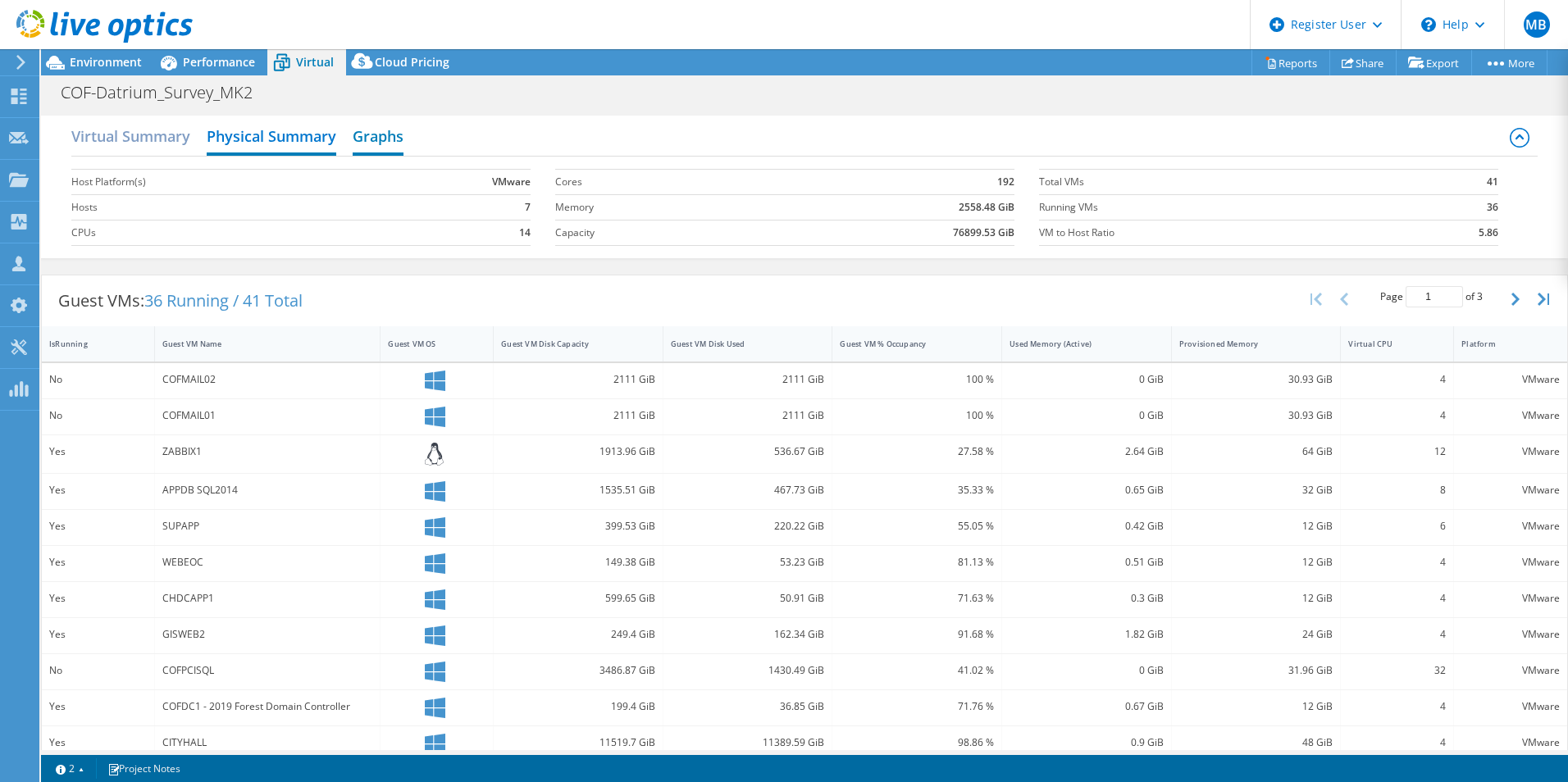 click on "Graphs" at bounding box center [378, 138] 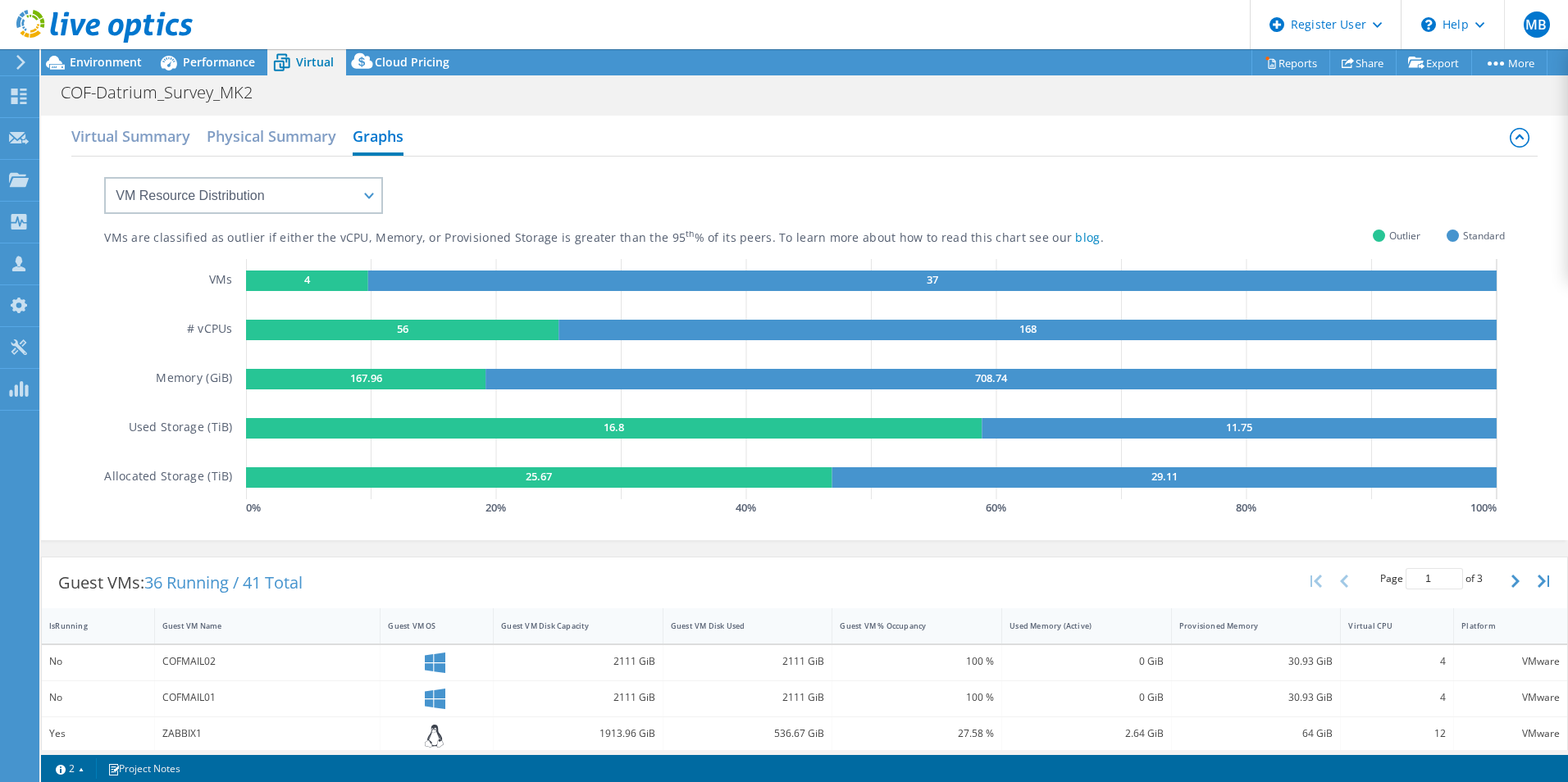 click 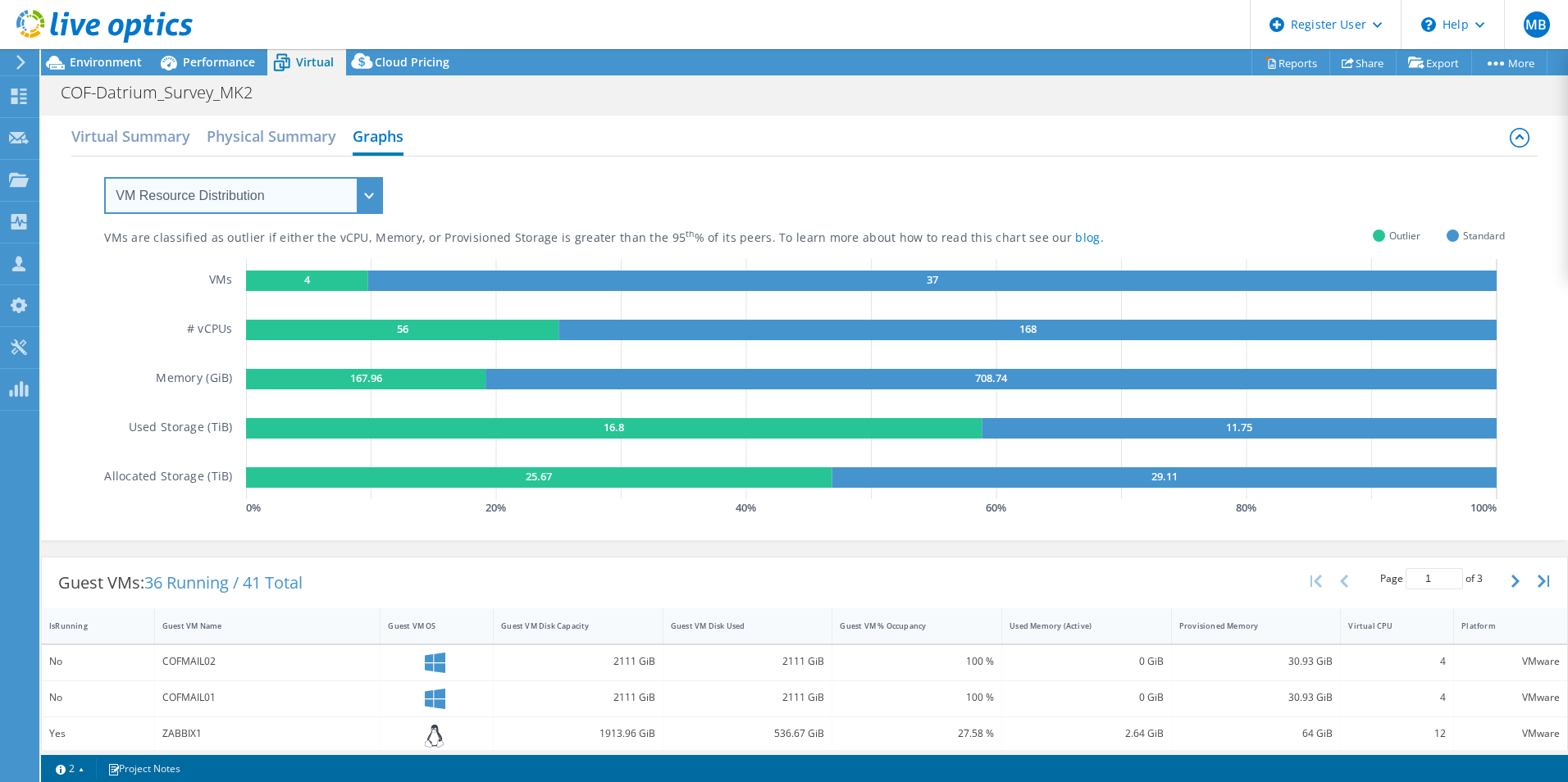click on "VM Resource Distribution Provisioning Contrast Over Provisioning" at bounding box center [244, 195] 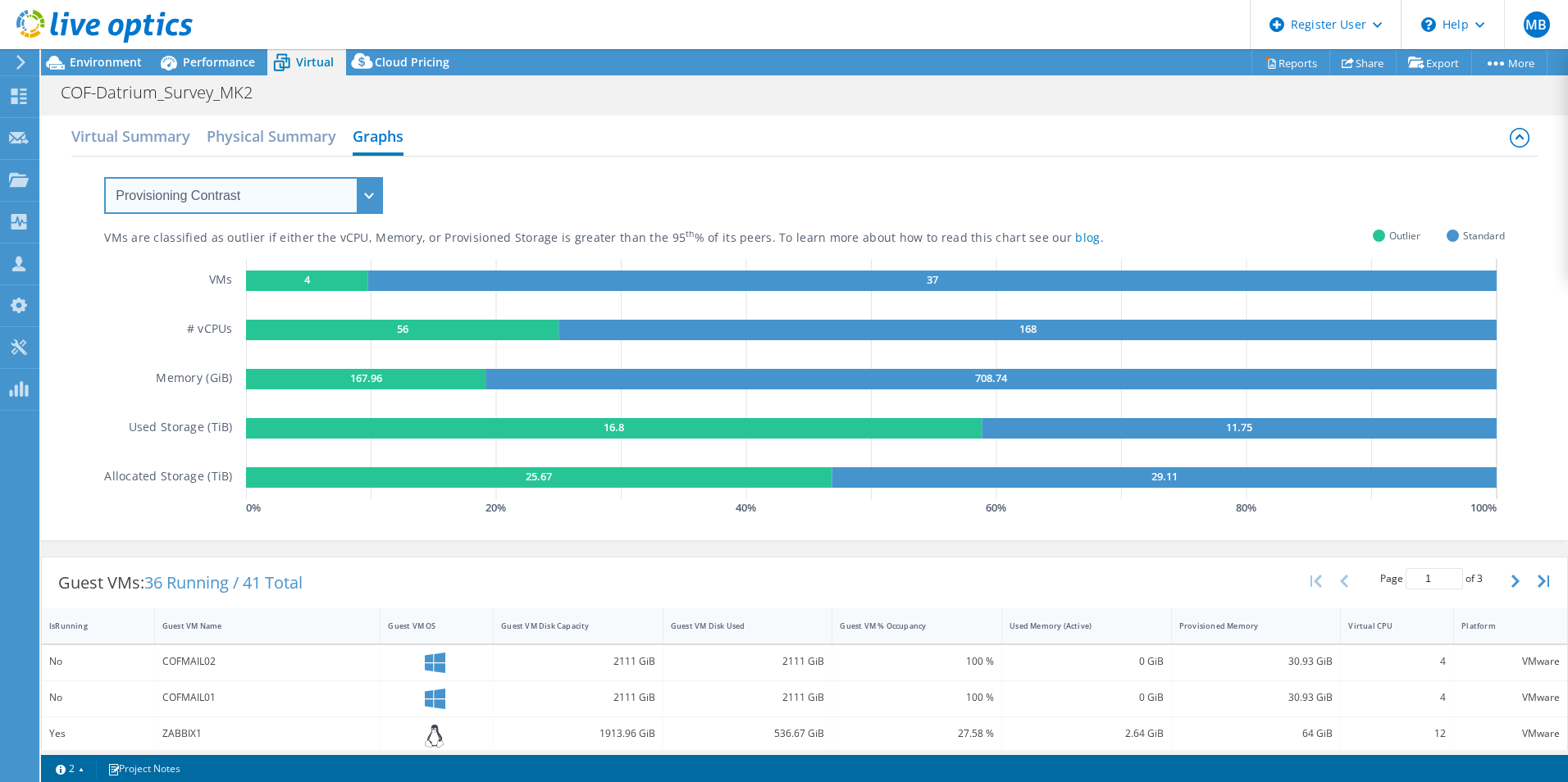 click on "VM Resource Distribution Provisioning Contrast Over Provisioning" at bounding box center (244, 195) 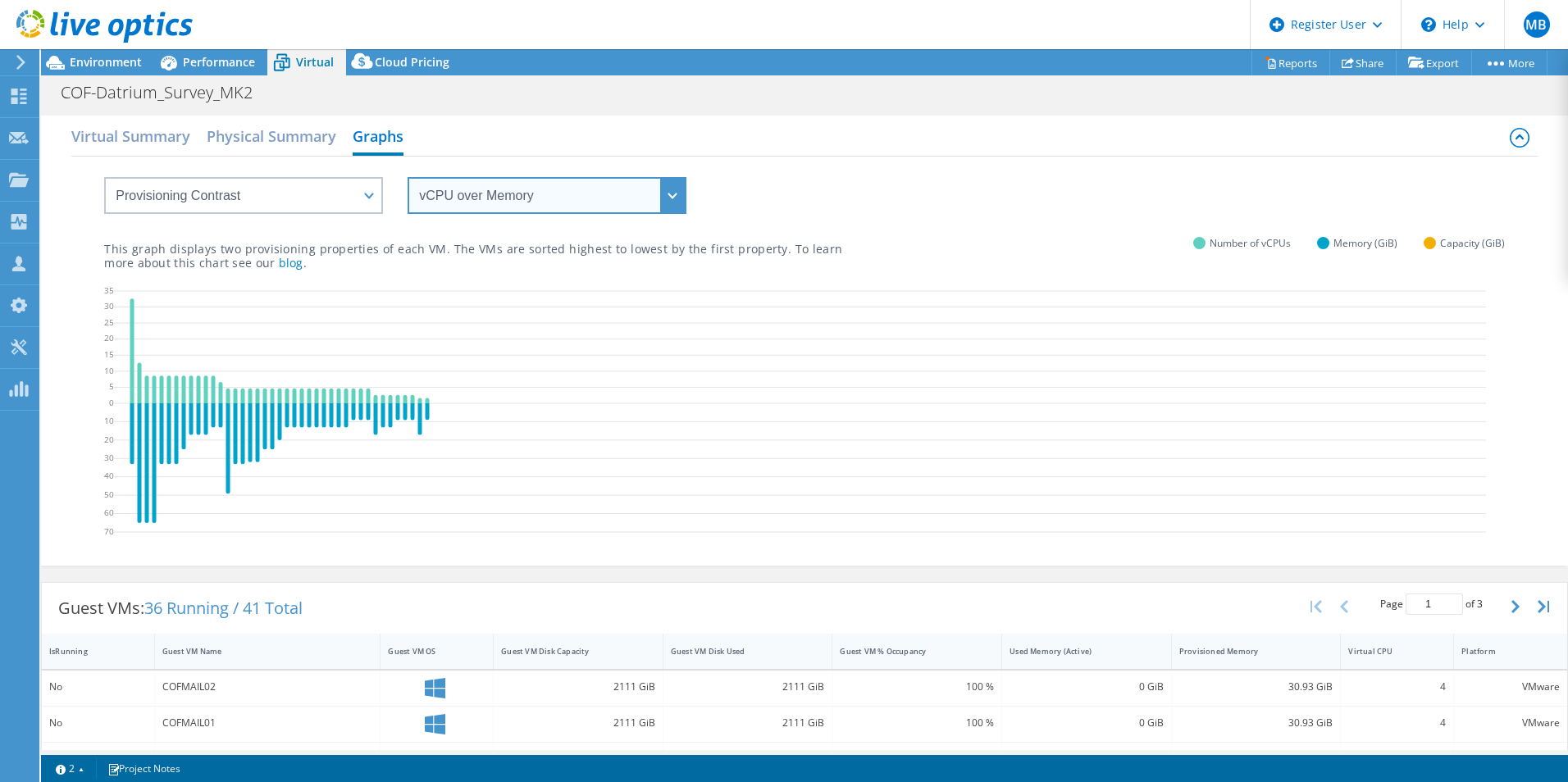 click on "vCPU over Memory vCPU over Capacity Memory over vCPU Memory over Capacity Capacity over vCPU Capacity over Memory" at bounding box center [547, 195] 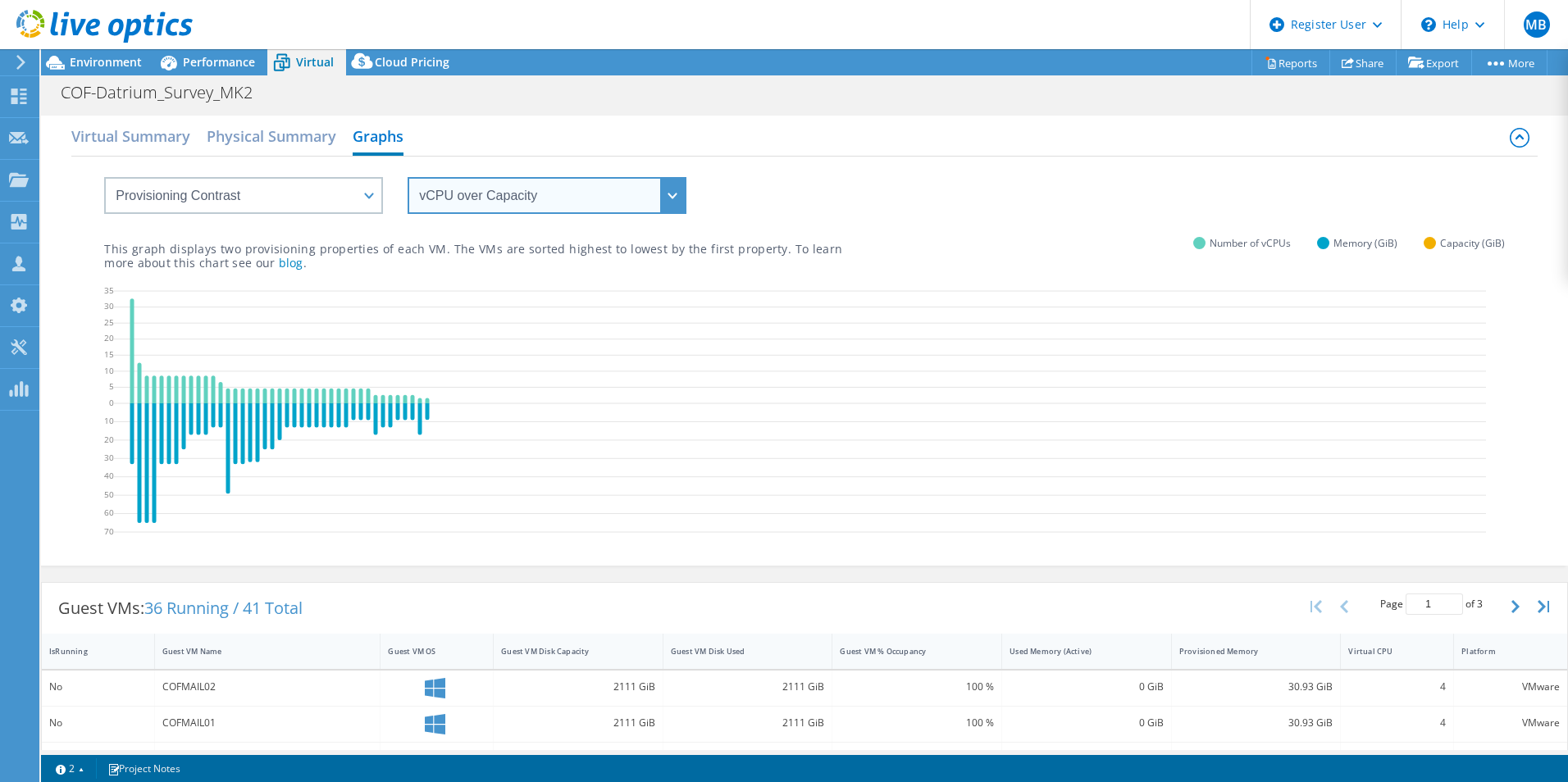 click on "vCPU over Memory vCPU over Capacity Memory over vCPU Memory over Capacity Capacity over vCPU Capacity over Memory" at bounding box center [547, 195] 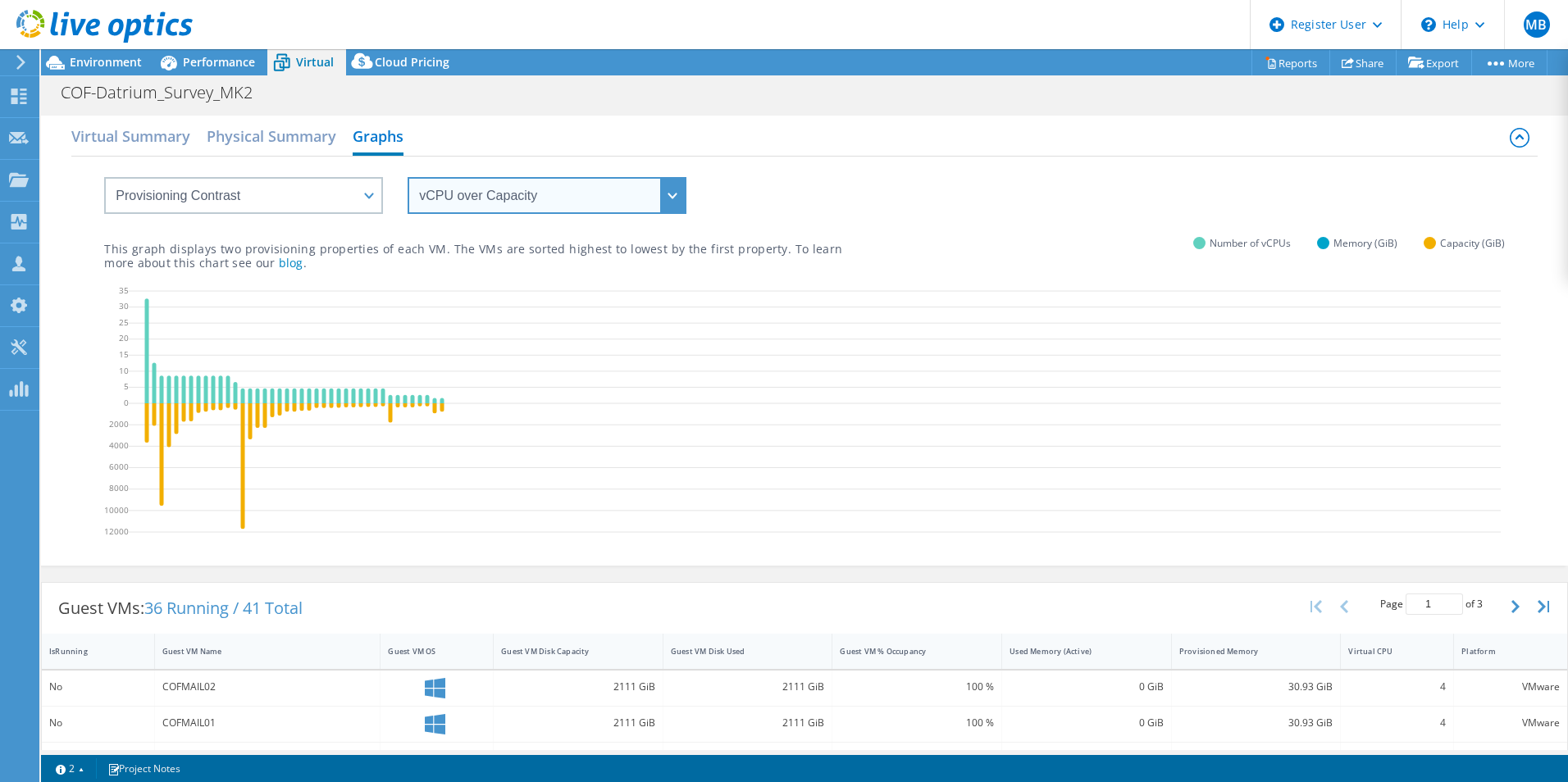 drag, startPoint x: 520, startPoint y: 202, endPoint x: 518, endPoint y: 216, distance: 14.142136 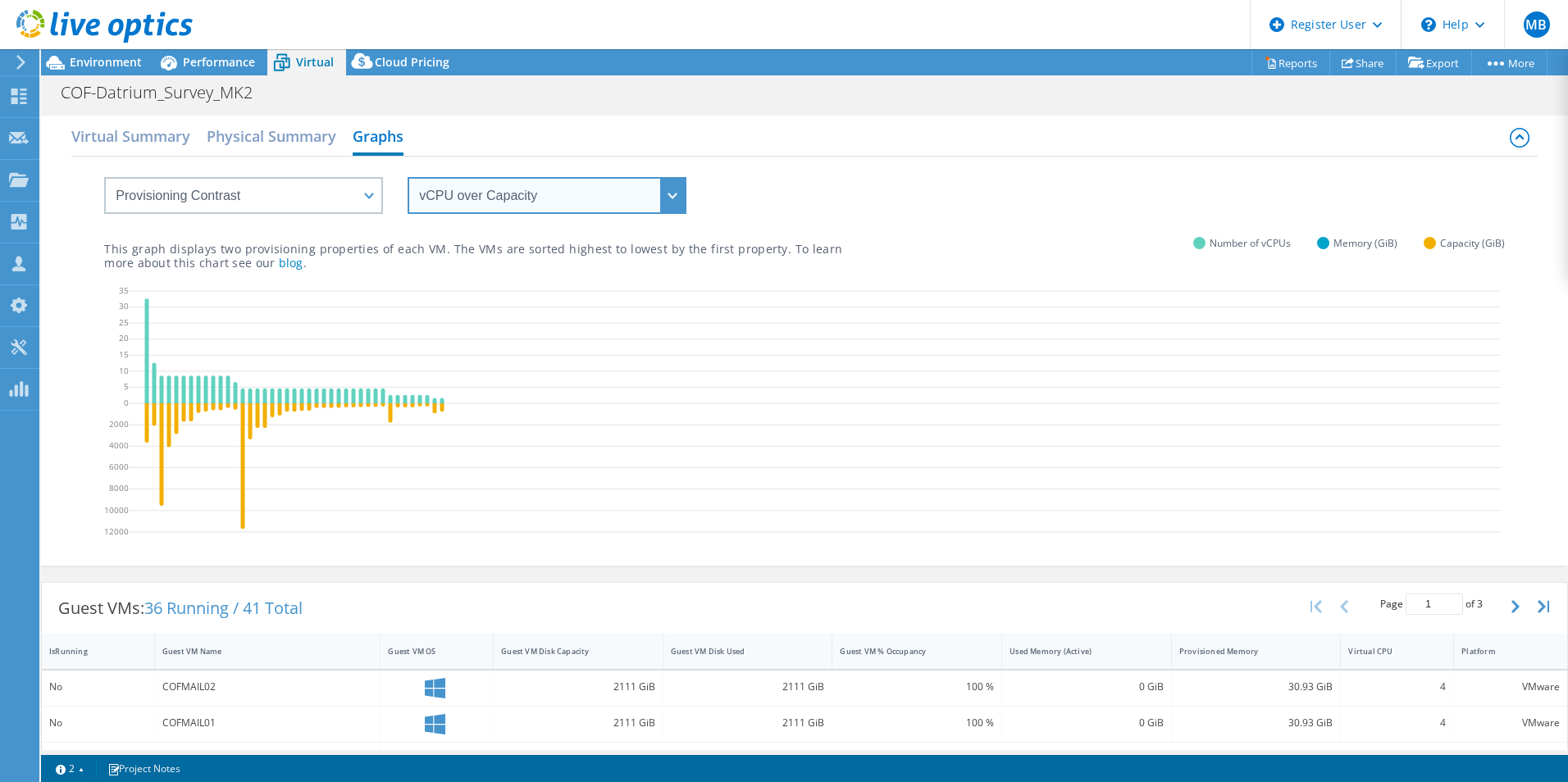 click on "vCPU over Memory vCPU over Capacity Memory over vCPU Memory over Capacity Capacity over vCPU Capacity over Memory" at bounding box center [547, 195] 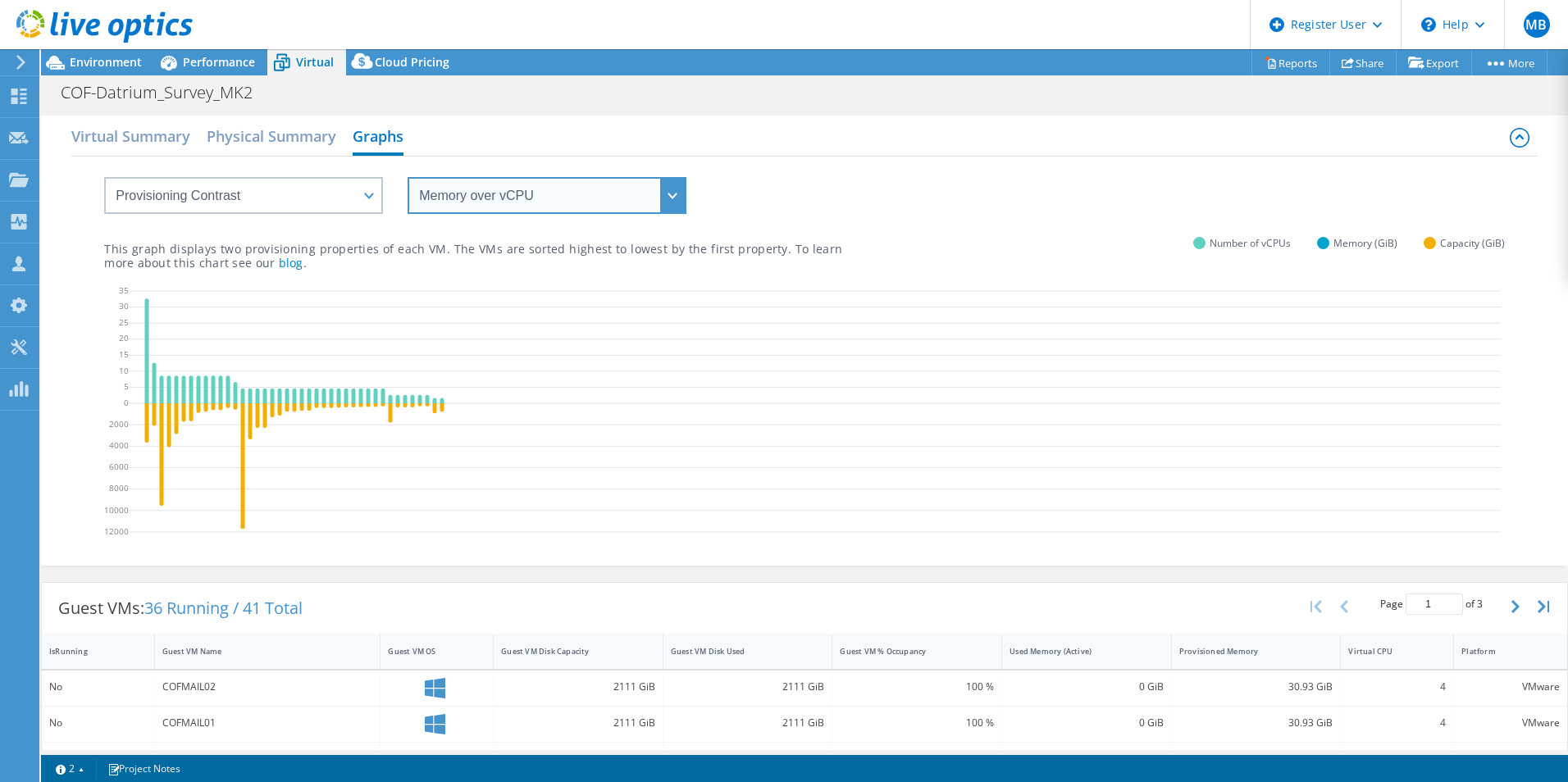 click on "vCPU over Memory vCPU over Capacity Memory over vCPU Memory over Capacity Capacity over vCPU Capacity over Memory" at bounding box center [547, 195] 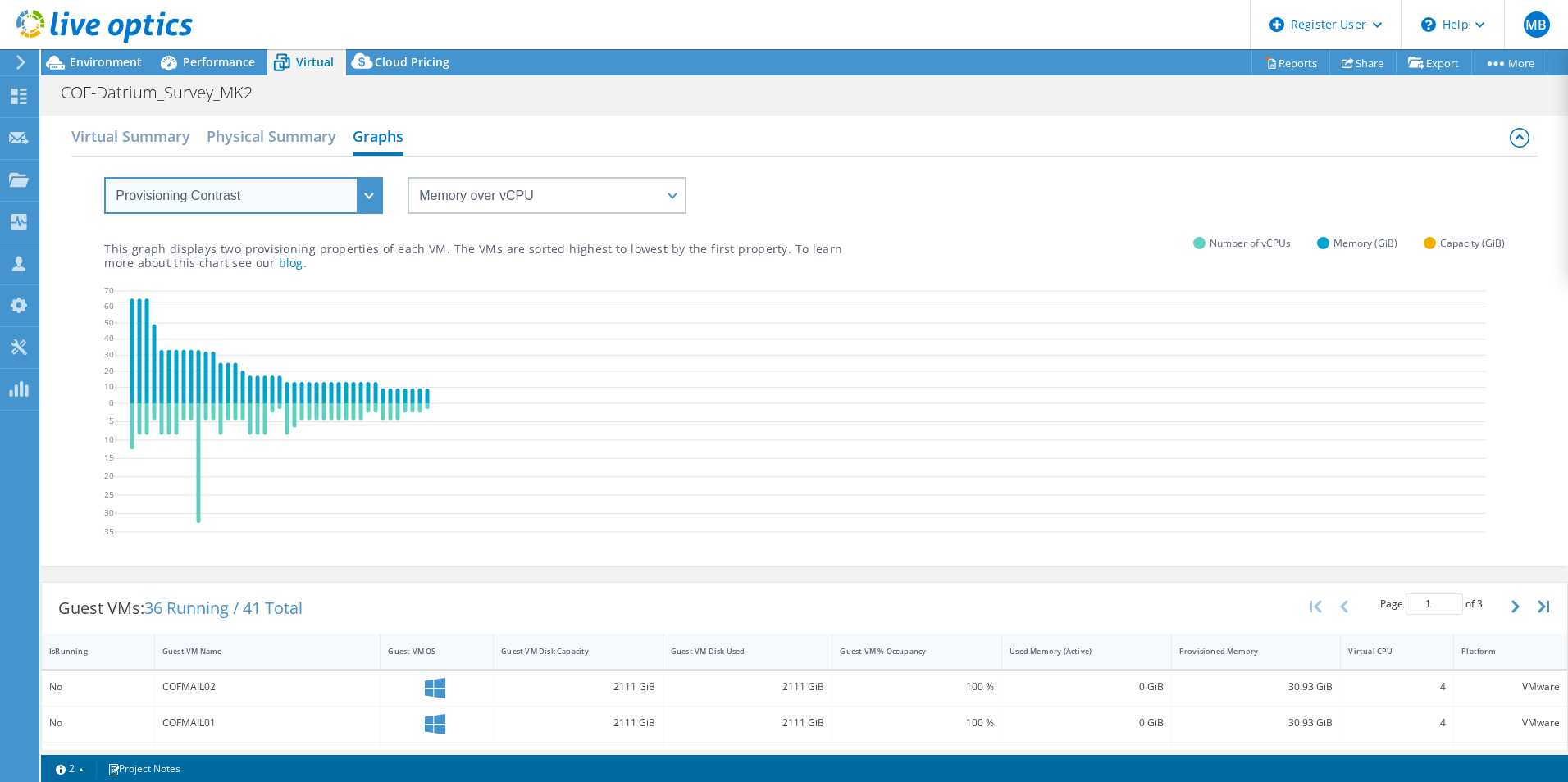 click on "VM Resource Distribution Provisioning Contrast Over Provisioning" at bounding box center [244, 195] 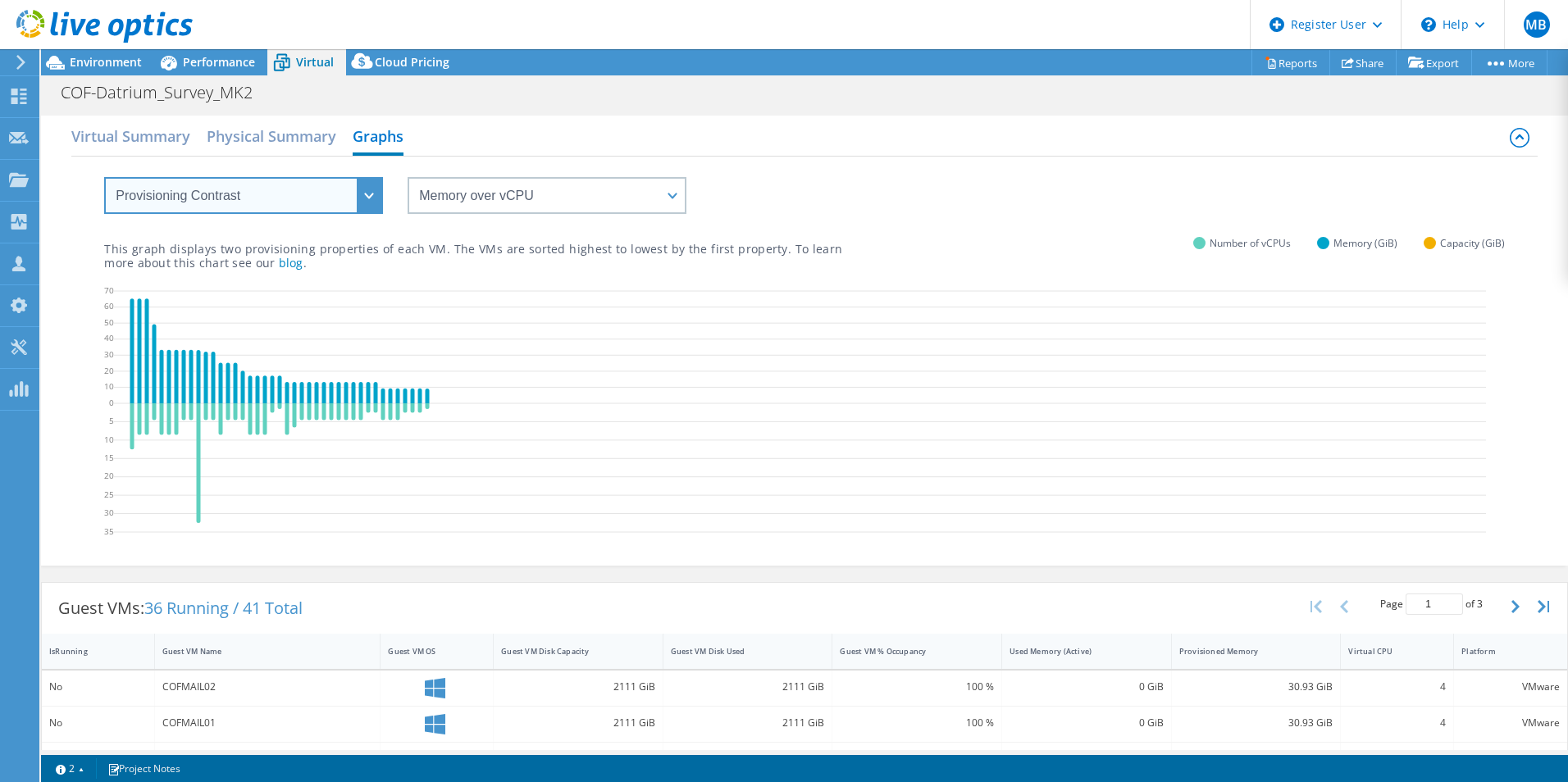 select on "Over Provisioning" 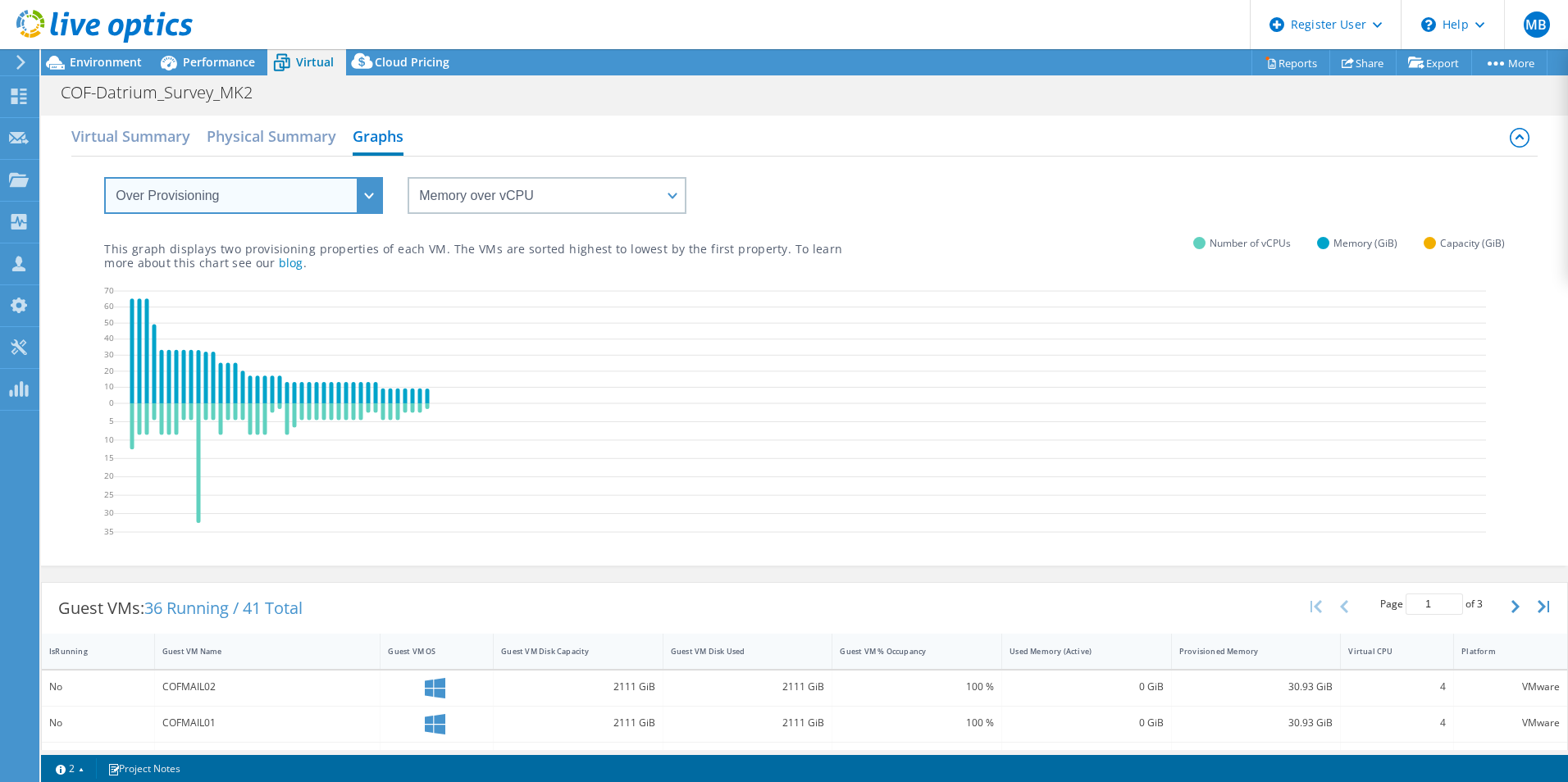 click on "VM Resource Distribution Provisioning Contrast Over Provisioning" at bounding box center (244, 195) 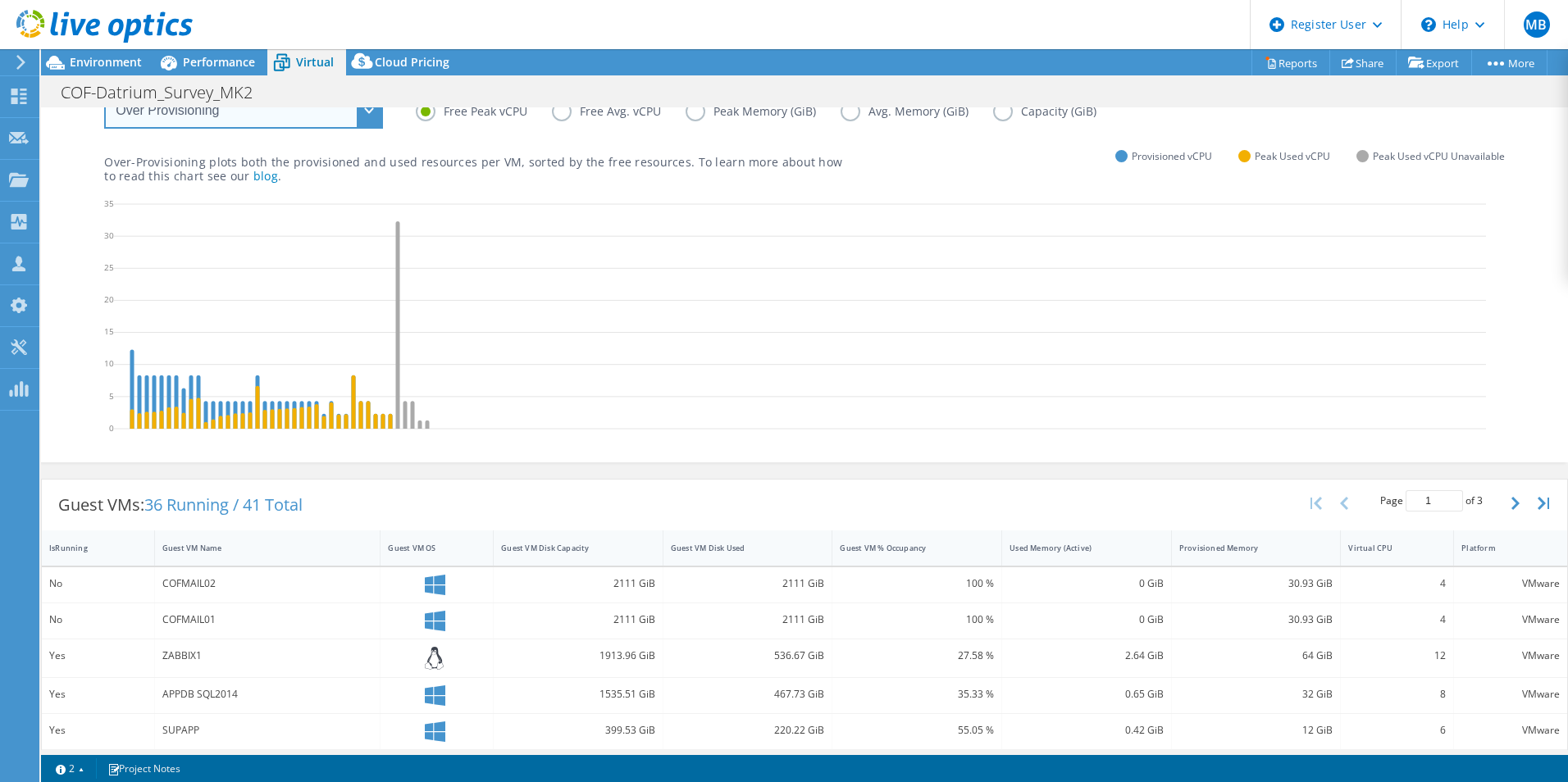 scroll, scrollTop: 82, scrollLeft: 0, axis: vertical 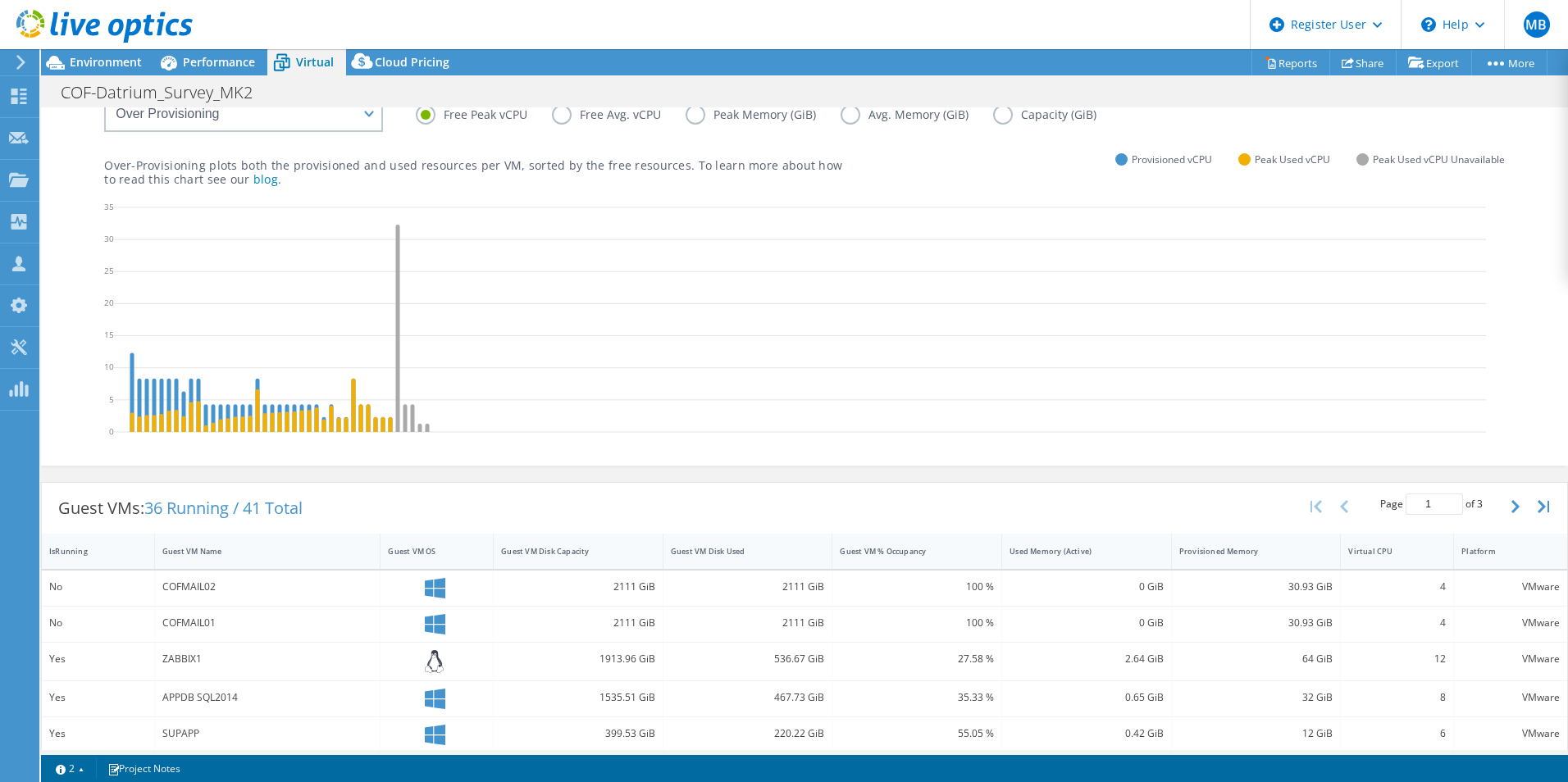 click on "Free Avg. vCPU" at bounding box center [618, 115] 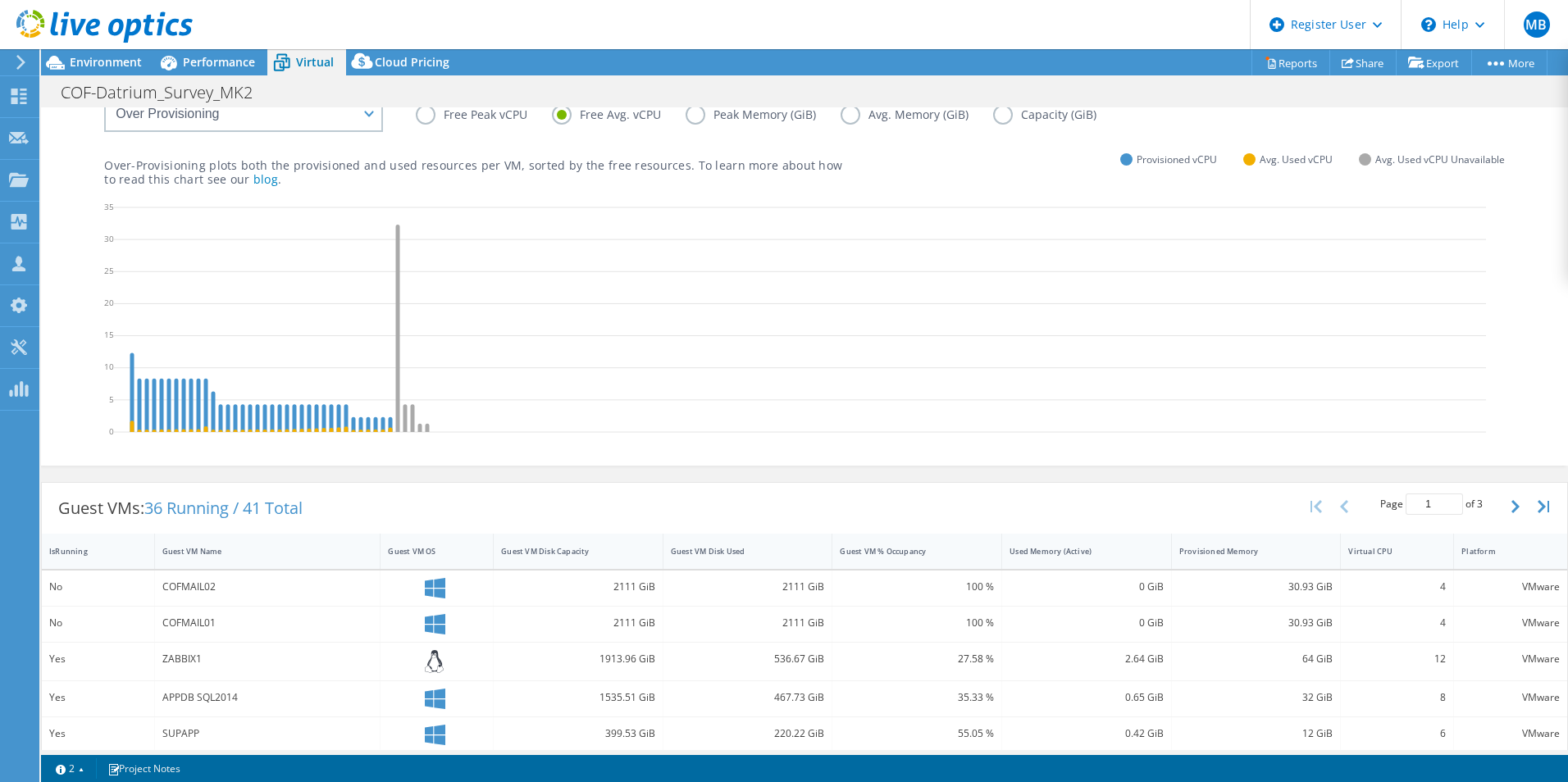 click on "Peak Memory (GiB)" at bounding box center [763, 115] 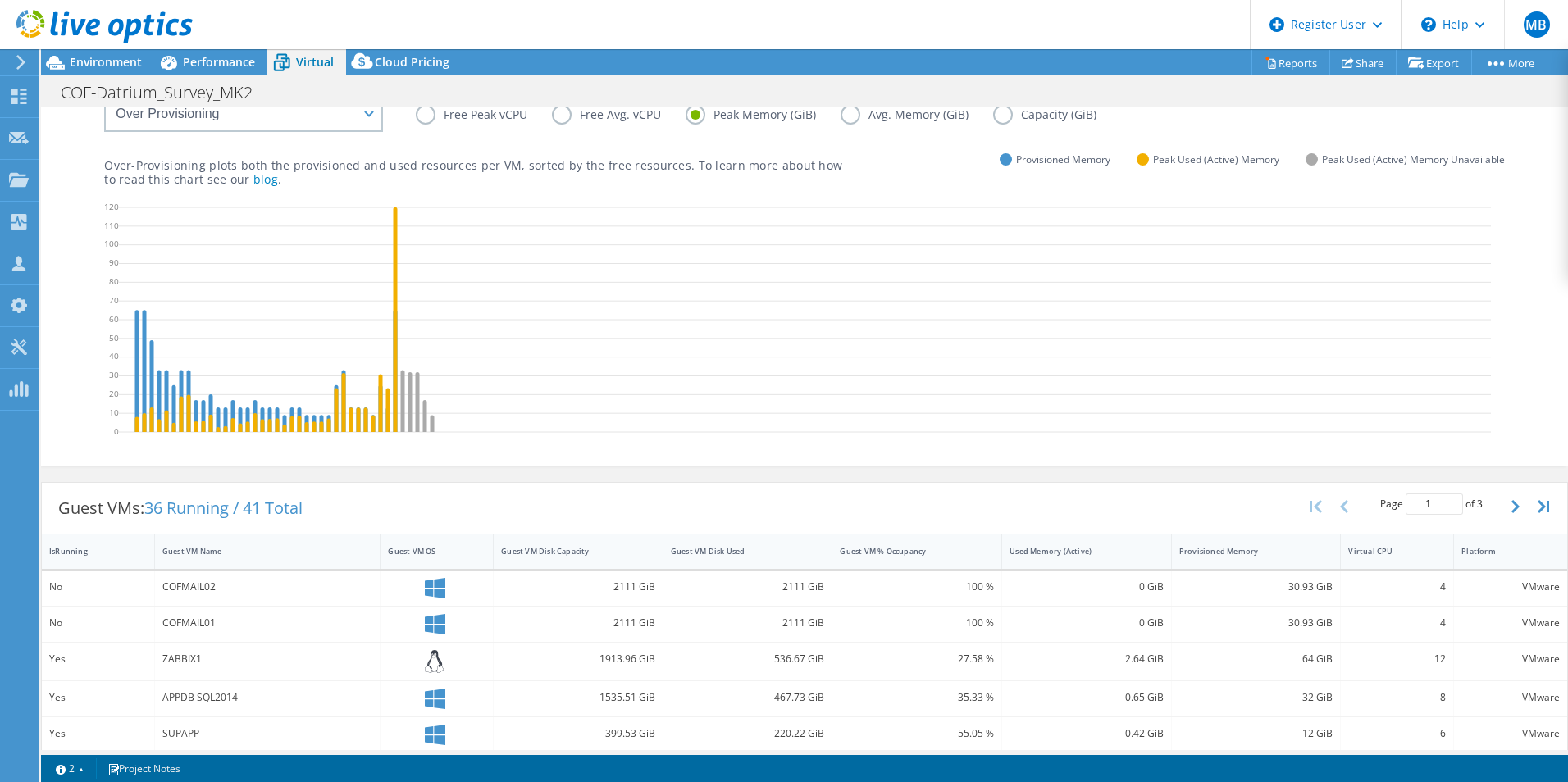 click on "Avg. Memory (GiB)" at bounding box center [917, 115] 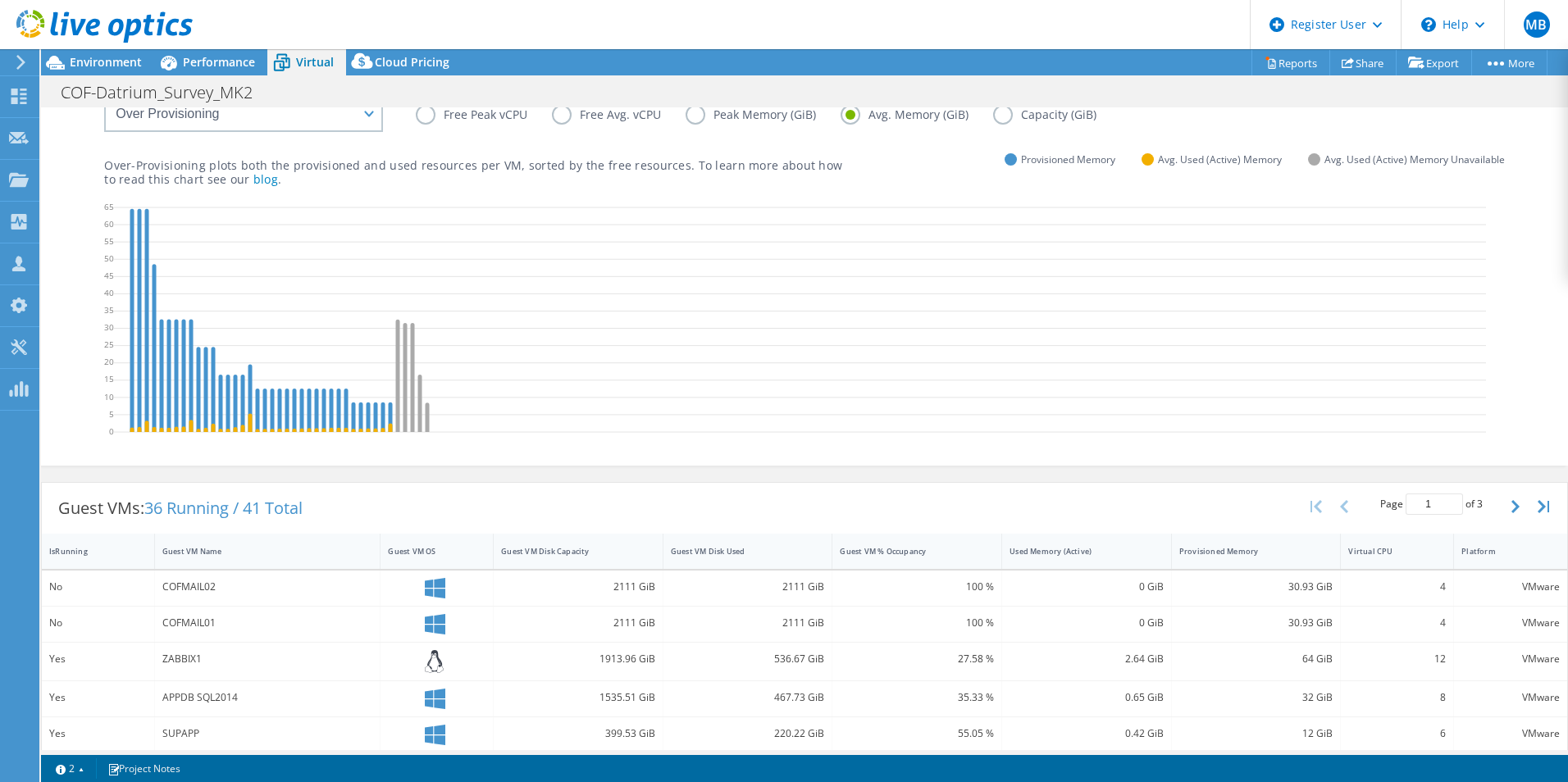 click on "Avg. Memory (GiB)" at bounding box center (917, 115) 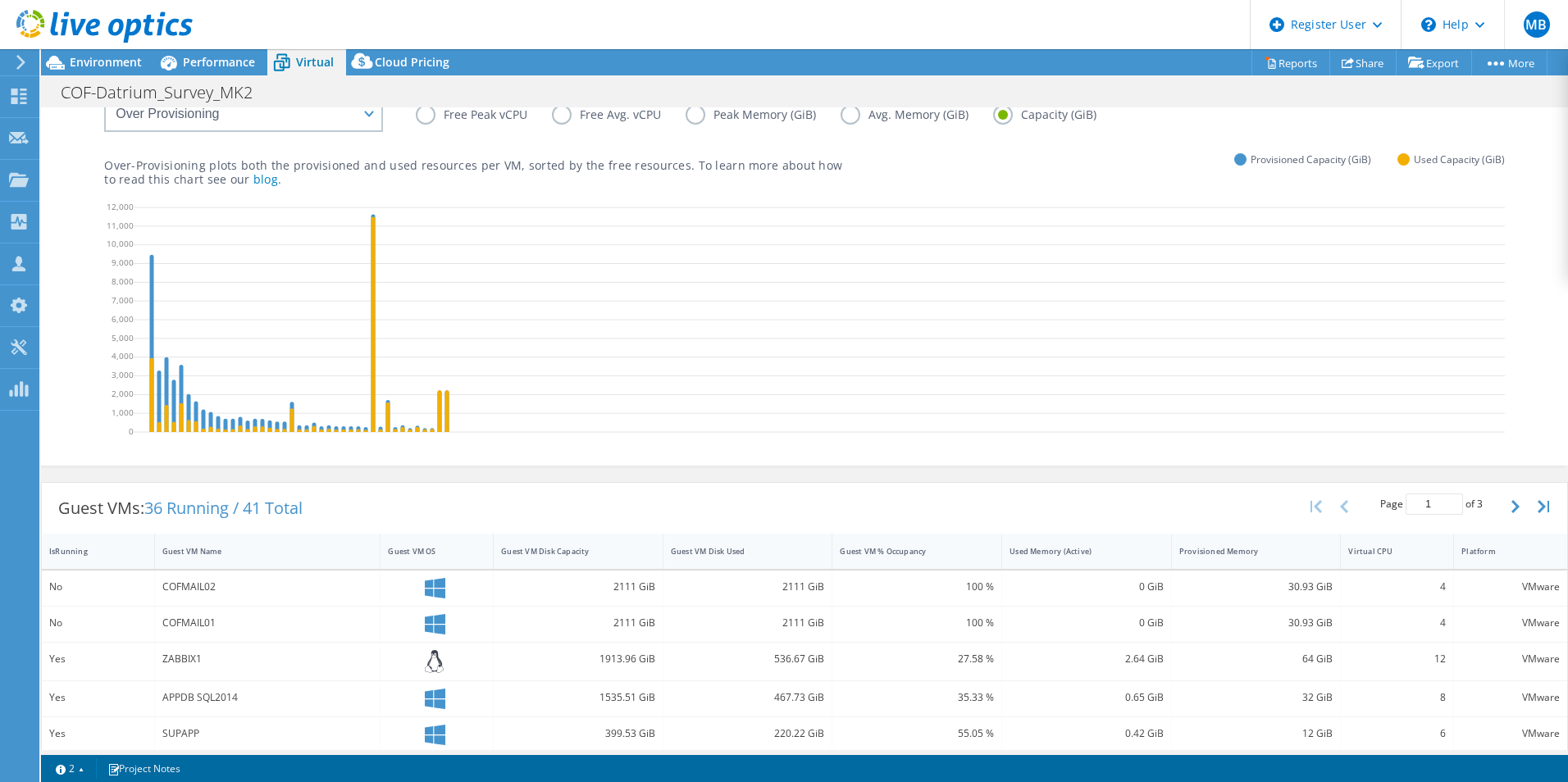 click on "Free Peak vCPU Free Avg. vCPU Peak Memory (GiB) Avg. Memory (GiB) Capacity (GiB)" at bounding box center (960, 117) 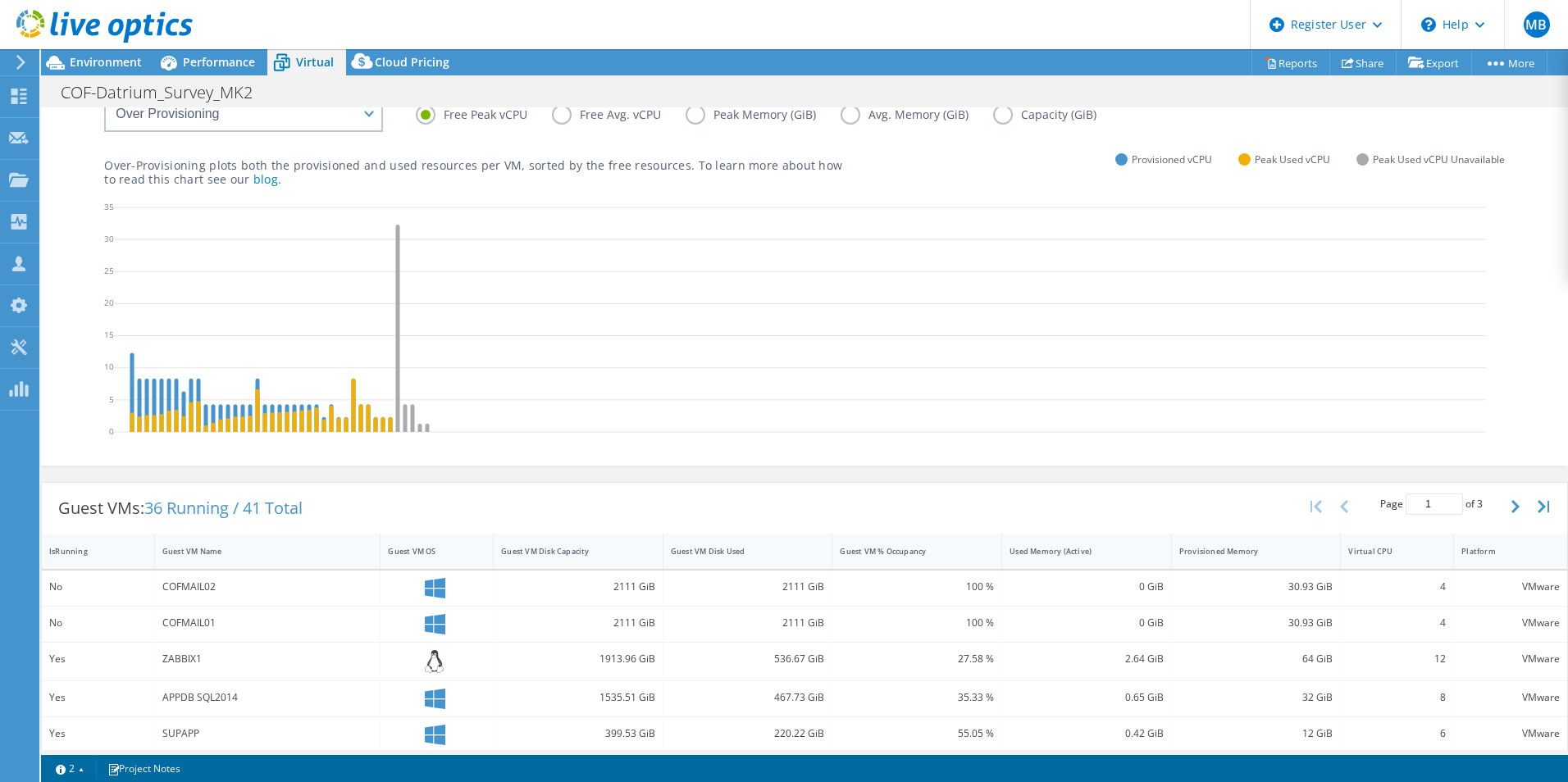 click on "Free Avg. vCPU" at bounding box center [618, 115] 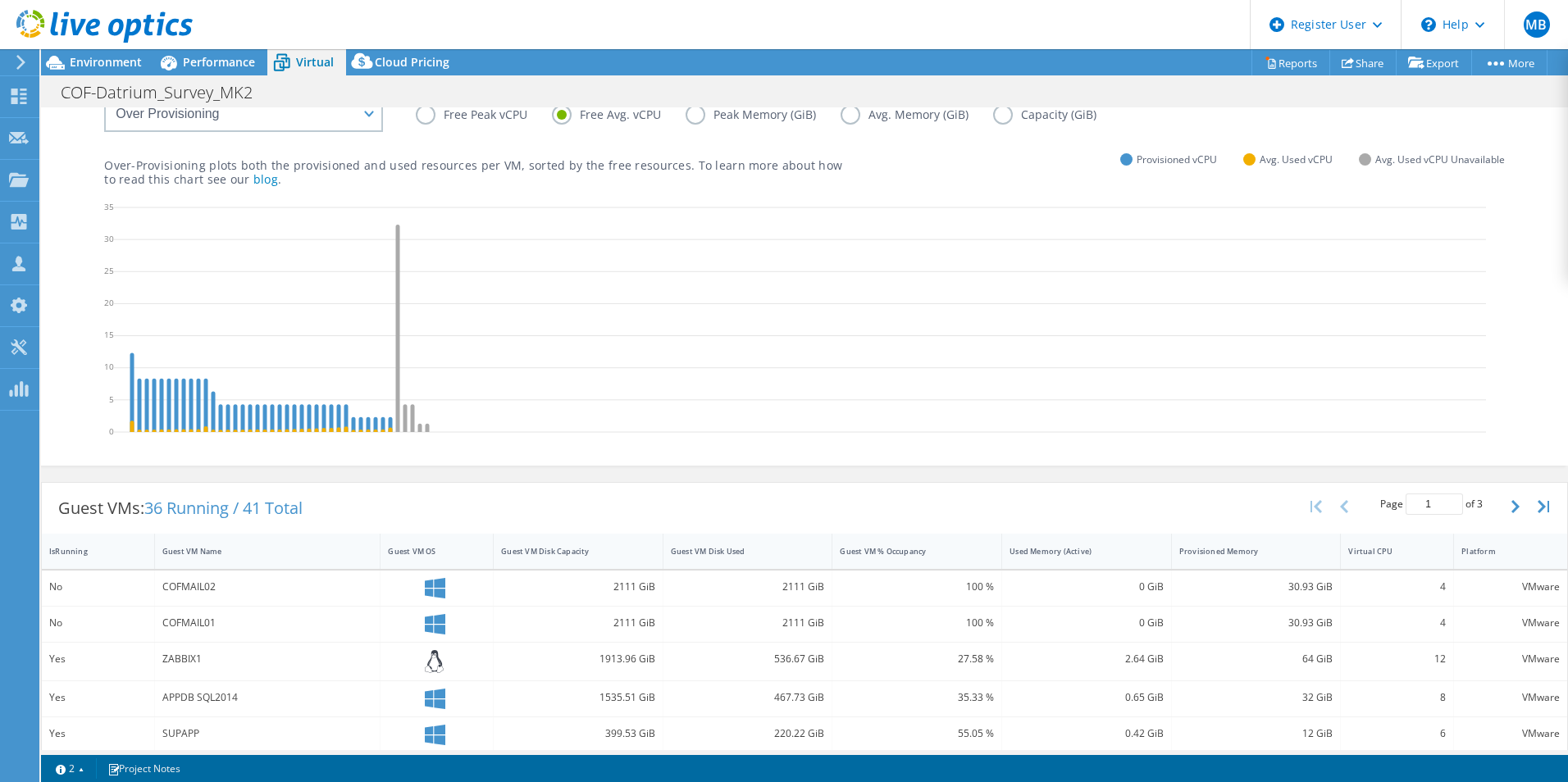 click on "Peak Memory (GiB)" at bounding box center (763, 115) 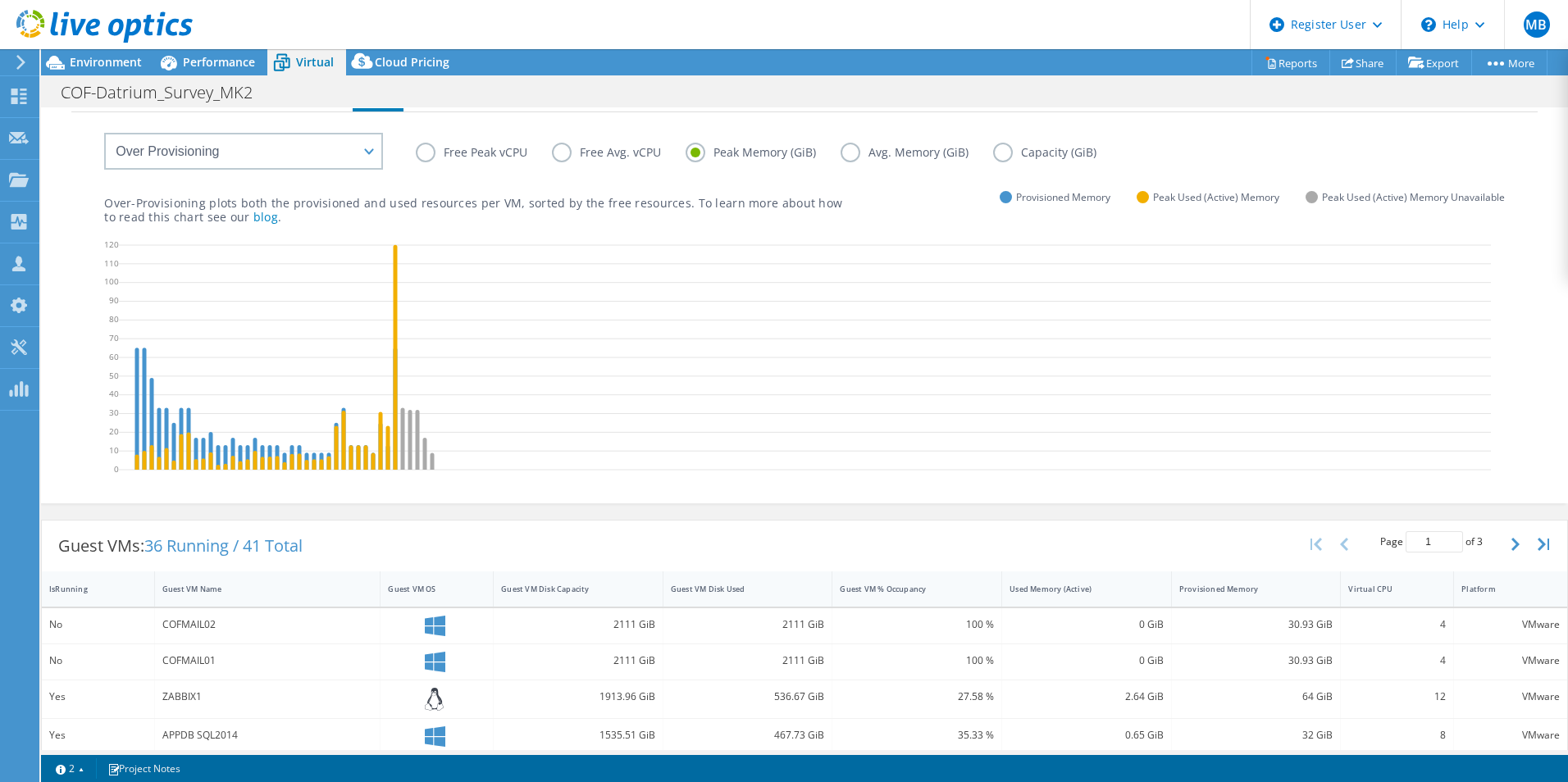scroll, scrollTop: 0, scrollLeft: 0, axis: both 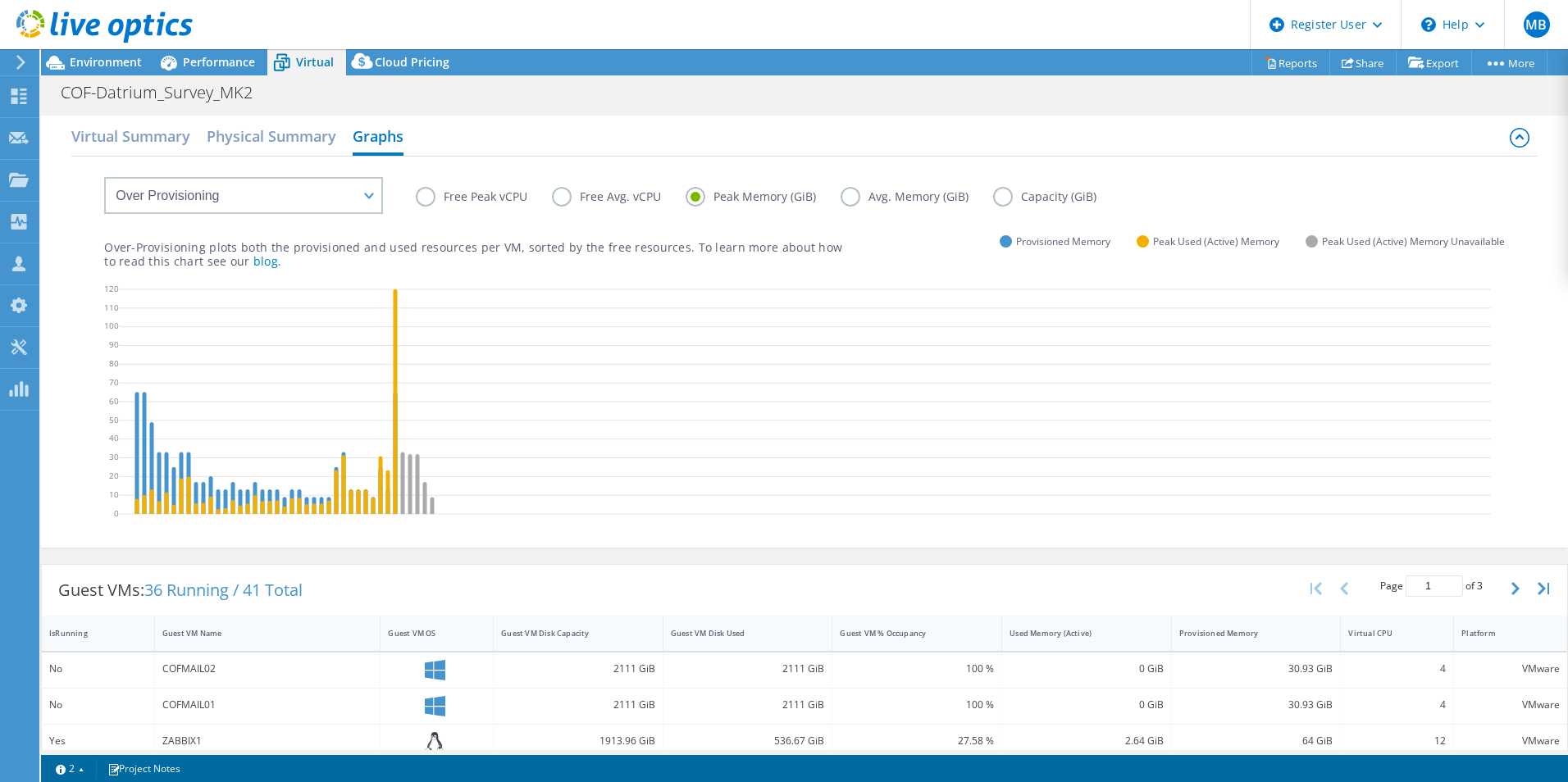 click on "Avg. Memory (GiB)" at bounding box center [917, 197] 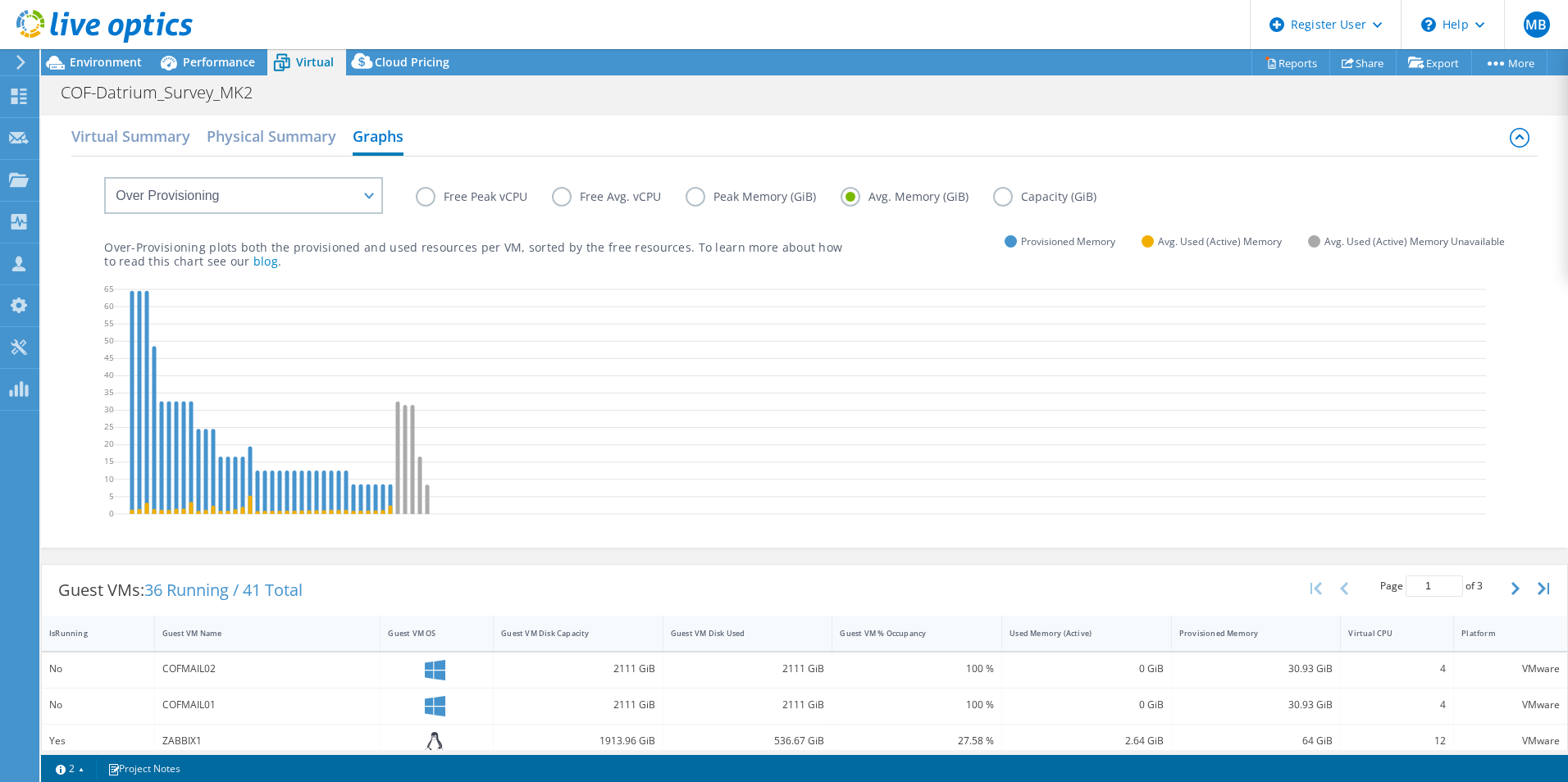 click on "Capacity (GiB)" at bounding box center [1057, 197] 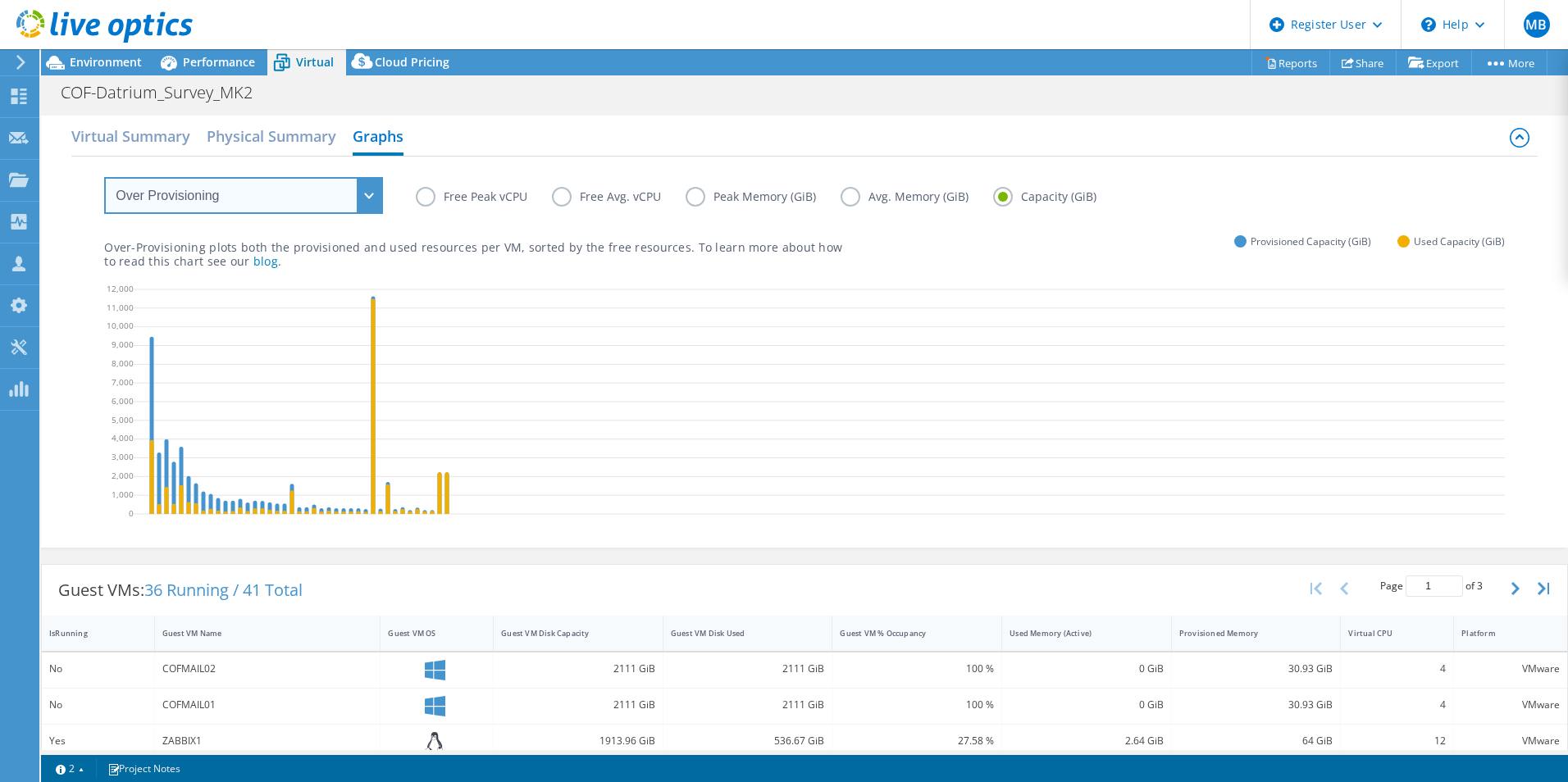 click on "VM Resource Distribution Provisioning Contrast Over Provisioning" at bounding box center (244, 195) 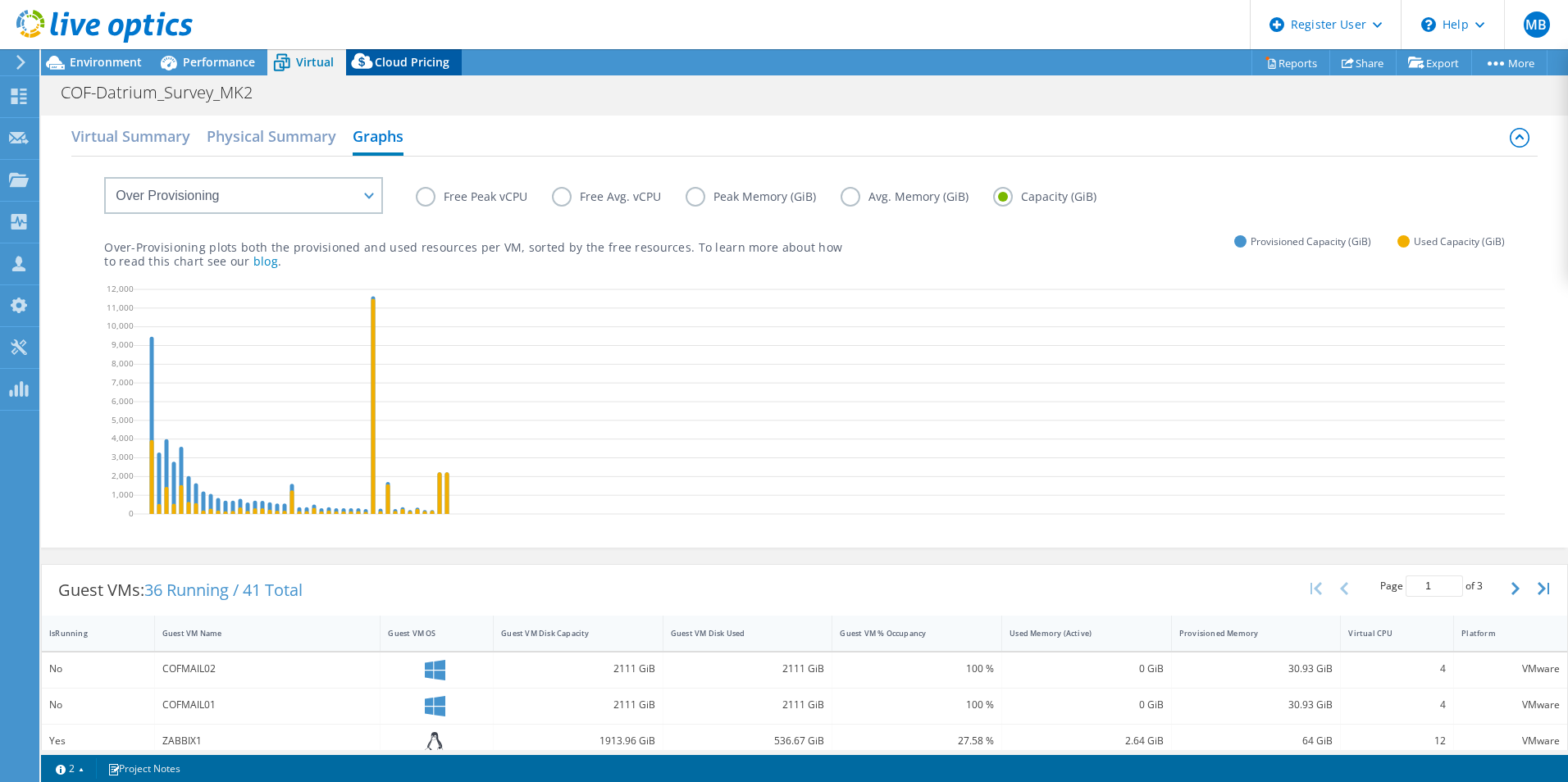 click 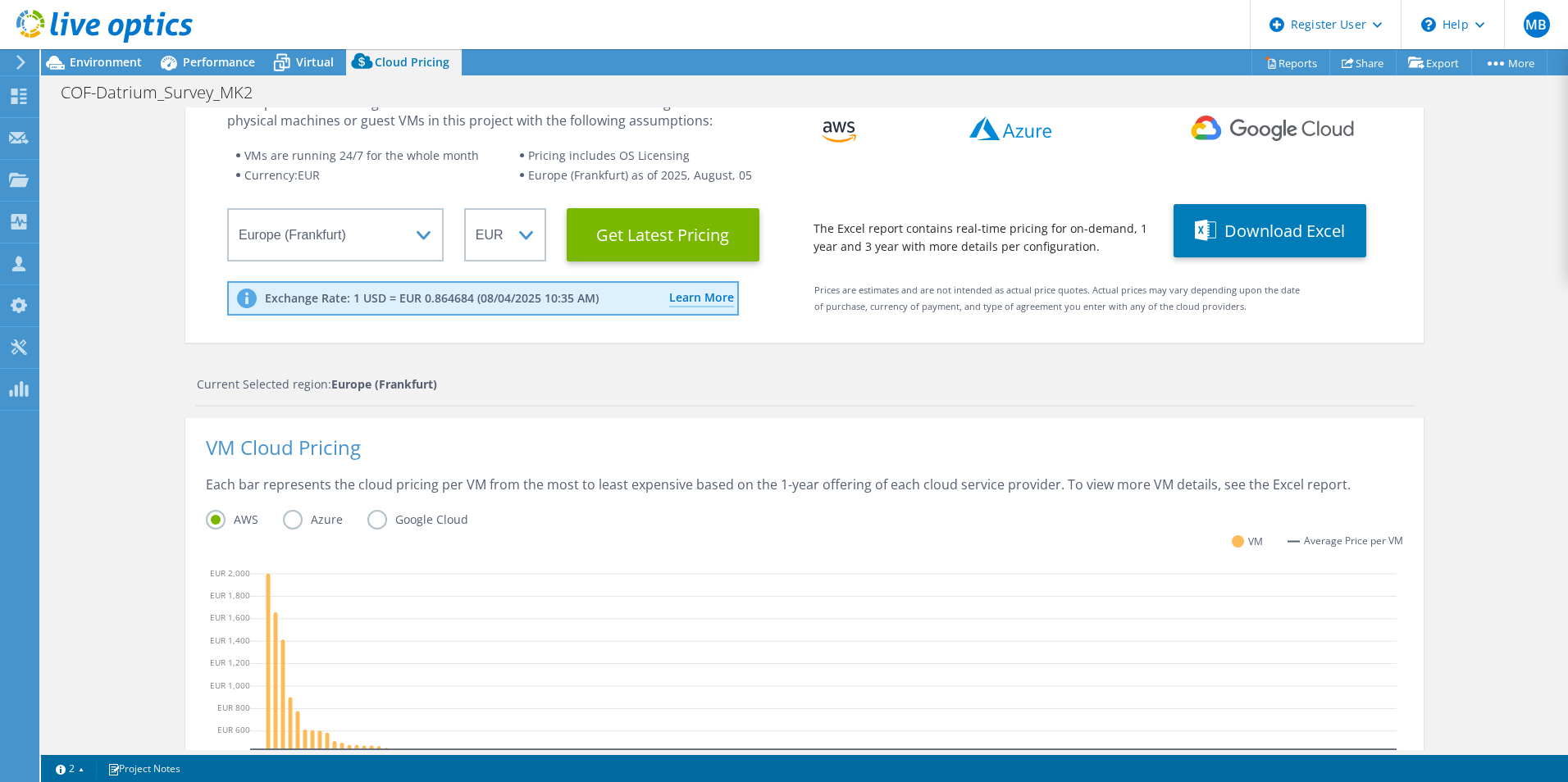 scroll, scrollTop: 164, scrollLeft: 0, axis: vertical 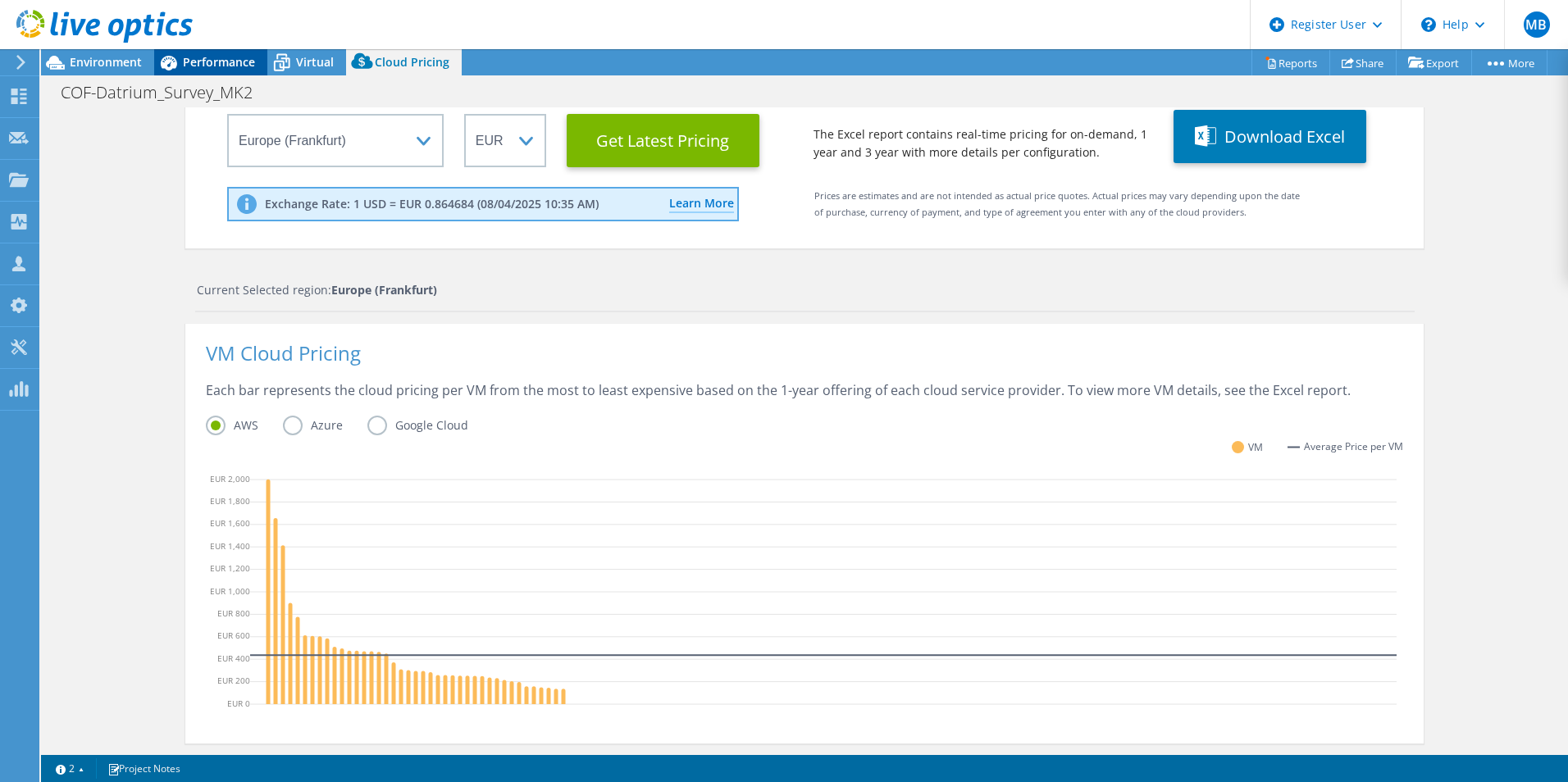 click 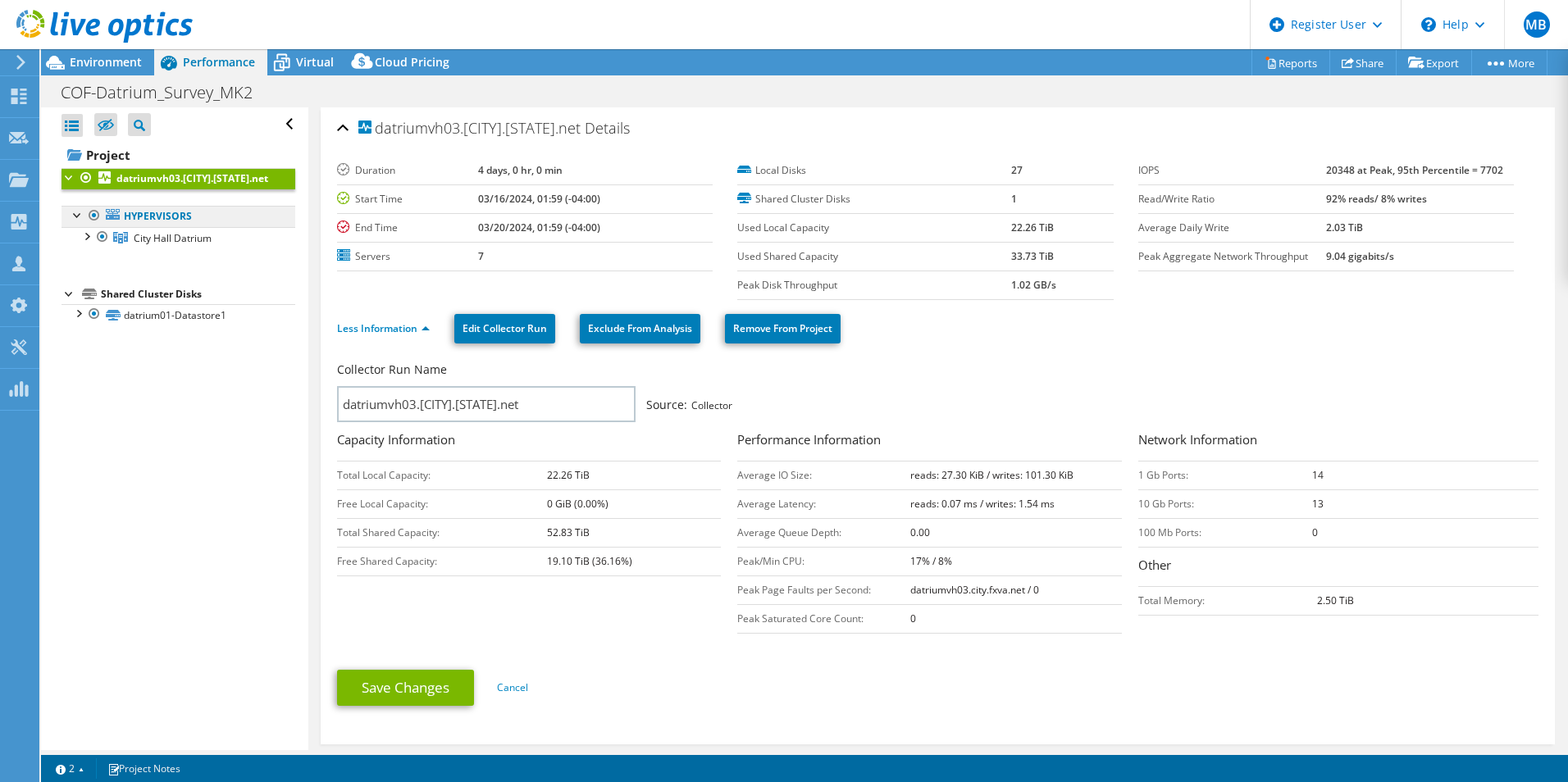 click on "Hypervisors" at bounding box center (178, 216) 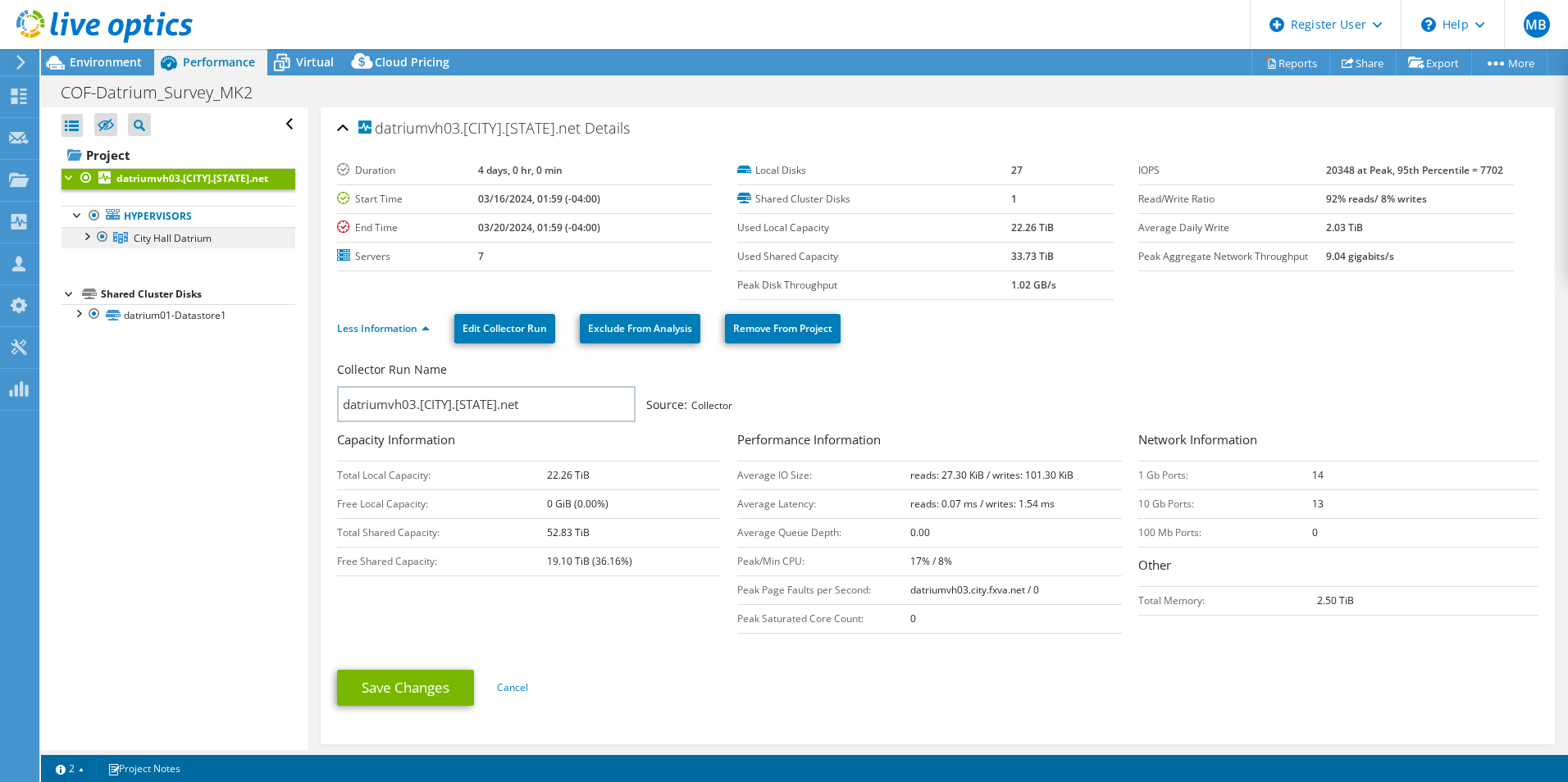 click on "City Hall Datrium" at bounding box center [172, 238] 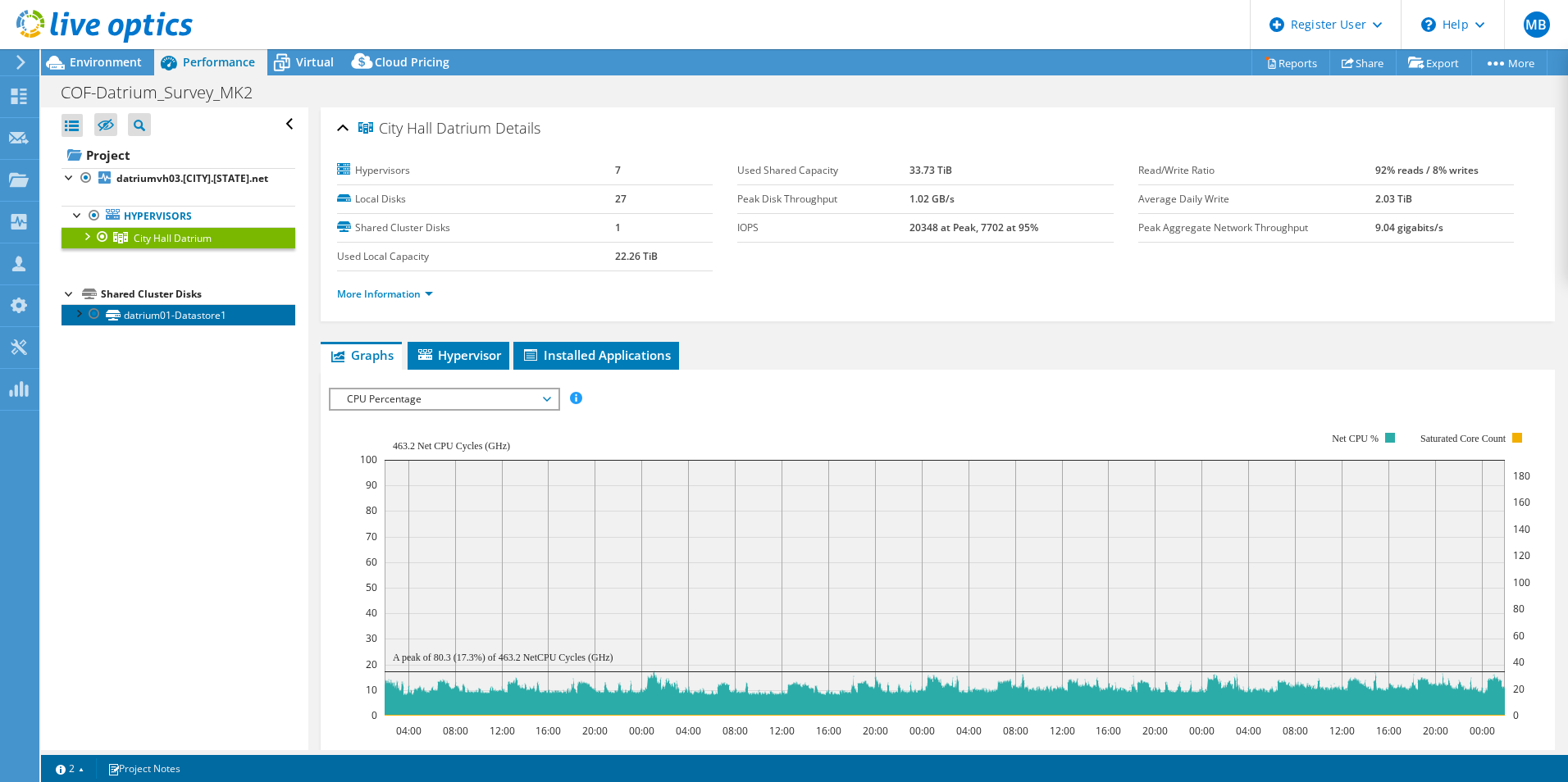 click on "datrium01-Datastore1" at bounding box center (178, 315) 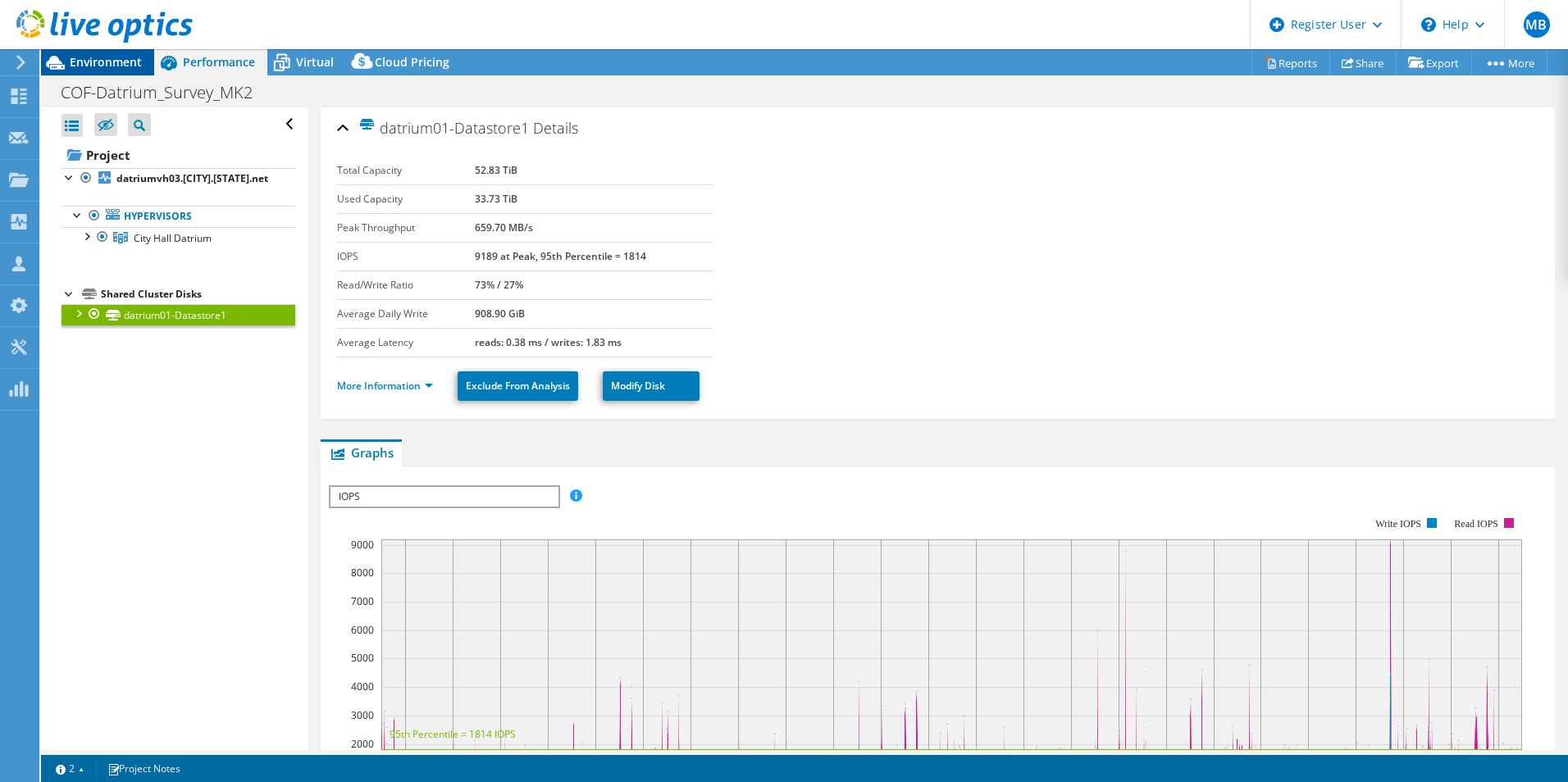 click on "Environment" at bounding box center [106, 61] 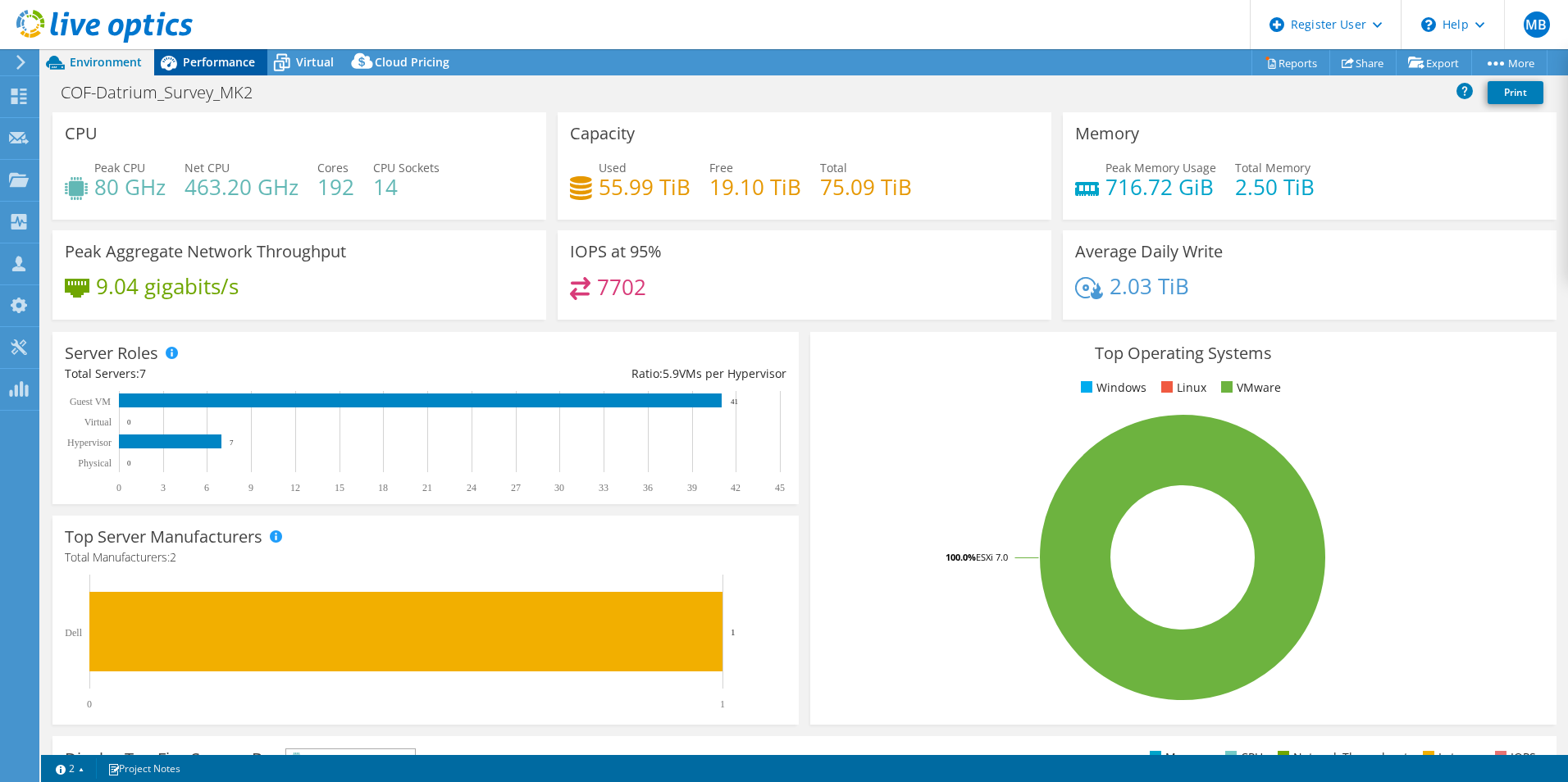 click 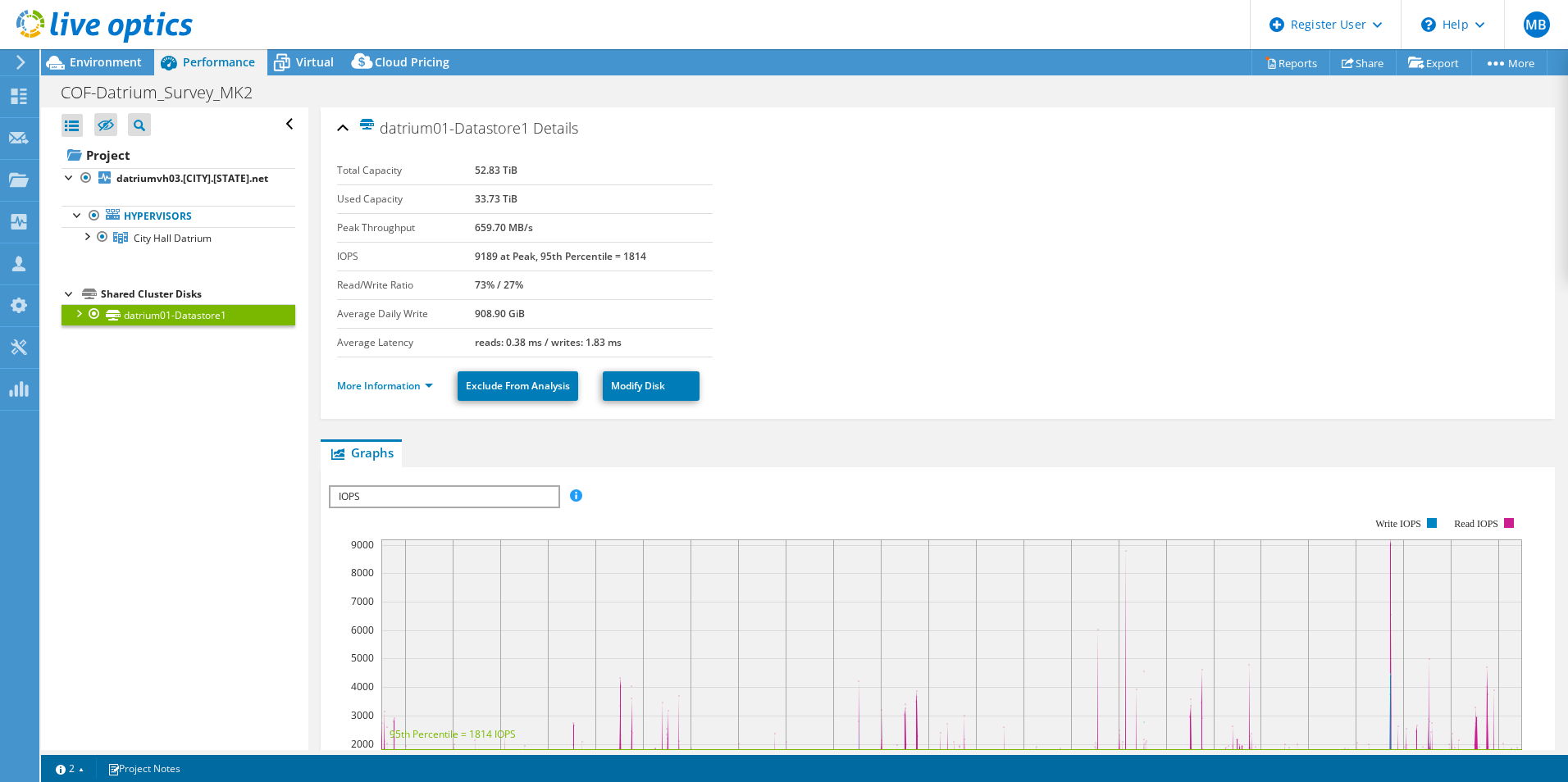 click on "datrium01-Datastore1" at bounding box center [178, 315] 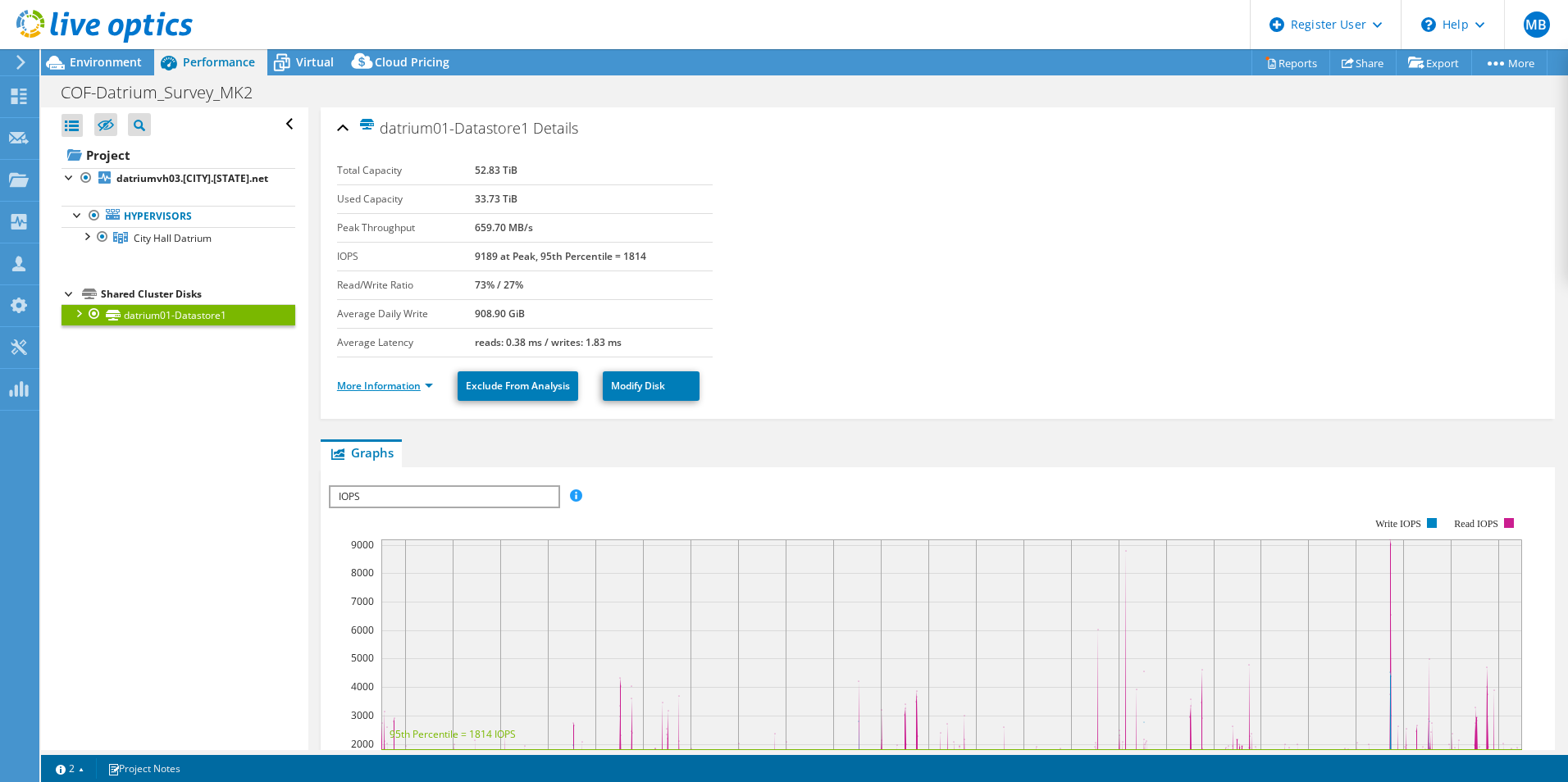 click on "More Information" at bounding box center (385, 385) 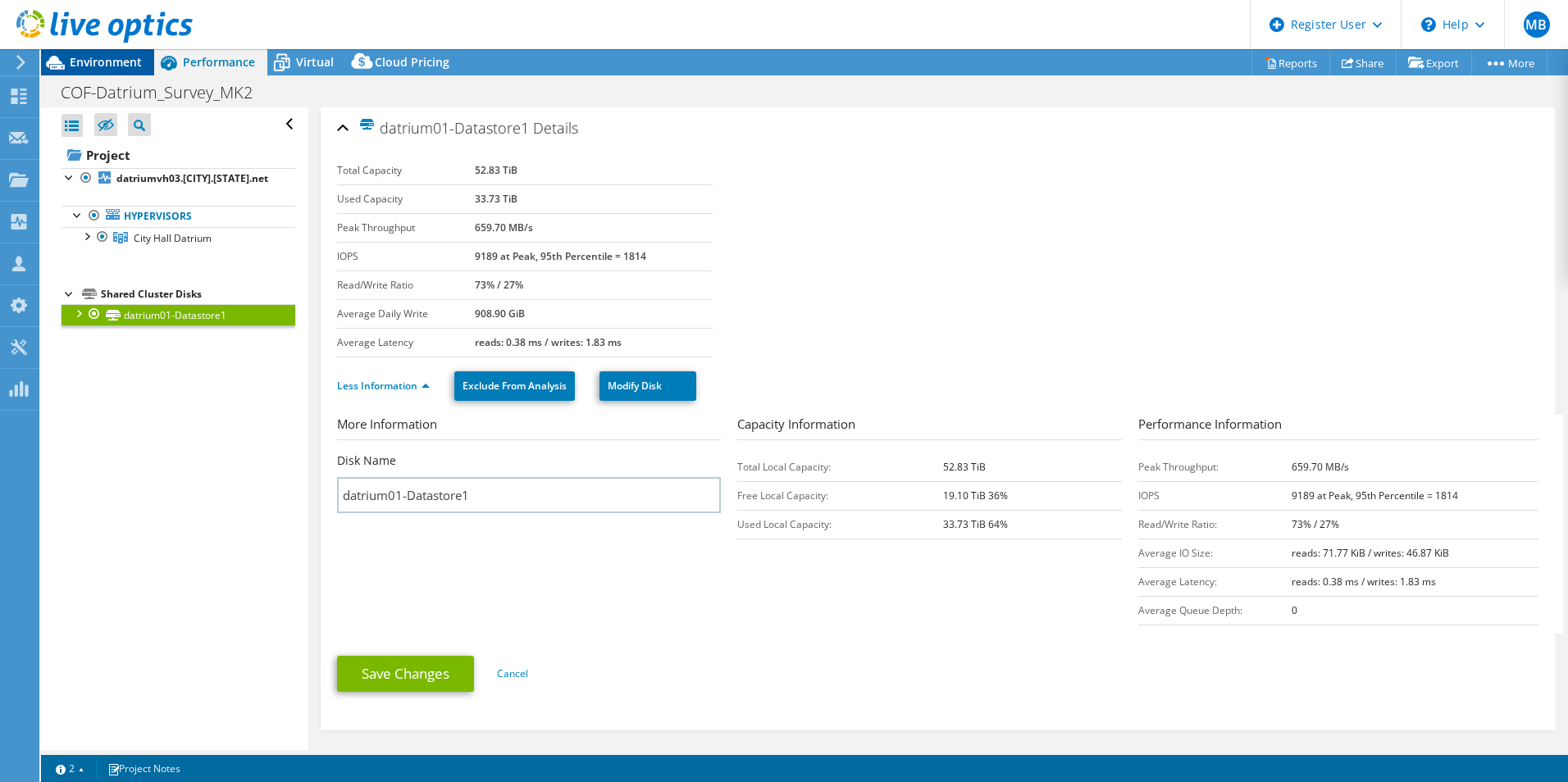 click on "Environment" at bounding box center [106, 61] 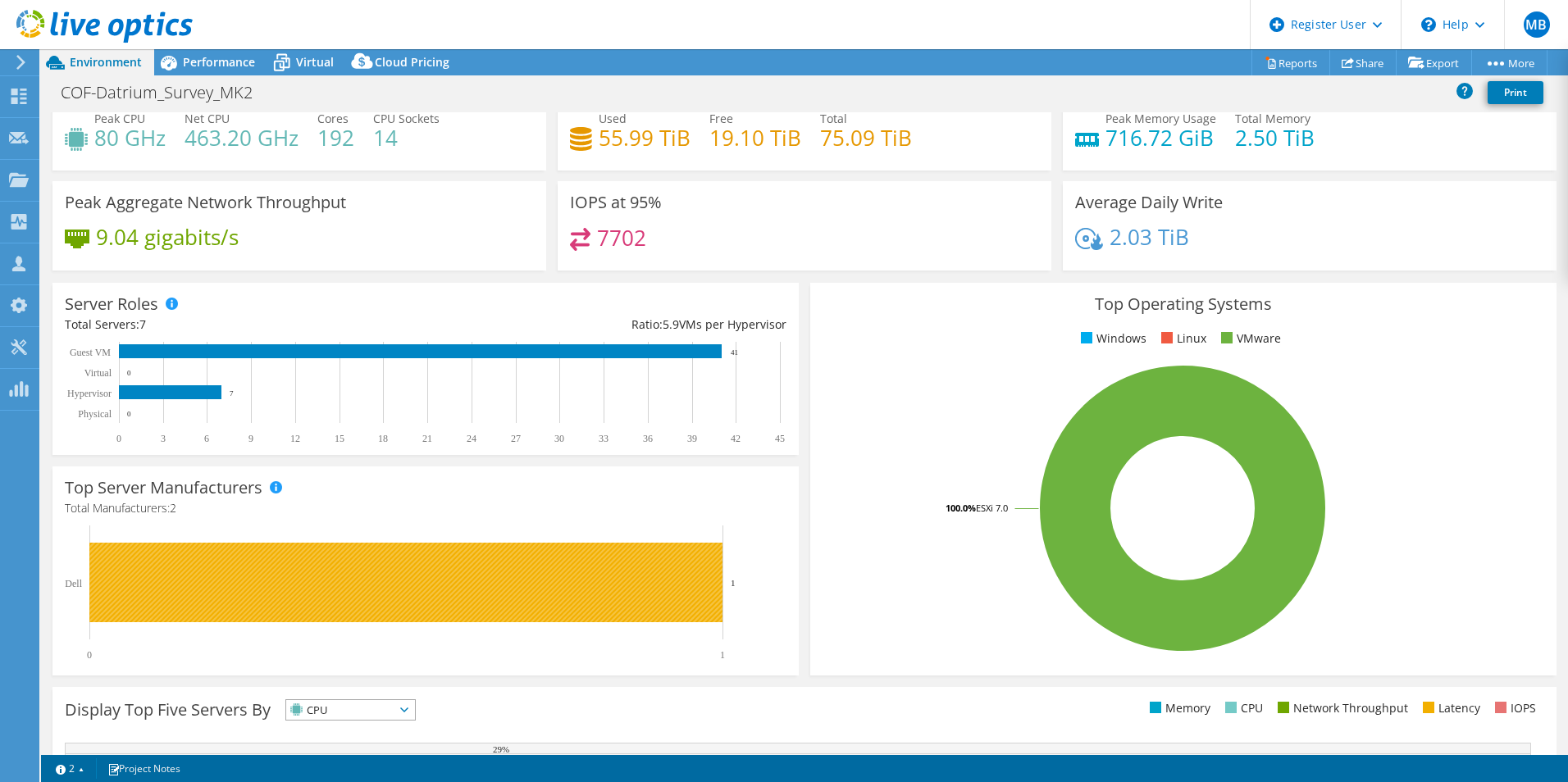 scroll, scrollTop: 0, scrollLeft: 0, axis: both 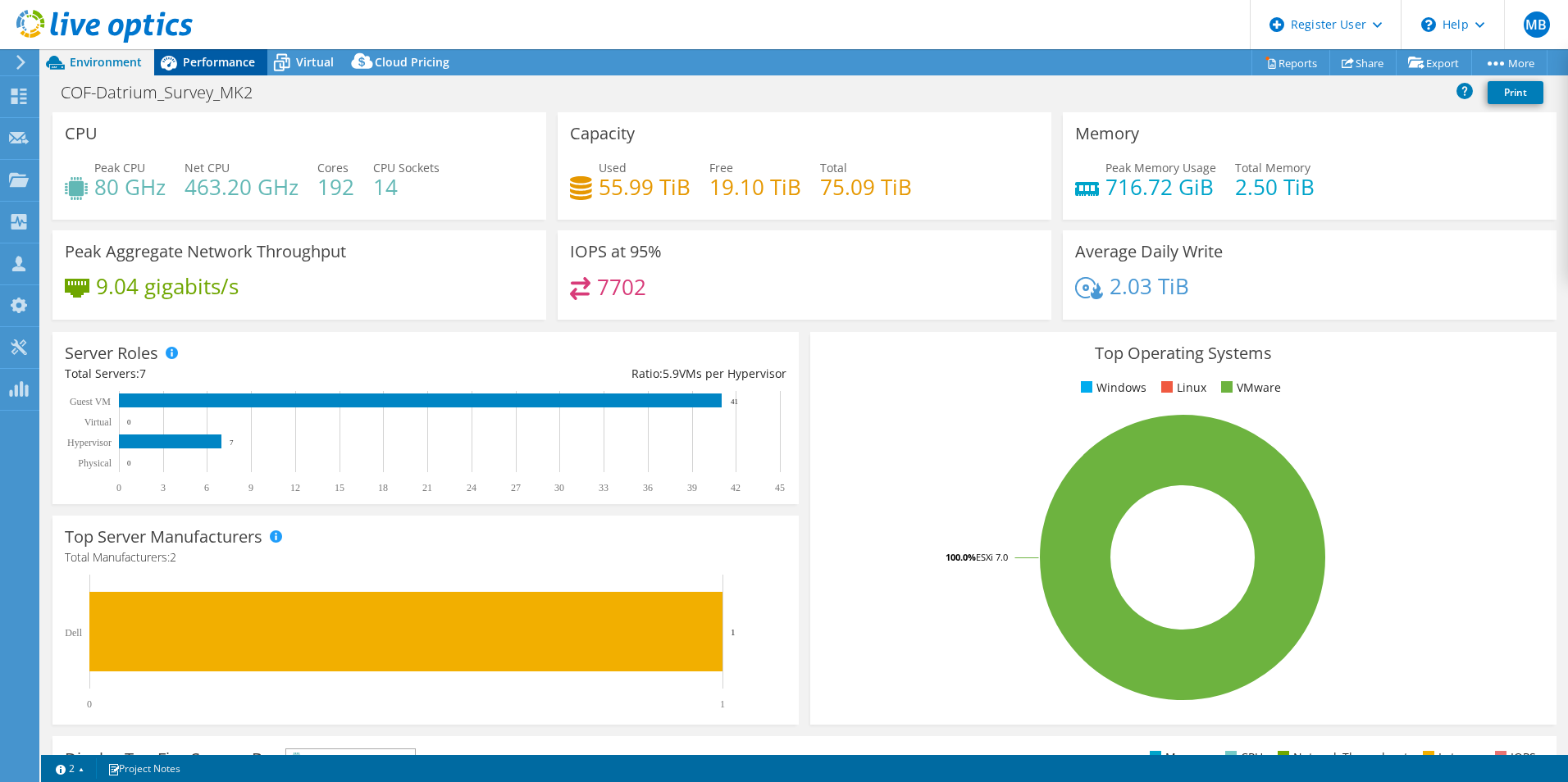 click on "Performance" at bounding box center [211, 62] 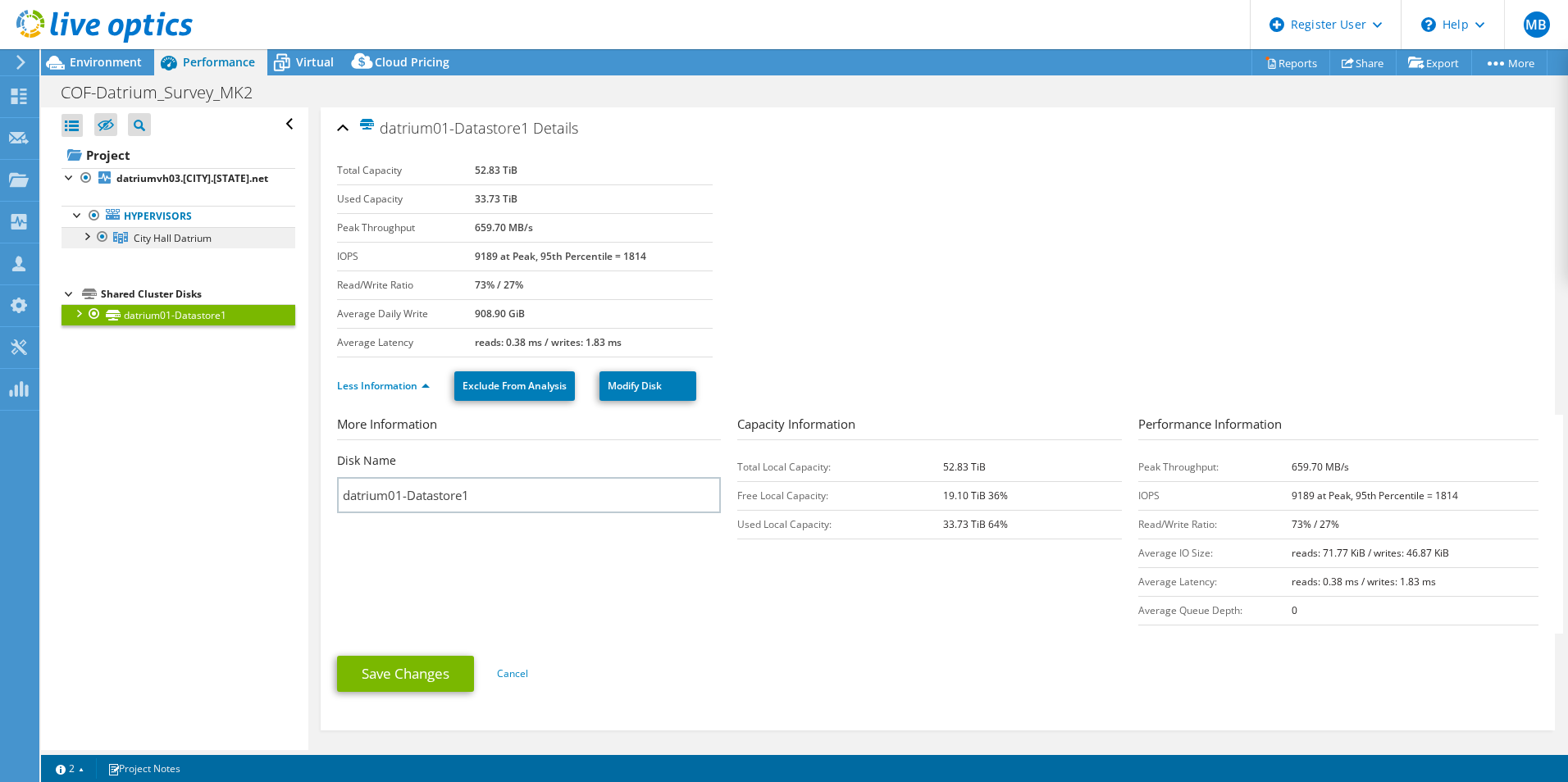 click on "City Hall Datrium" at bounding box center (172, 238) 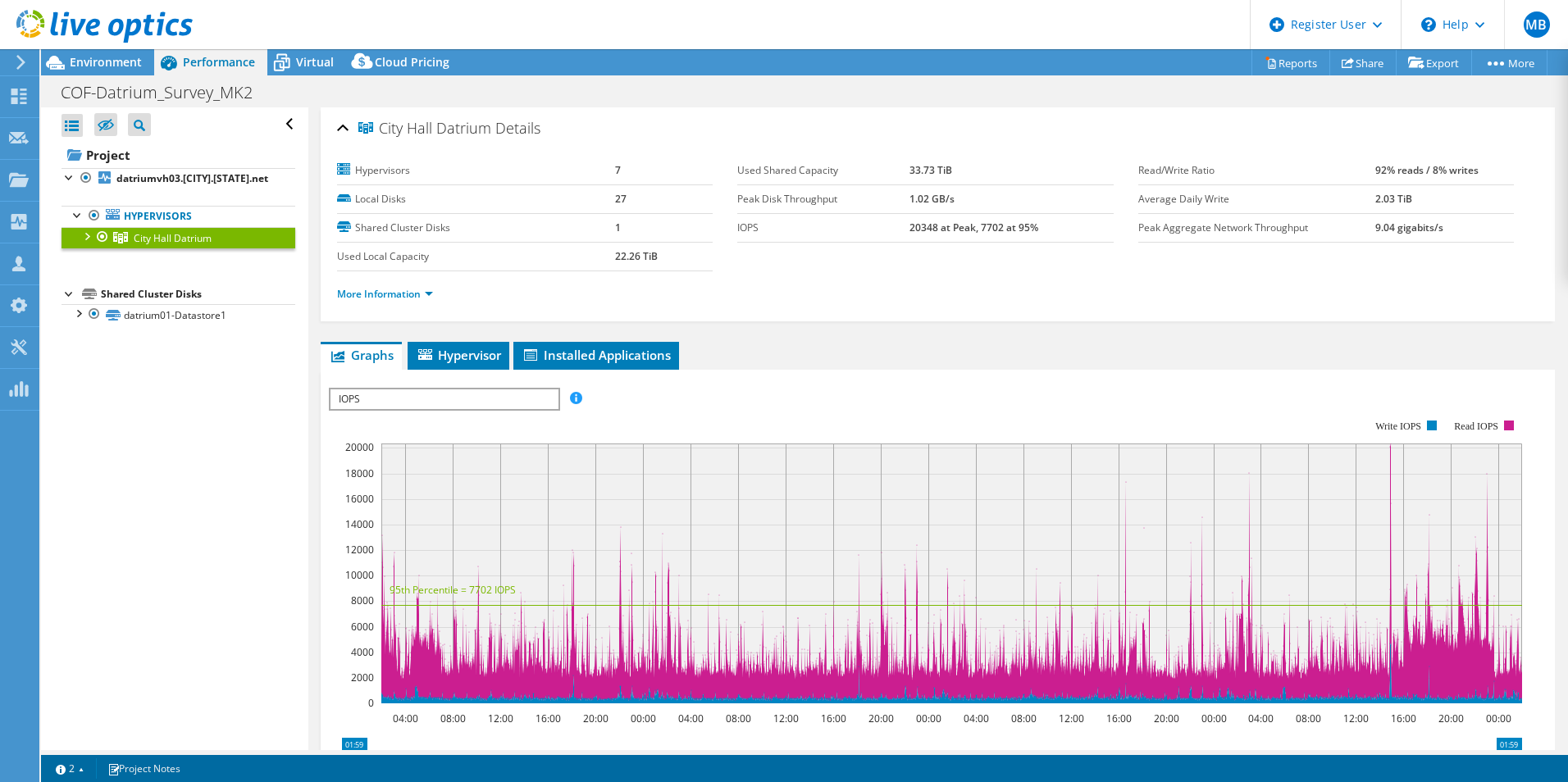click on "City Hall Datrium
Details
Hypervisors
7
Local Disks
27
Shared Cluster Disks
1
Used Local Capacity
22.26 TiB
IOPS" at bounding box center (937, 584) 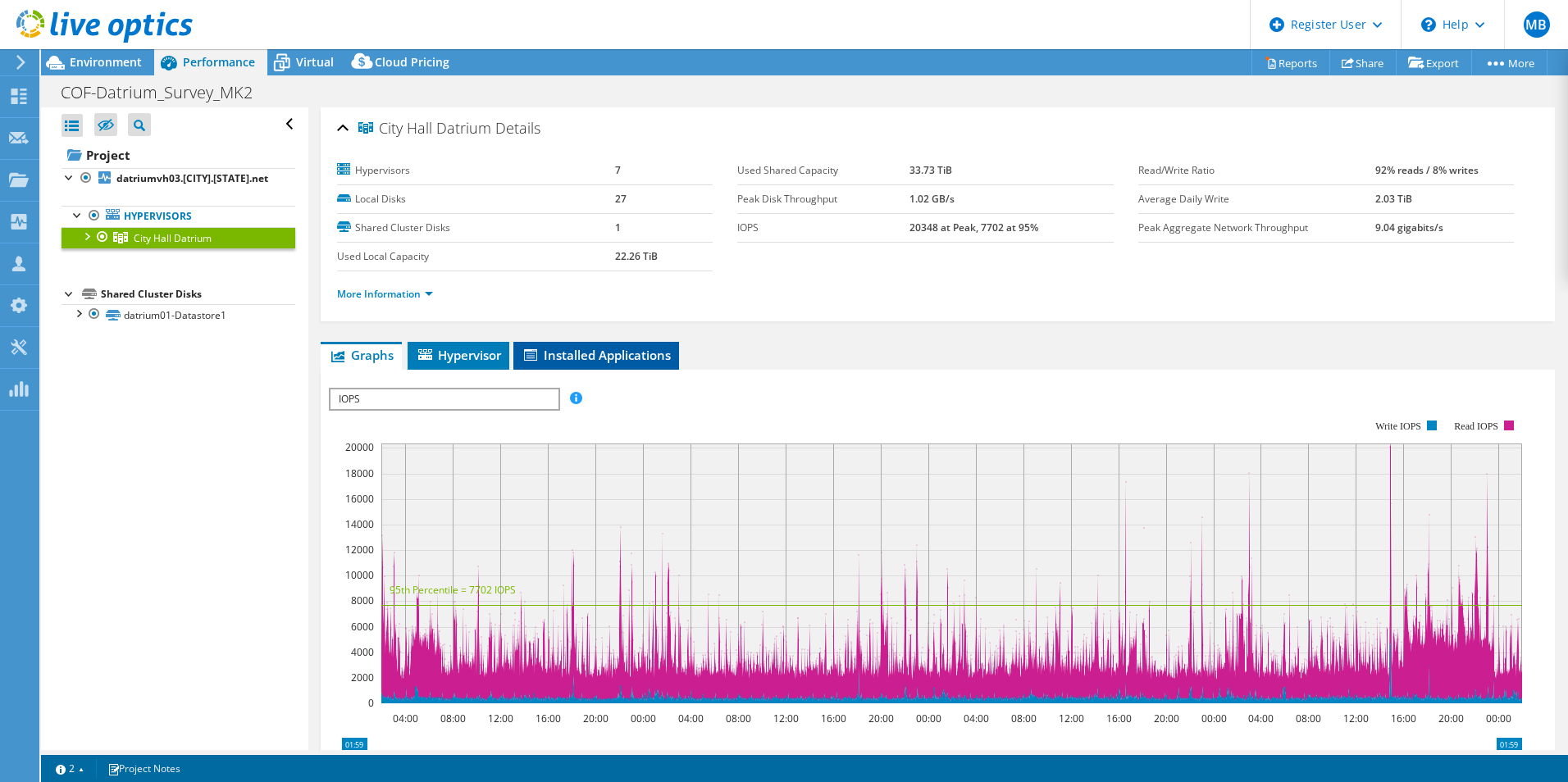 click on "Installed Applications" at bounding box center (596, 355) 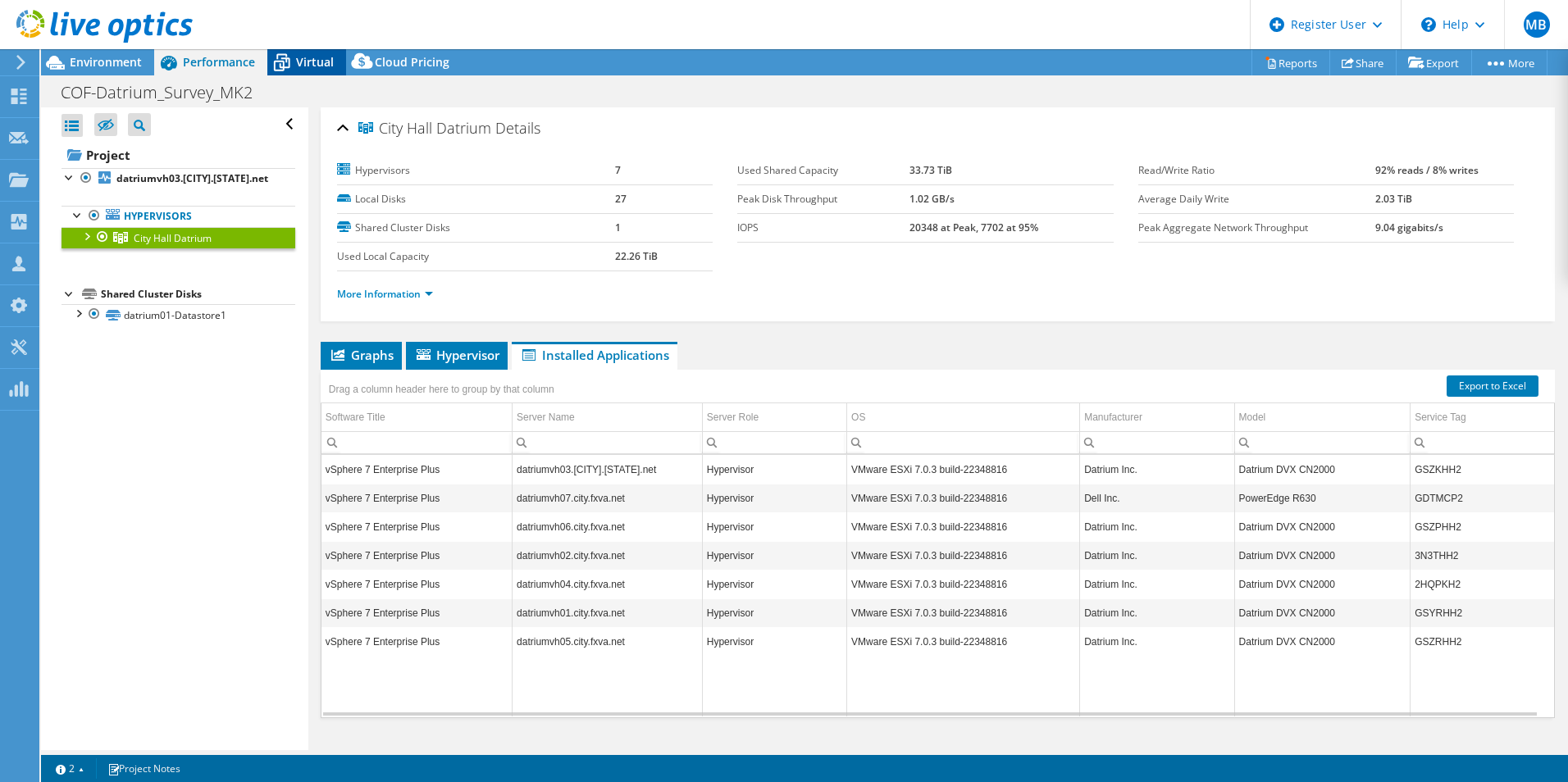 click 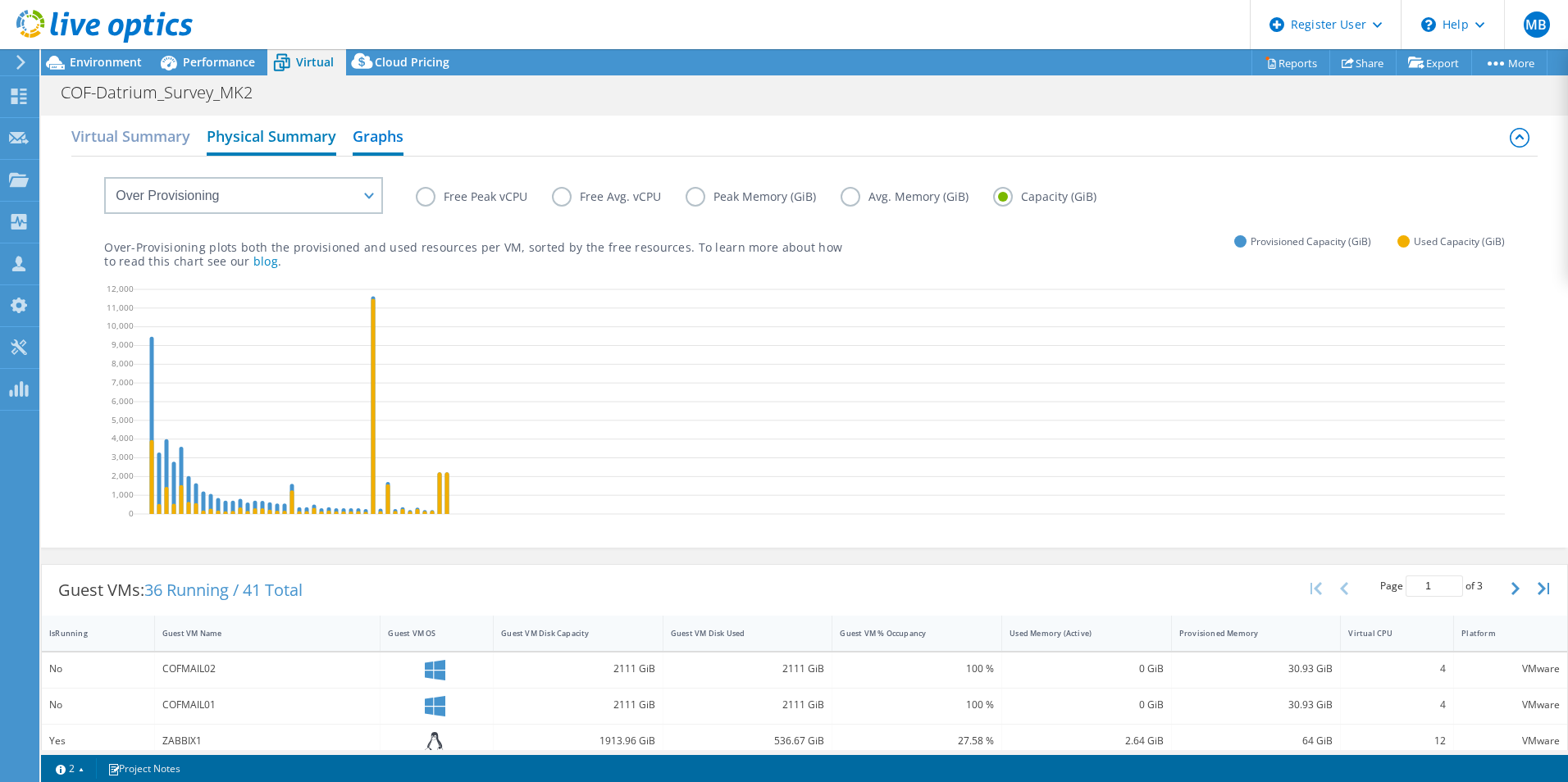 click on "Physical Summary" at bounding box center [271, 138] 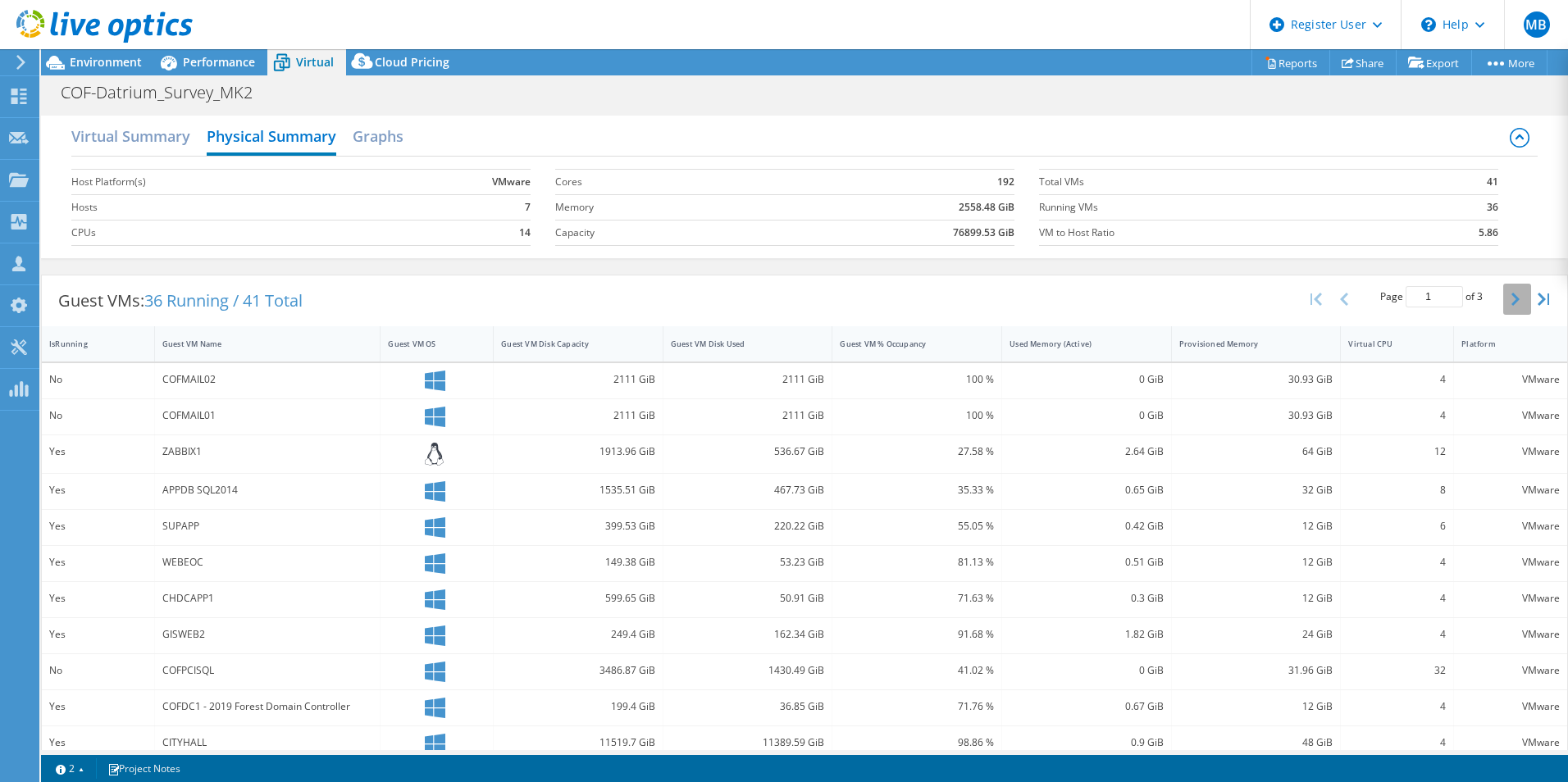 click 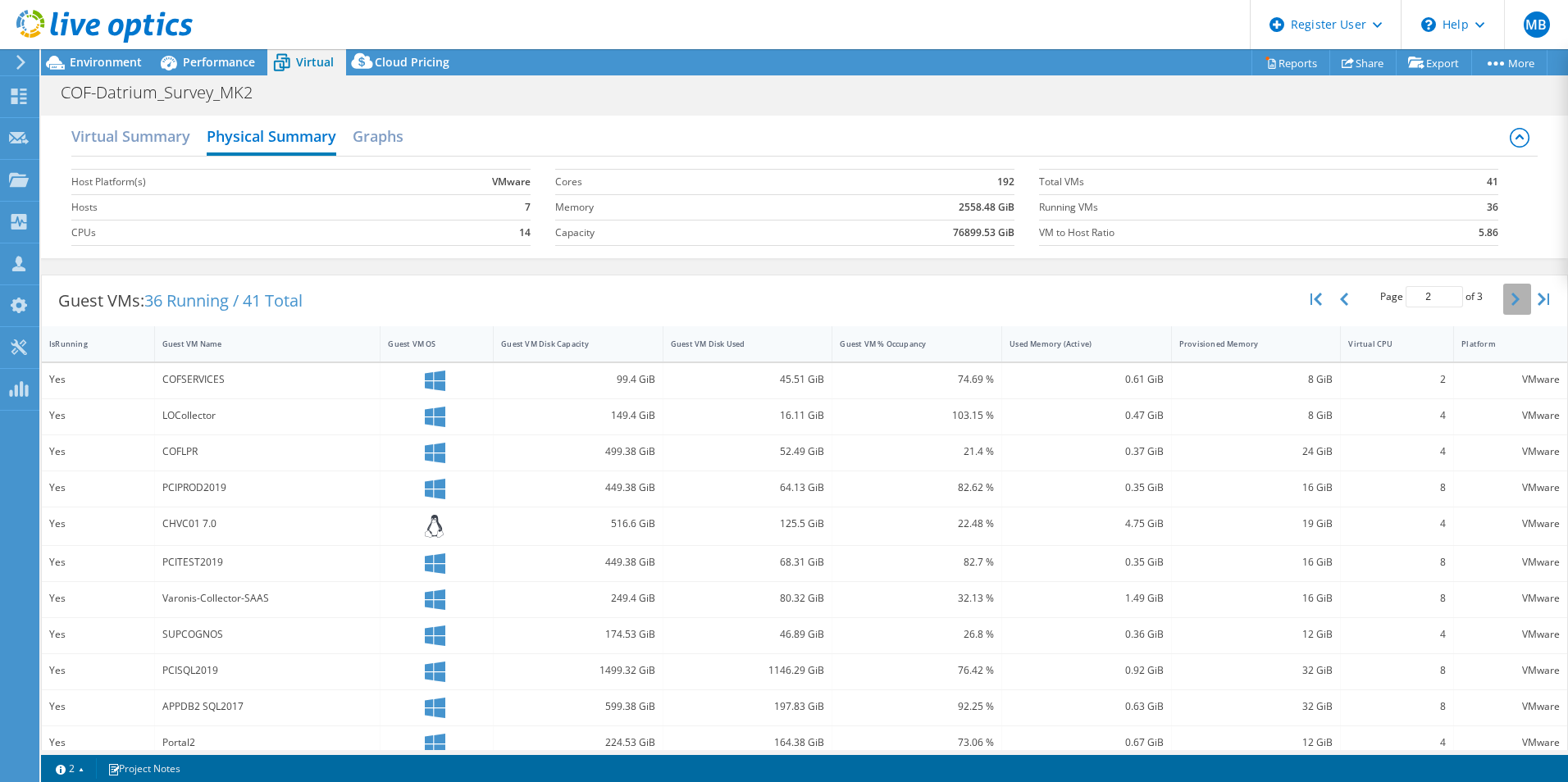 click 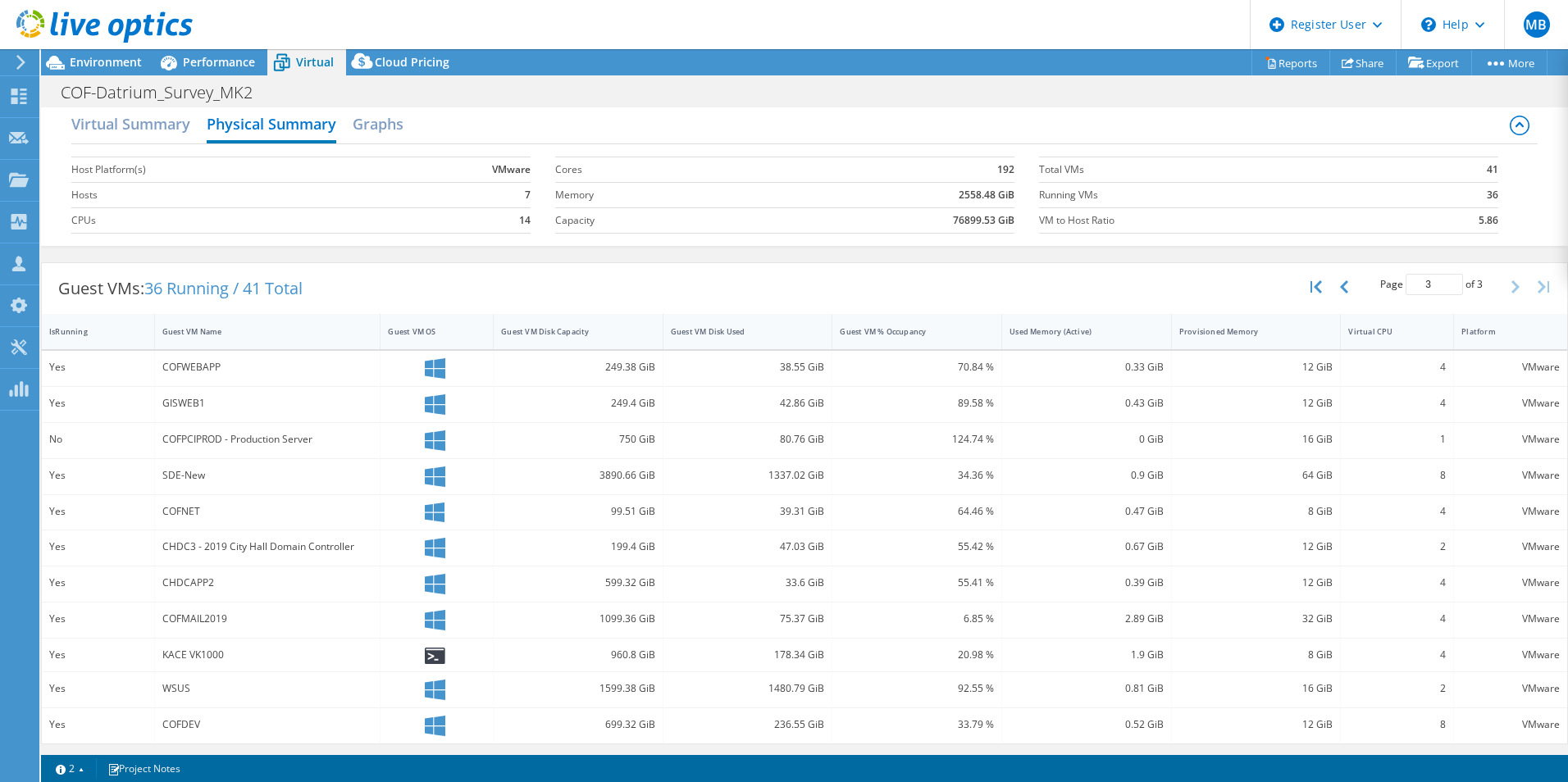 scroll, scrollTop: 15, scrollLeft: 0, axis: vertical 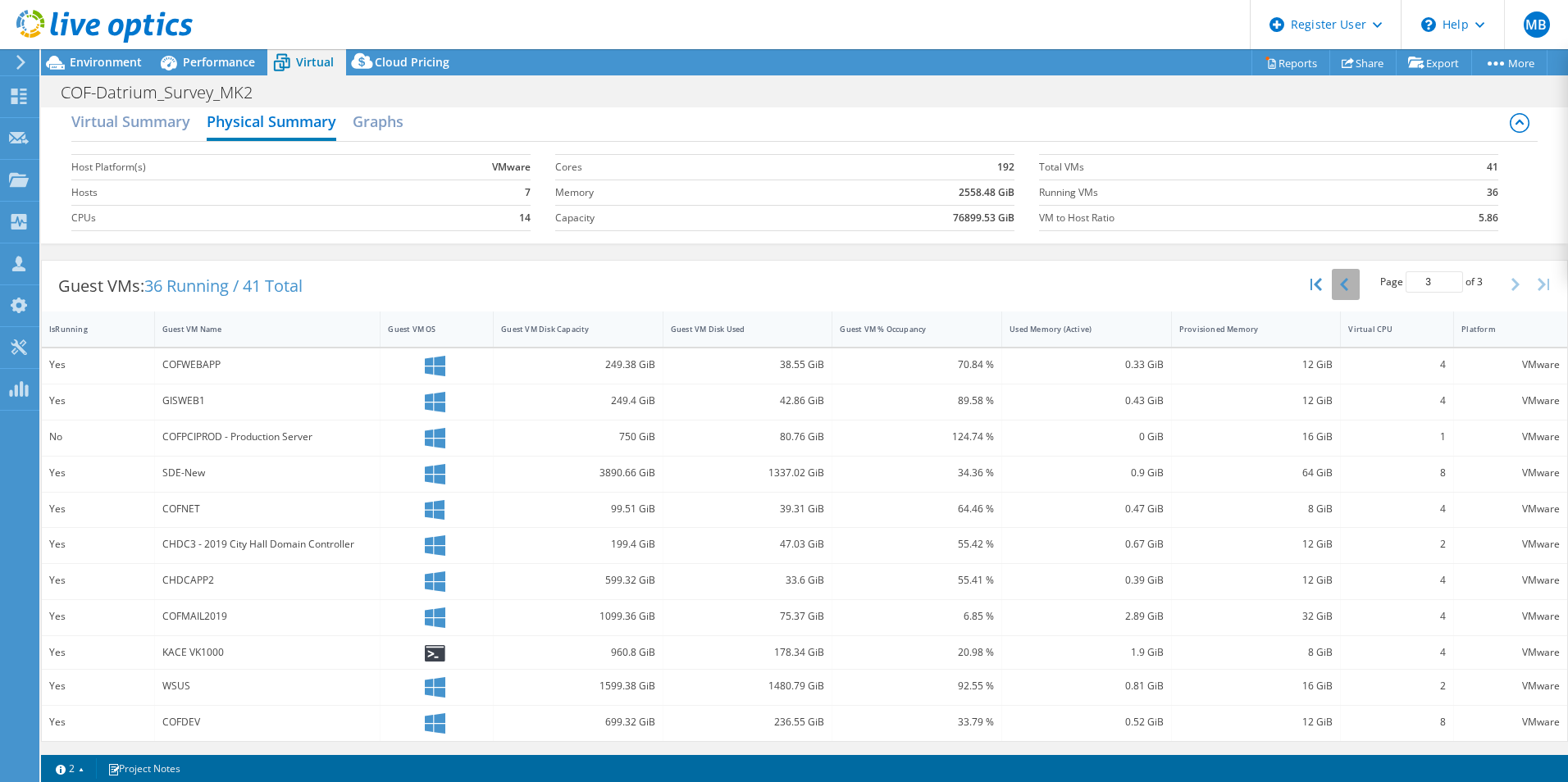 click 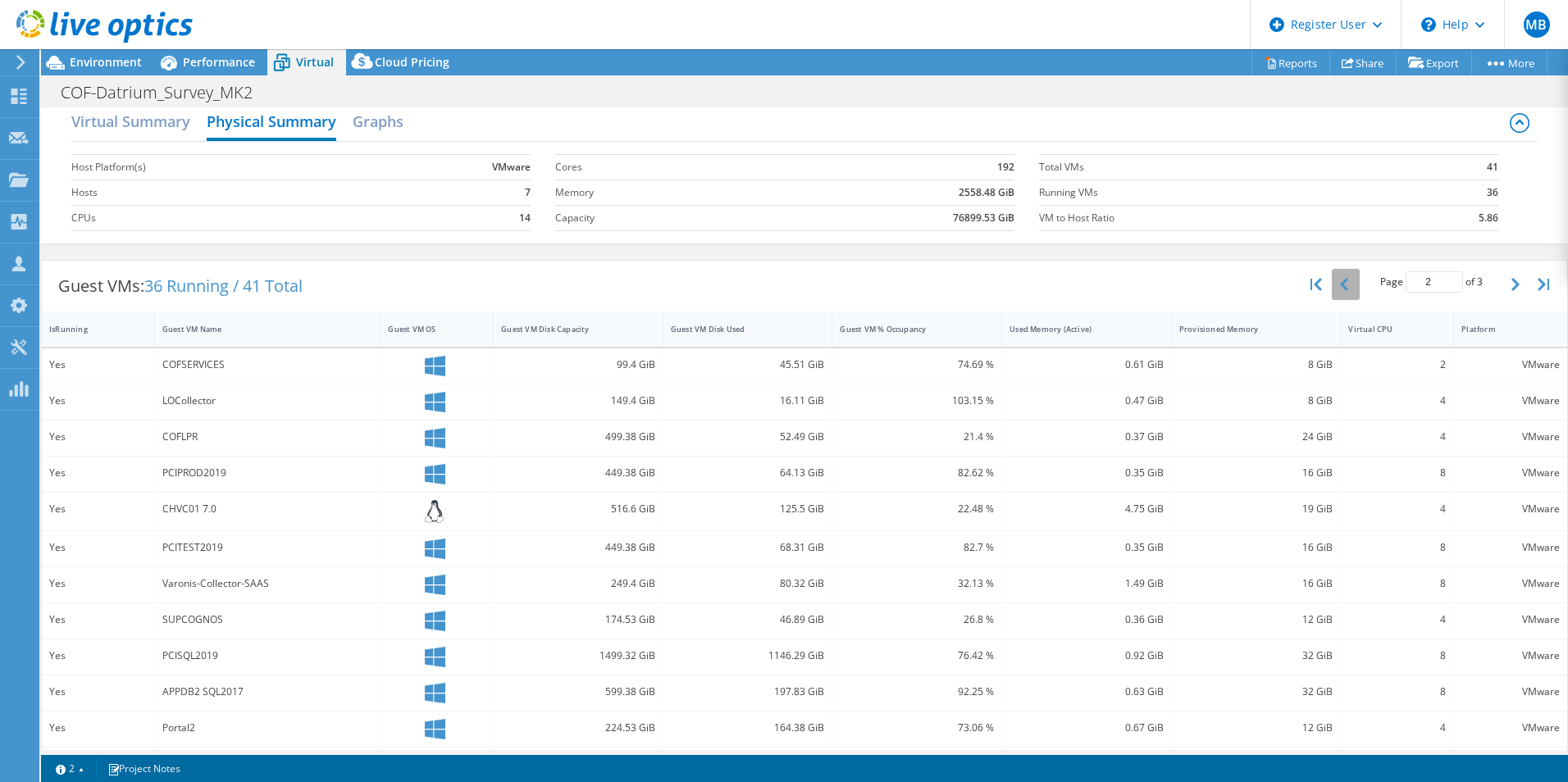 click 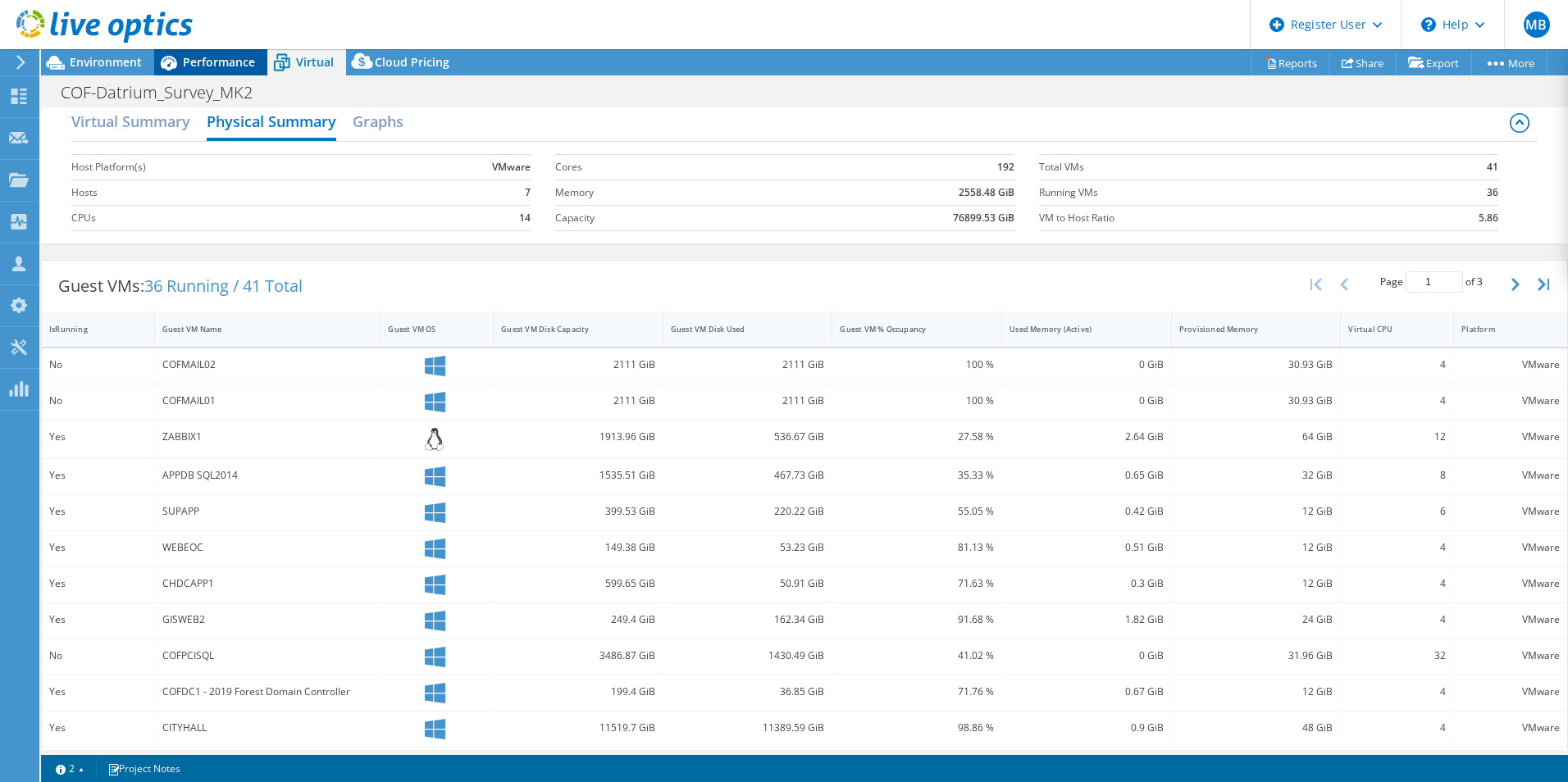 click 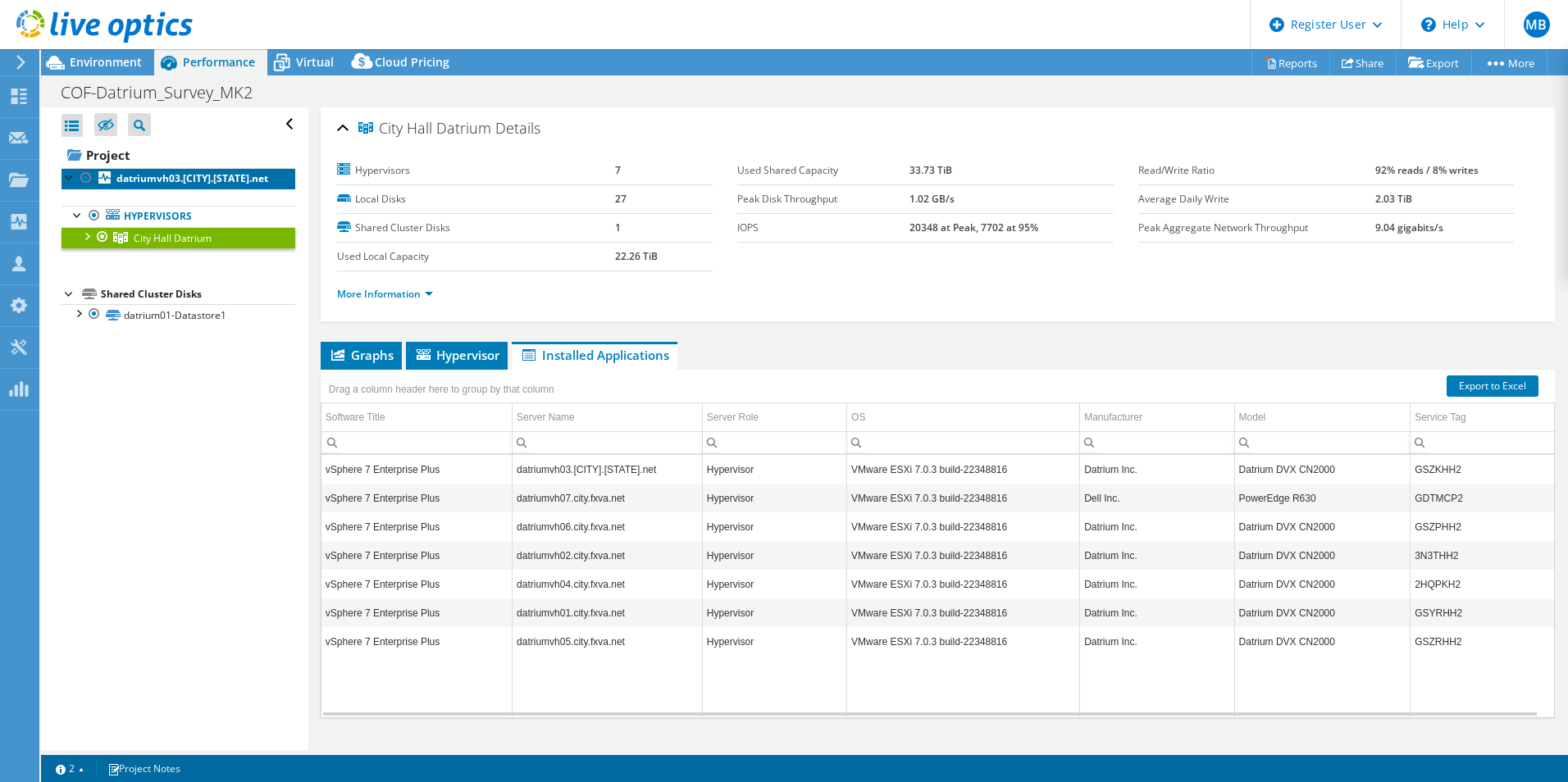 click on "datriumvh03.[CITY].[STATE].net" at bounding box center (192, 178) 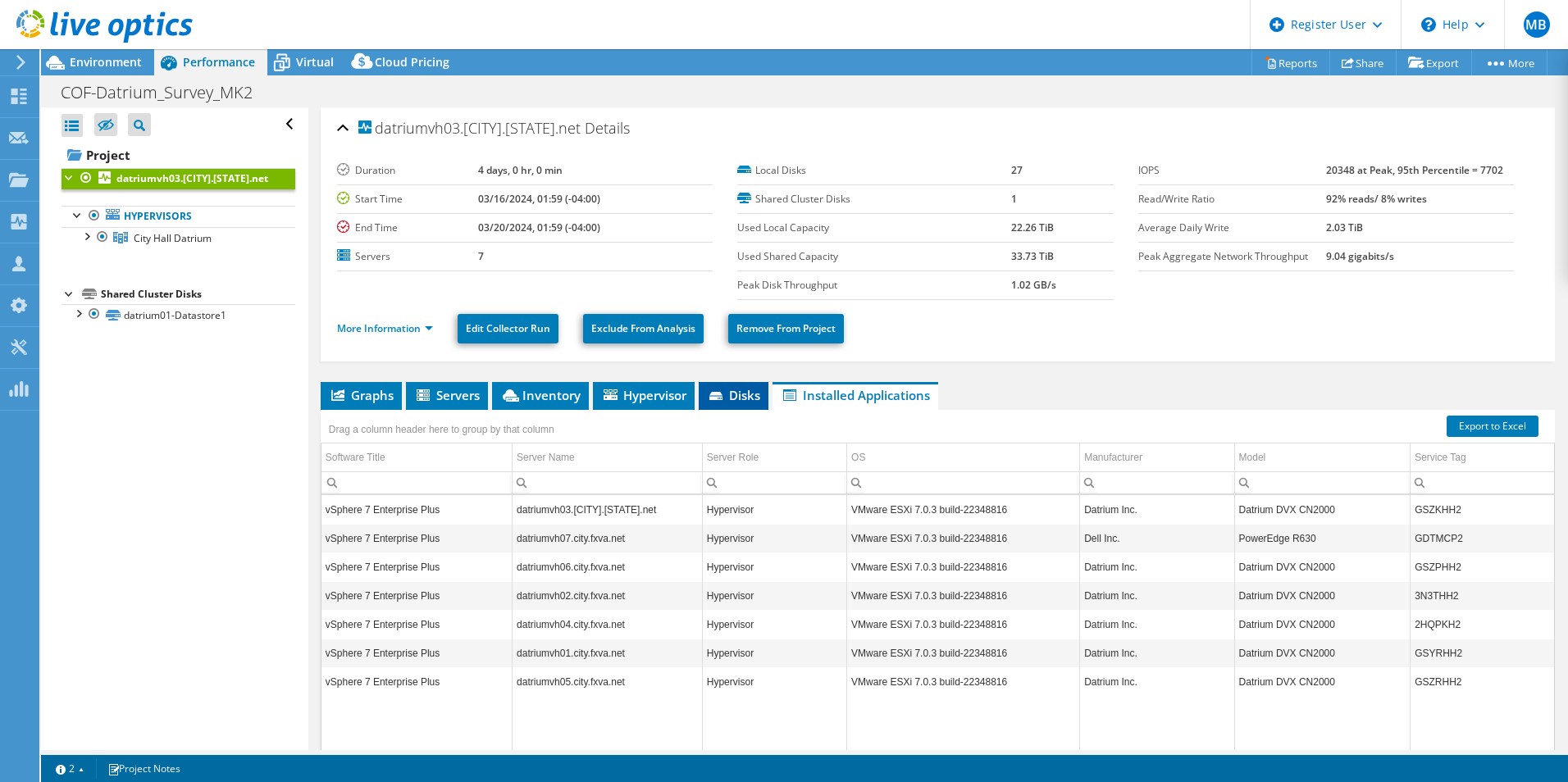 click on "Disks" at bounding box center (733, 395) 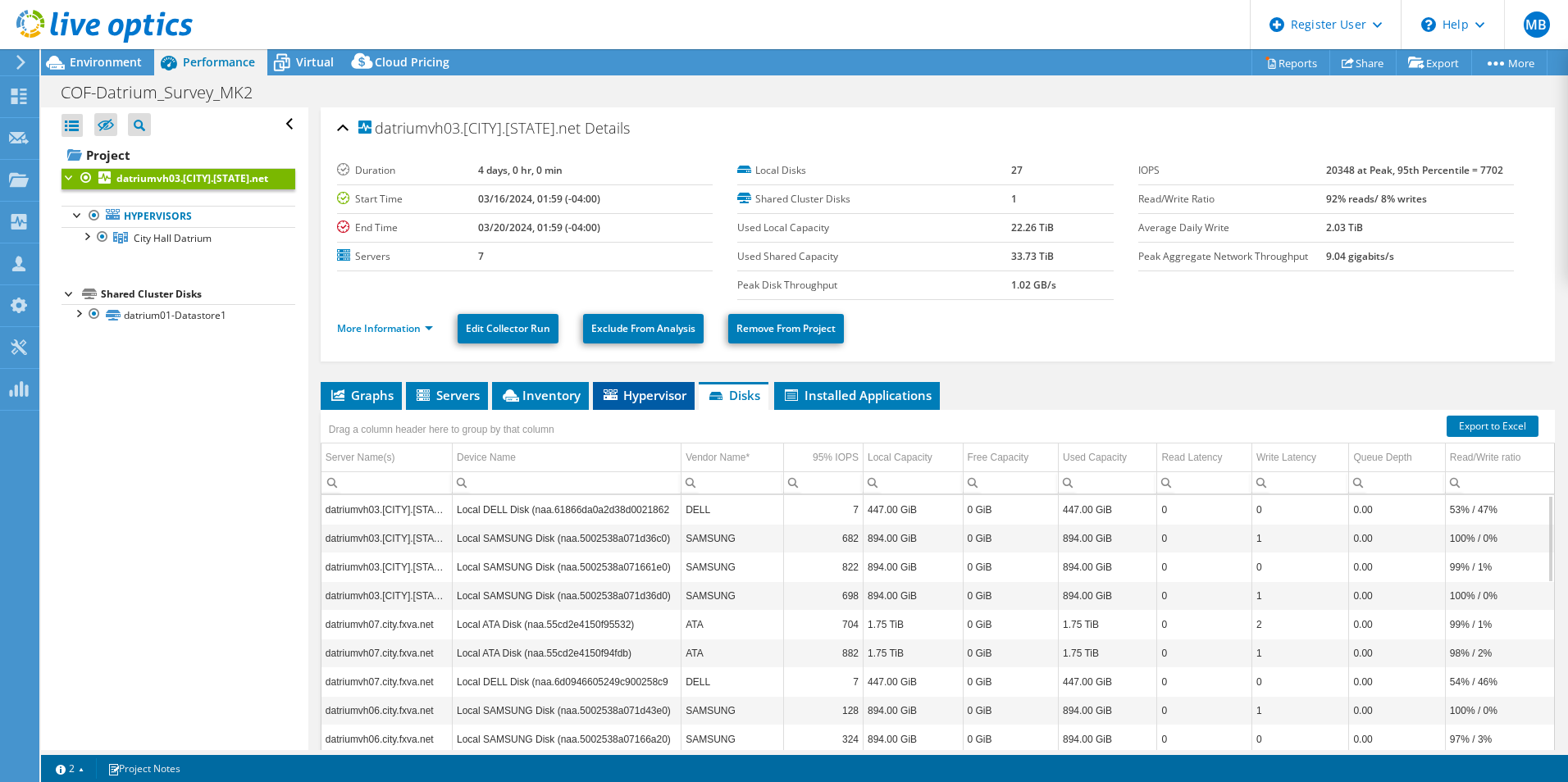 click on "Hypervisor" at bounding box center [644, 395] 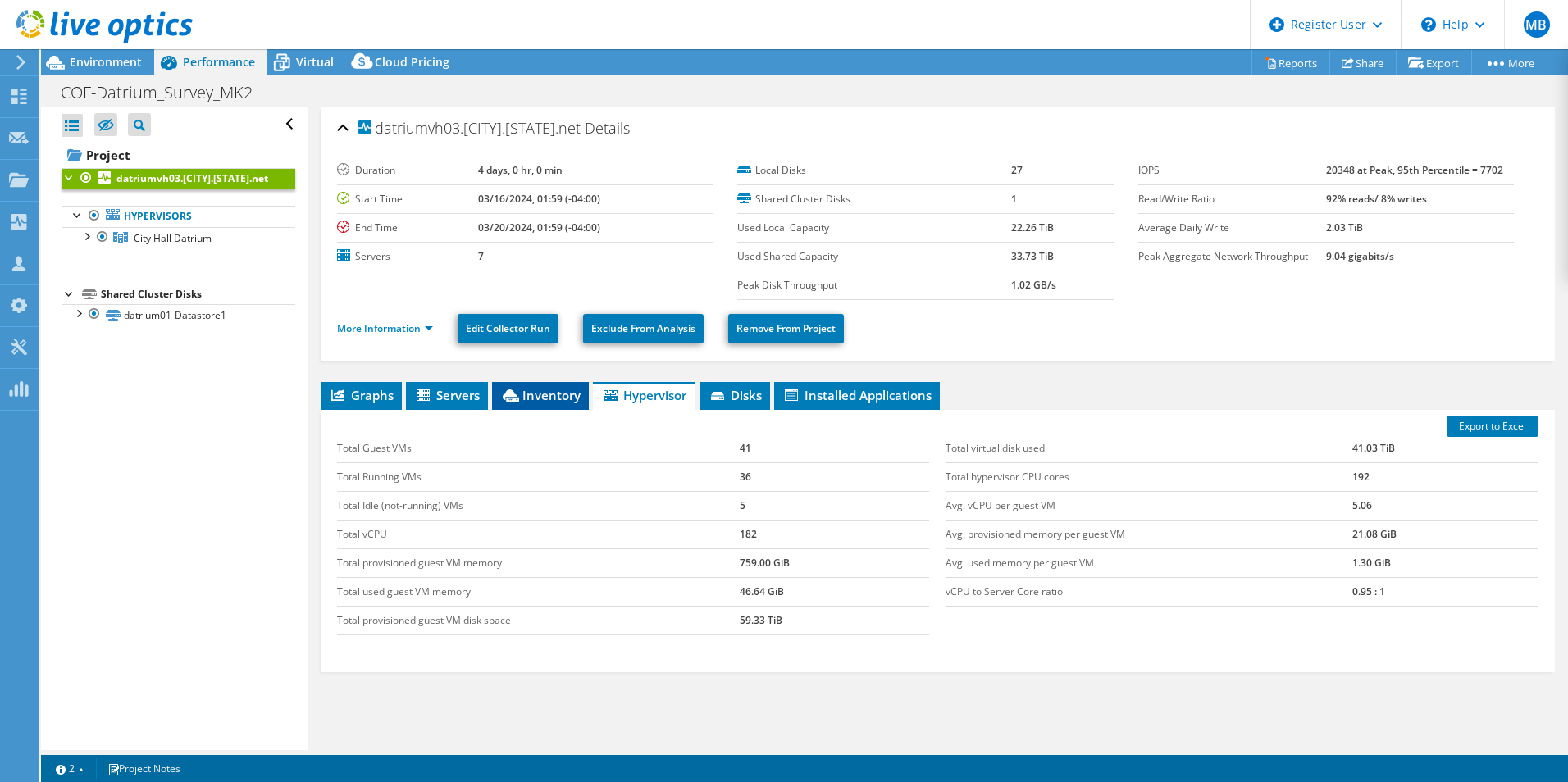 click on "Inventory" at bounding box center [540, 395] 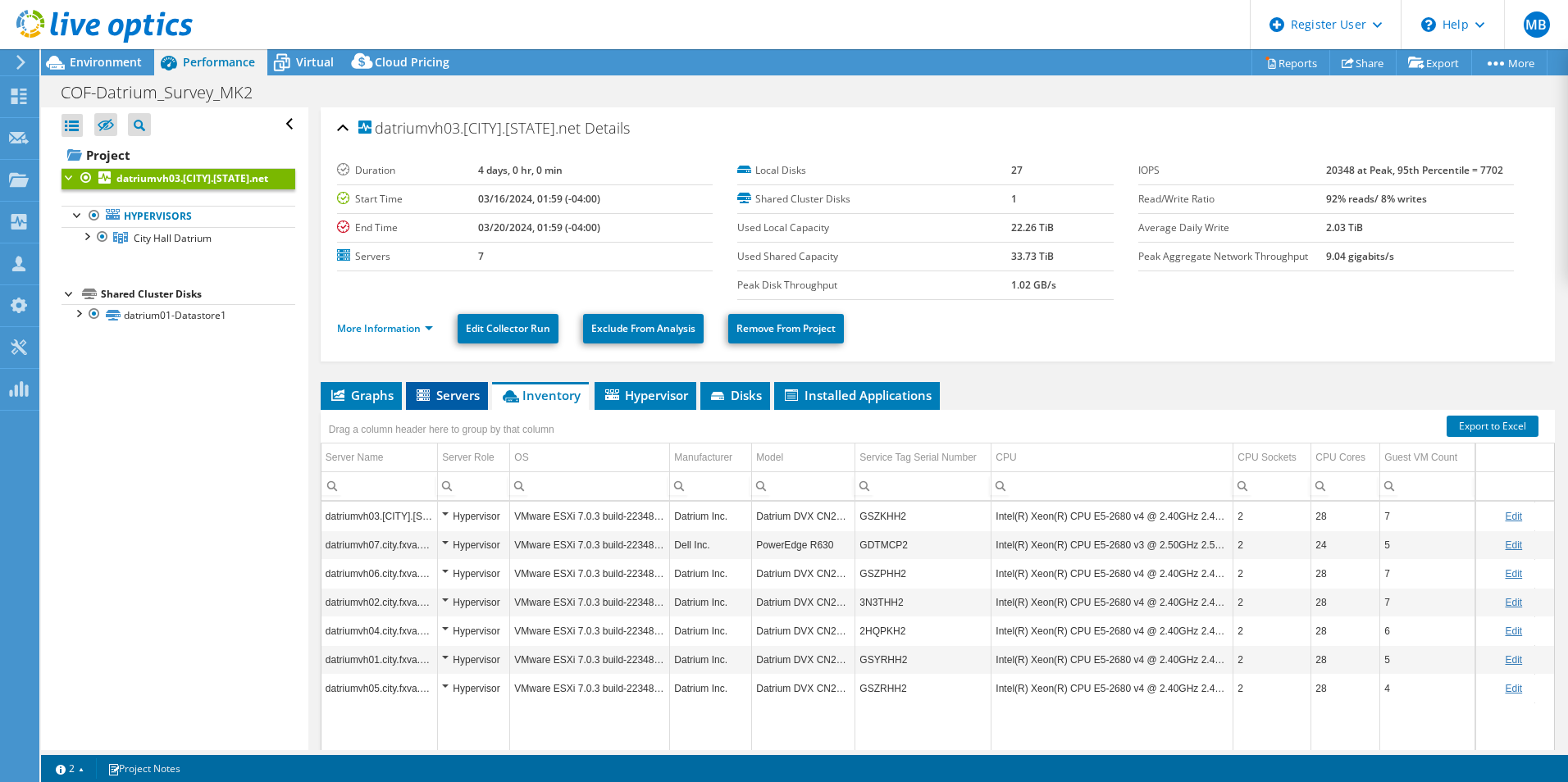 click on "Servers" at bounding box center [447, 396] 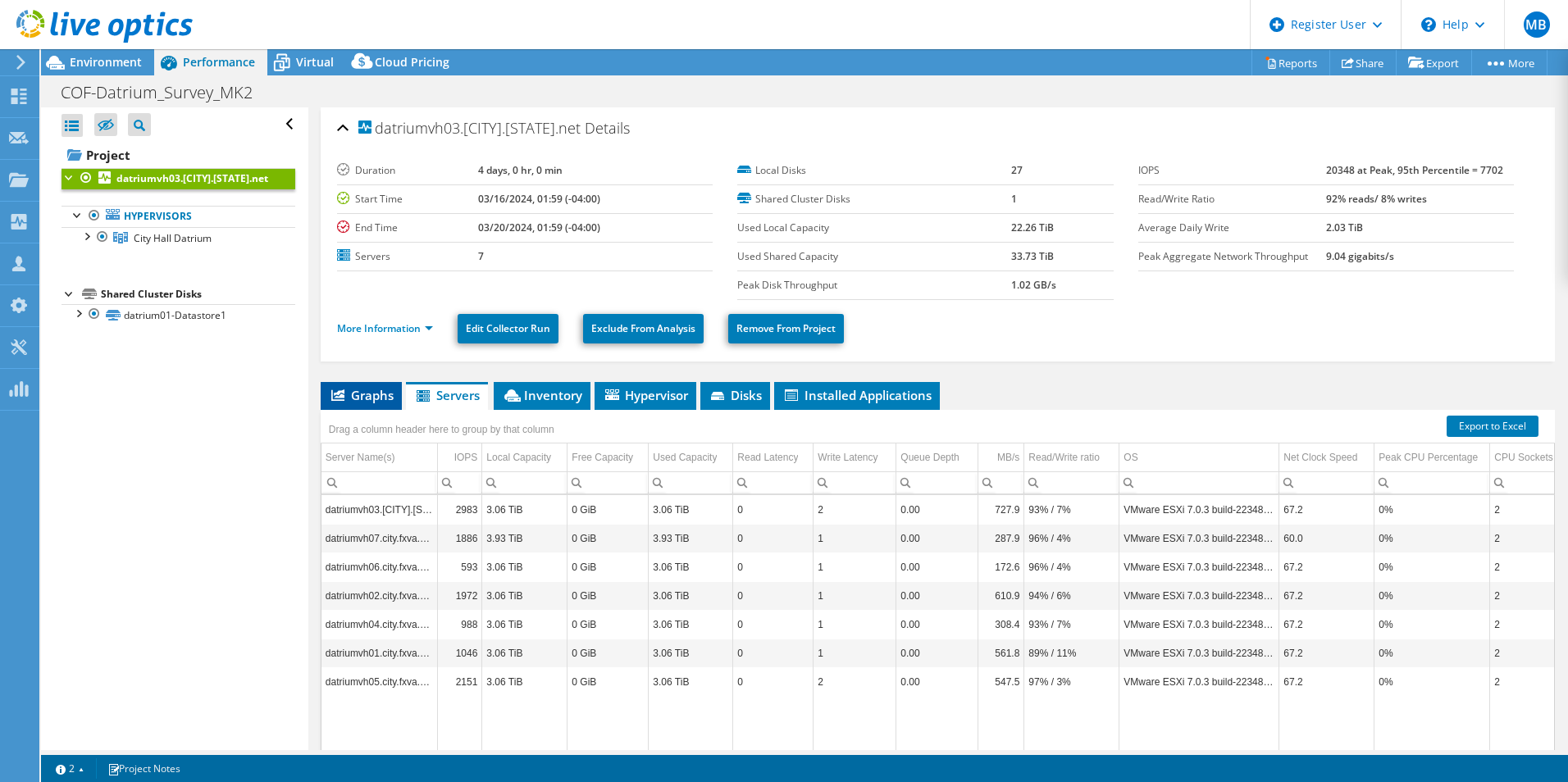 click on "Graphs" at bounding box center [361, 396] 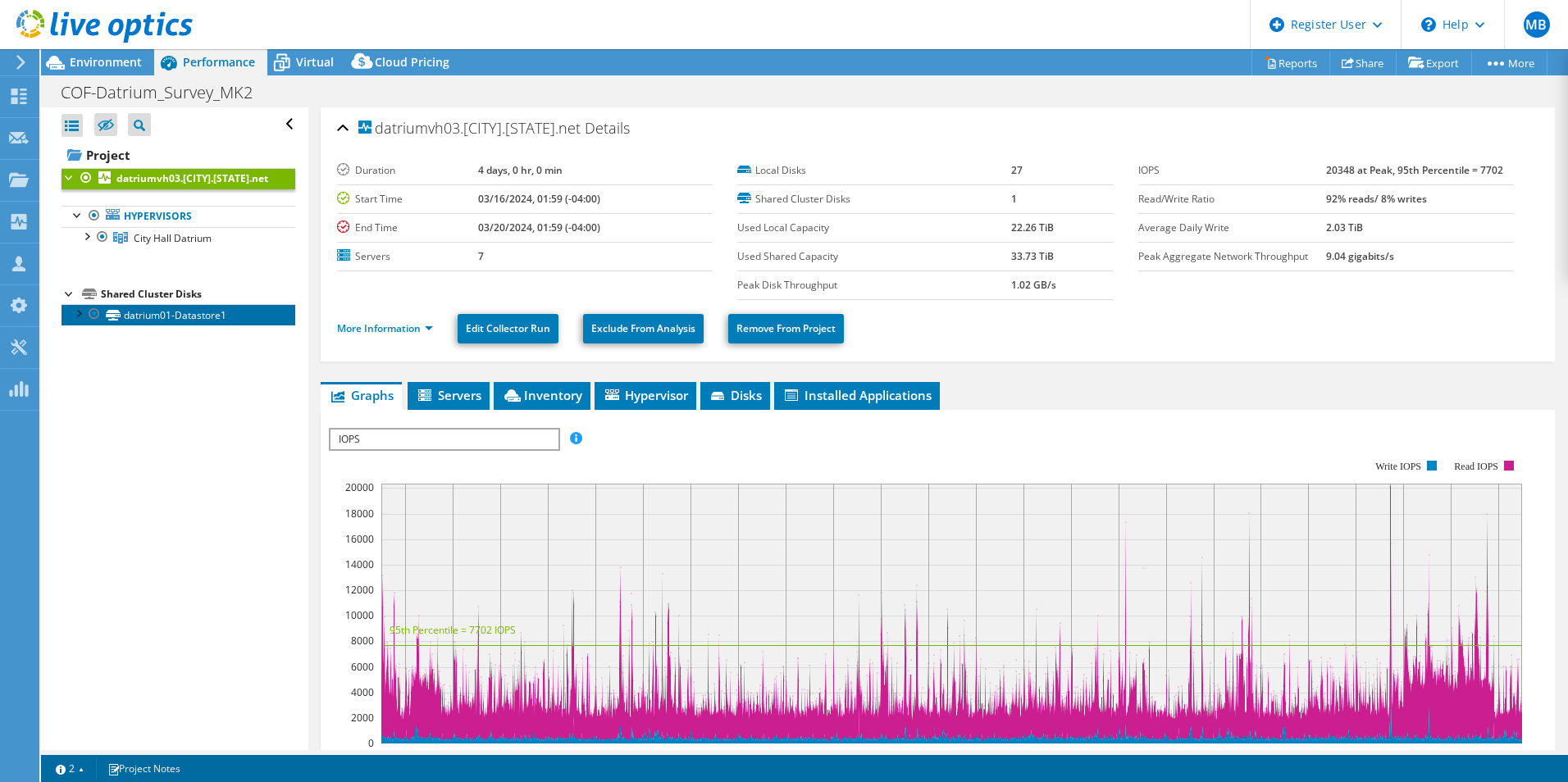 click on "datrium01-Datastore1" at bounding box center [178, 315] 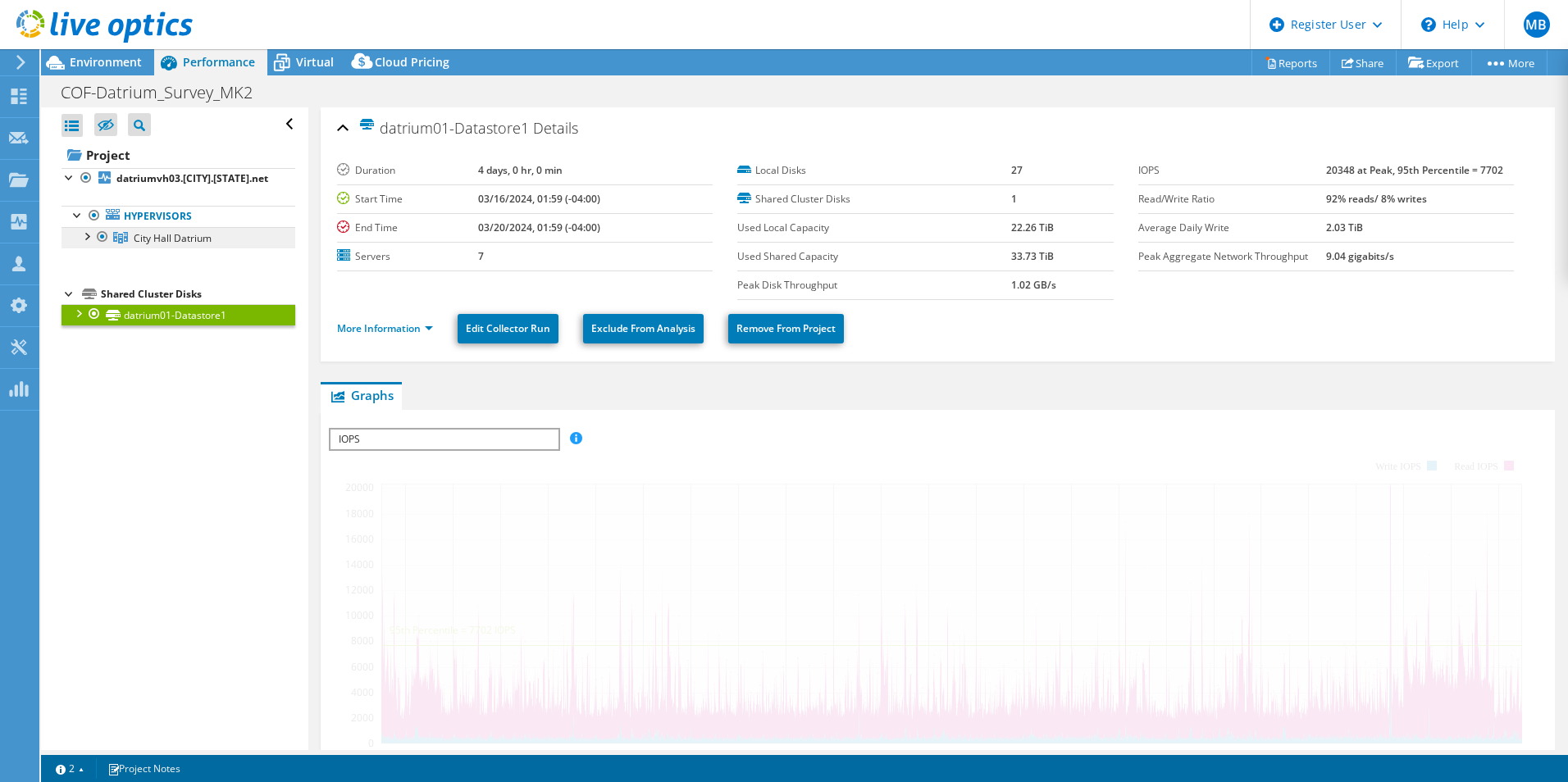 click on "City Hall Datrium" at bounding box center (172, 238) 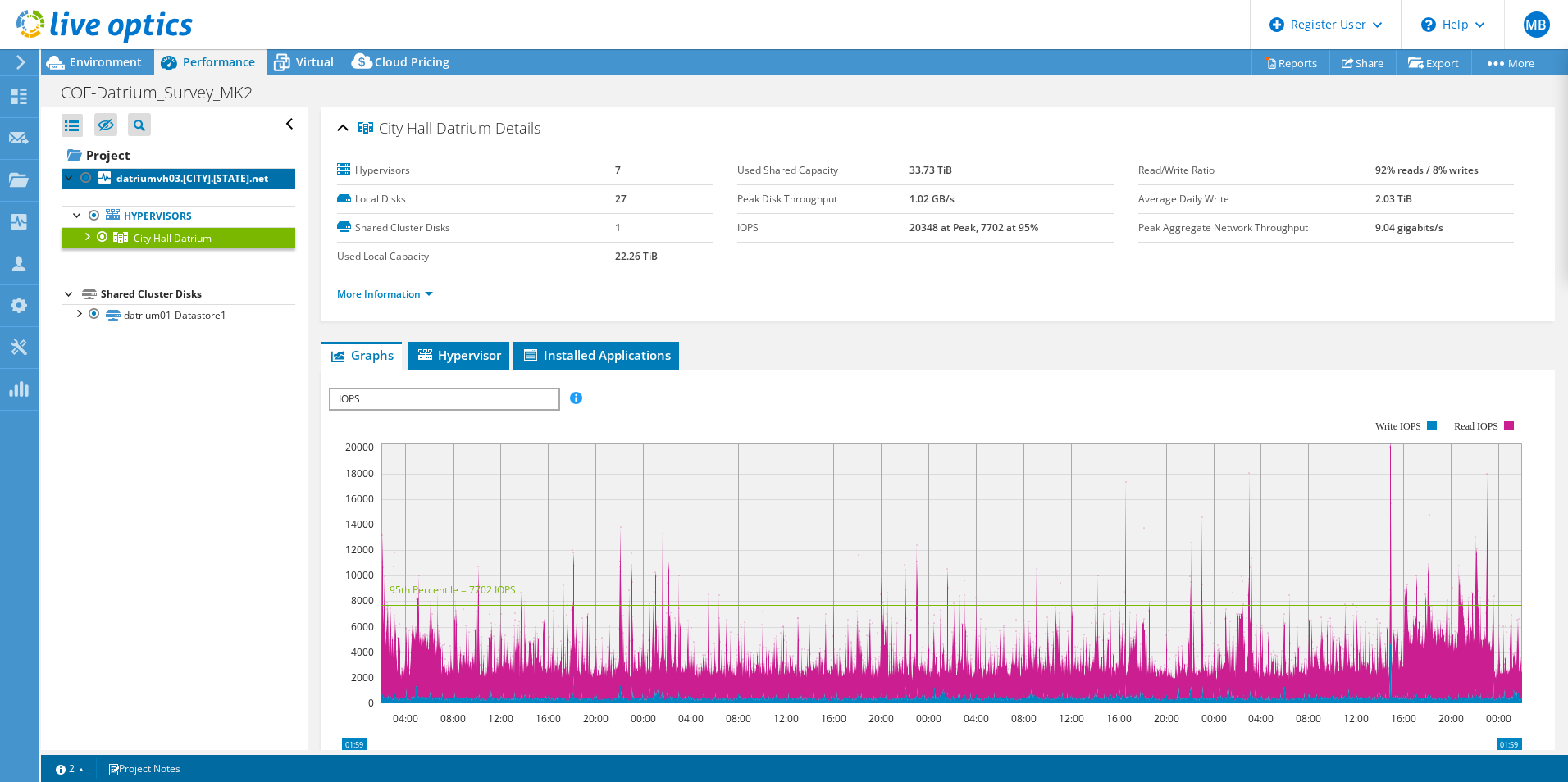 click on "datriumvh03.[CITY].[STATE].net" at bounding box center (192, 178) 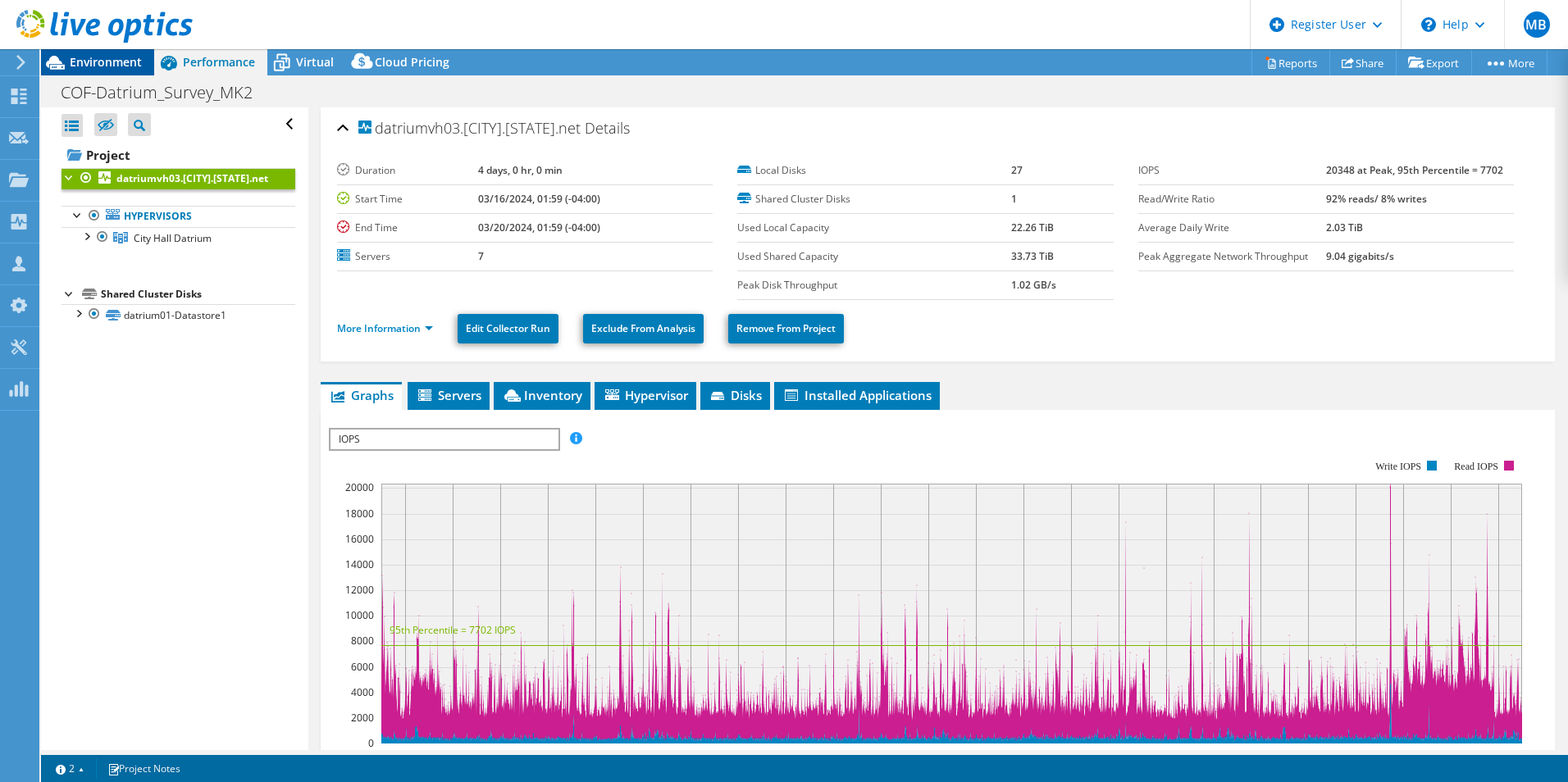 click on "Environment" at bounding box center [106, 61] 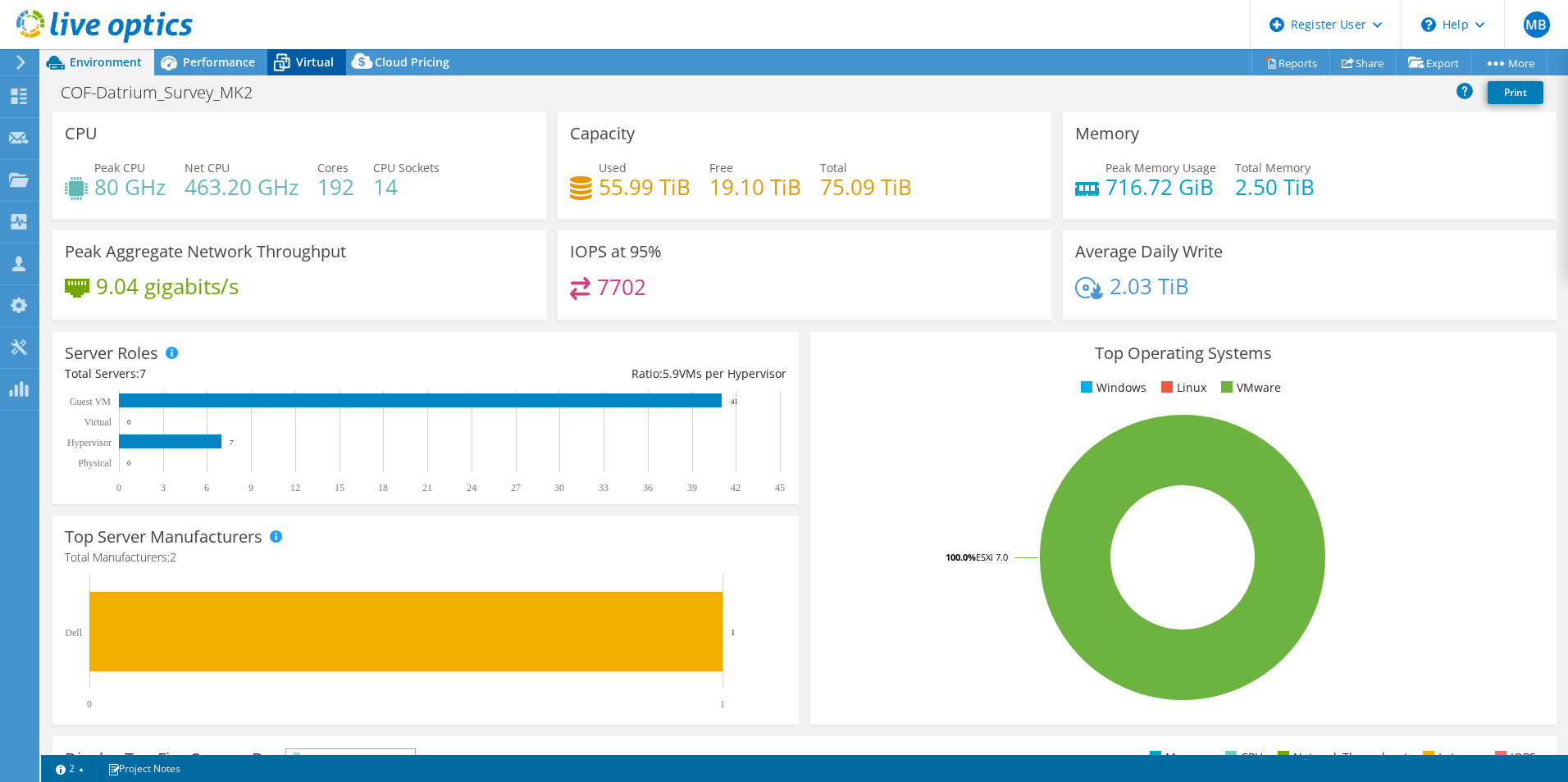 click on "Virtual" at bounding box center [315, 61] 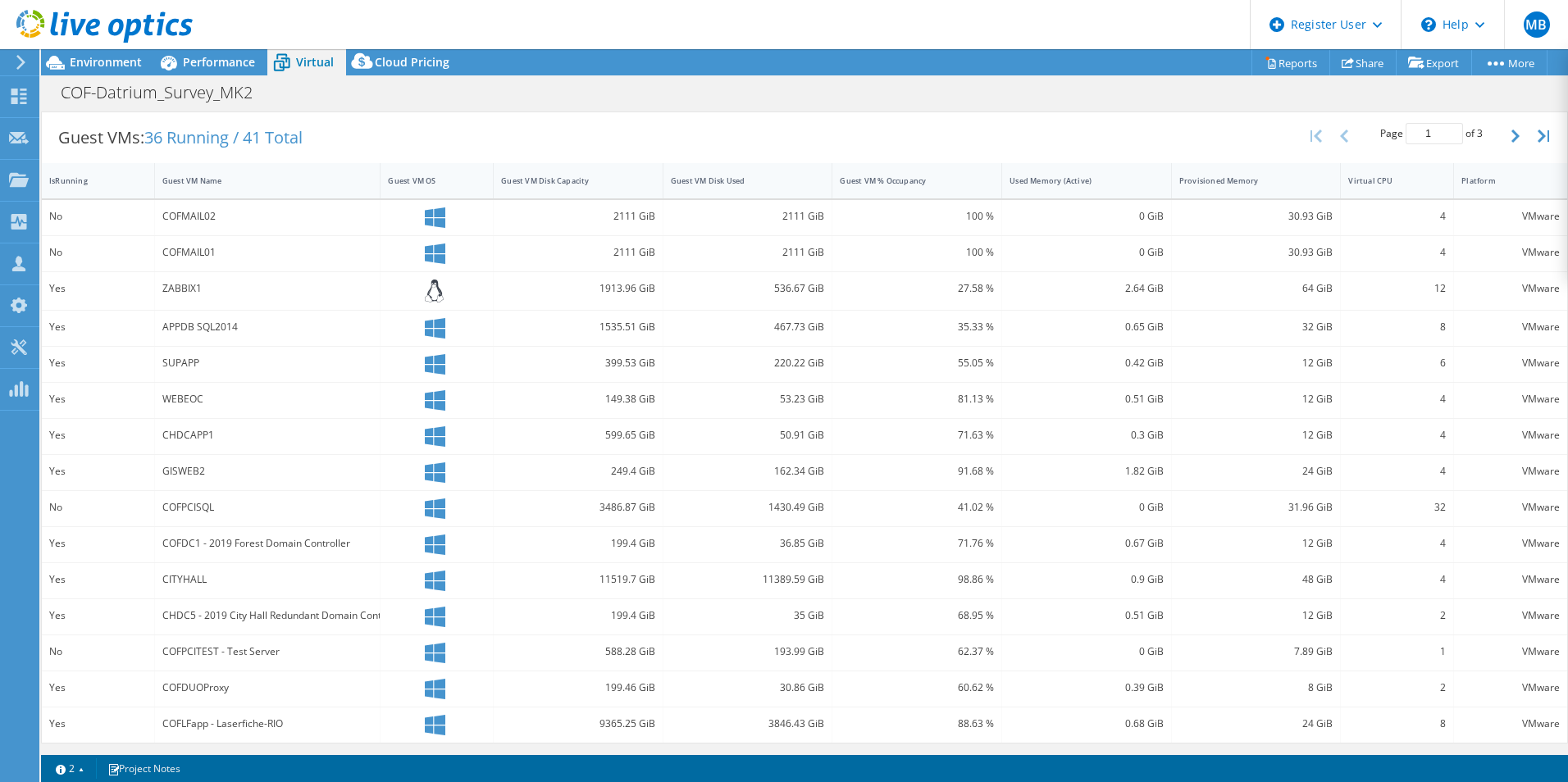 scroll, scrollTop: 165, scrollLeft: 0, axis: vertical 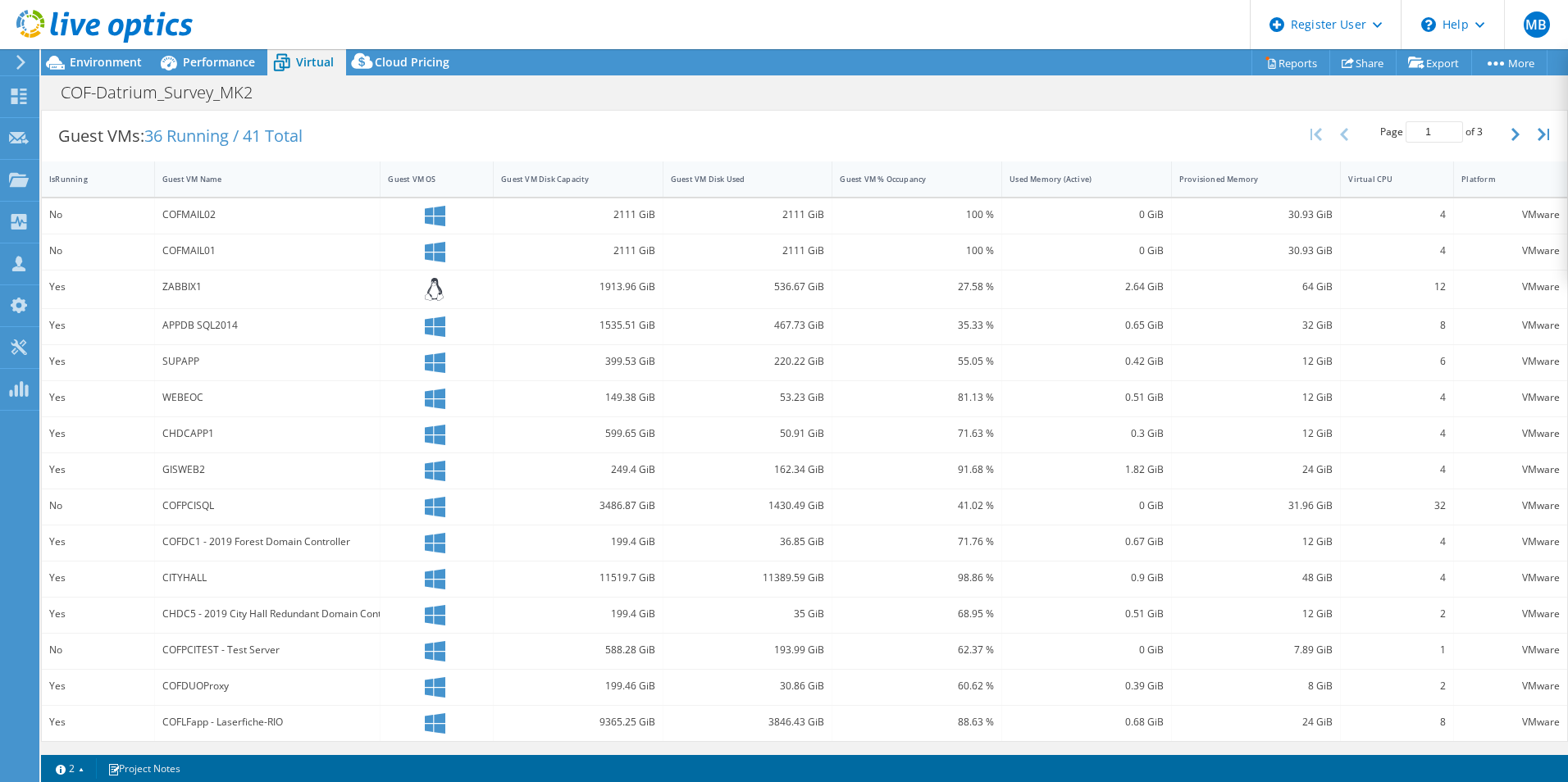 click on "COFDC1 - 2019 Forest Domain Controller" at bounding box center [267, 542] 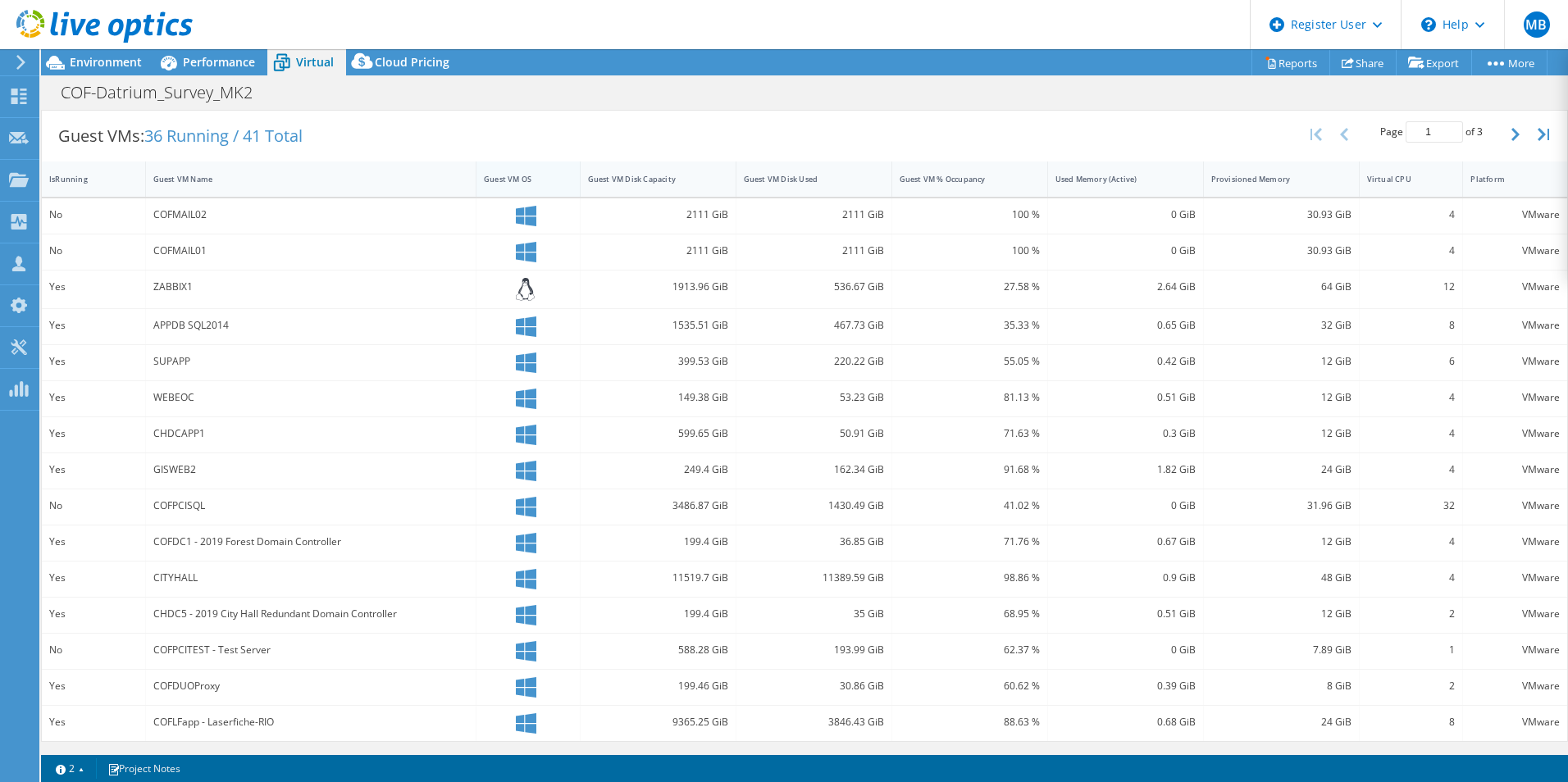 drag, startPoint x: 376, startPoint y: 175, endPoint x: 481, endPoint y: 189, distance: 105.92922 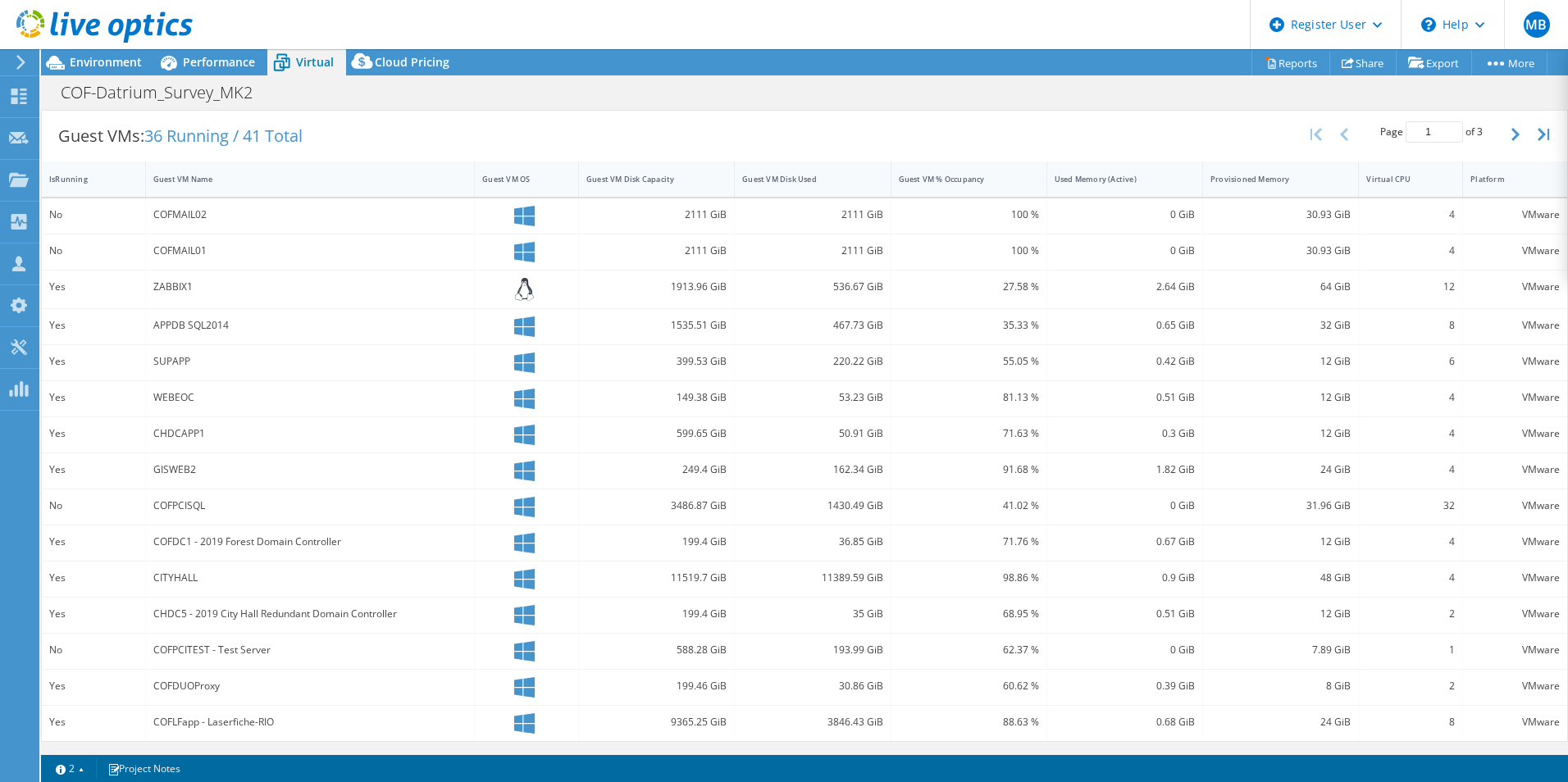 scroll, scrollTop: 0, scrollLeft: 0, axis: both 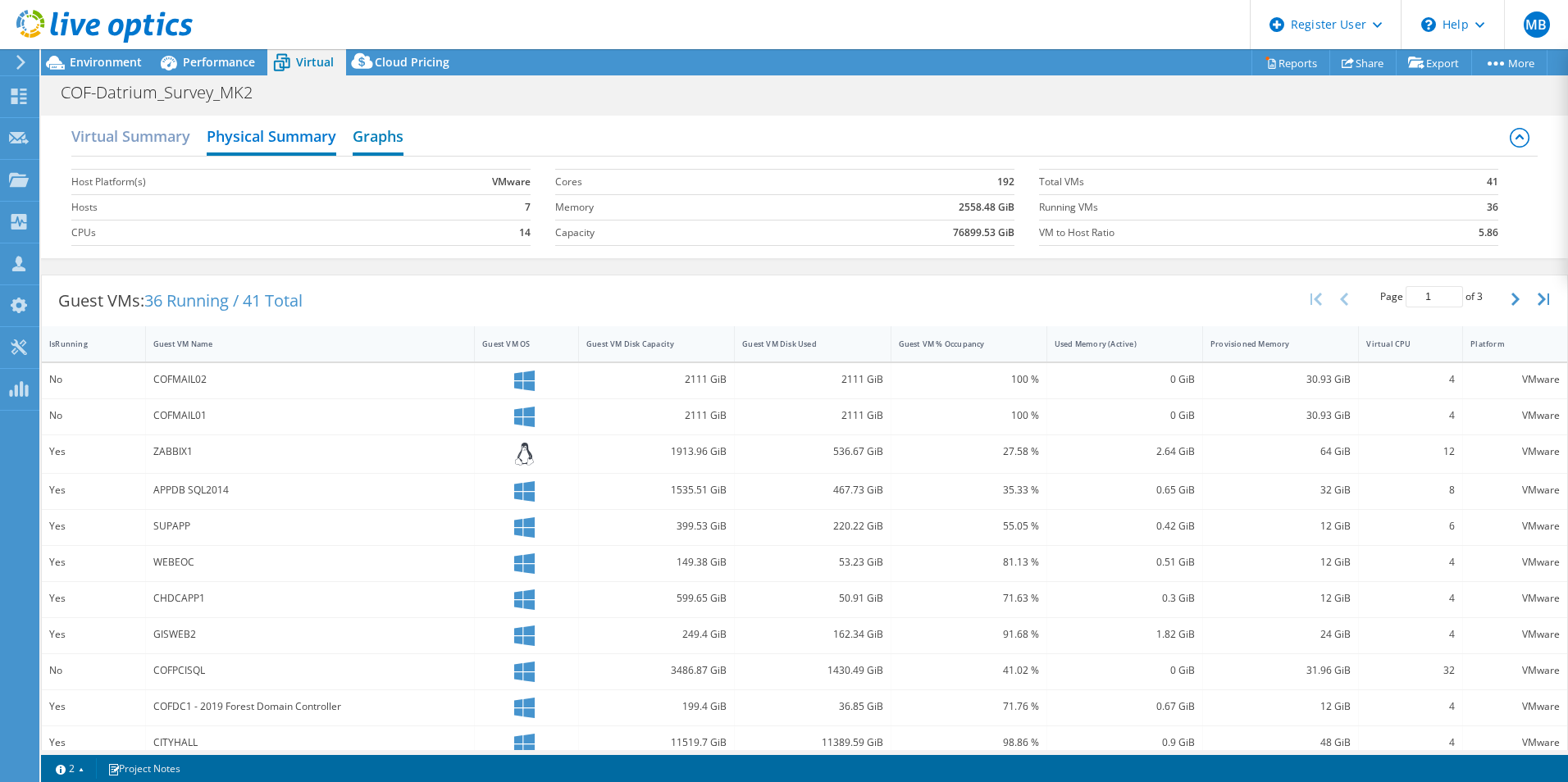 click on "Graphs" at bounding box center [378, 138] 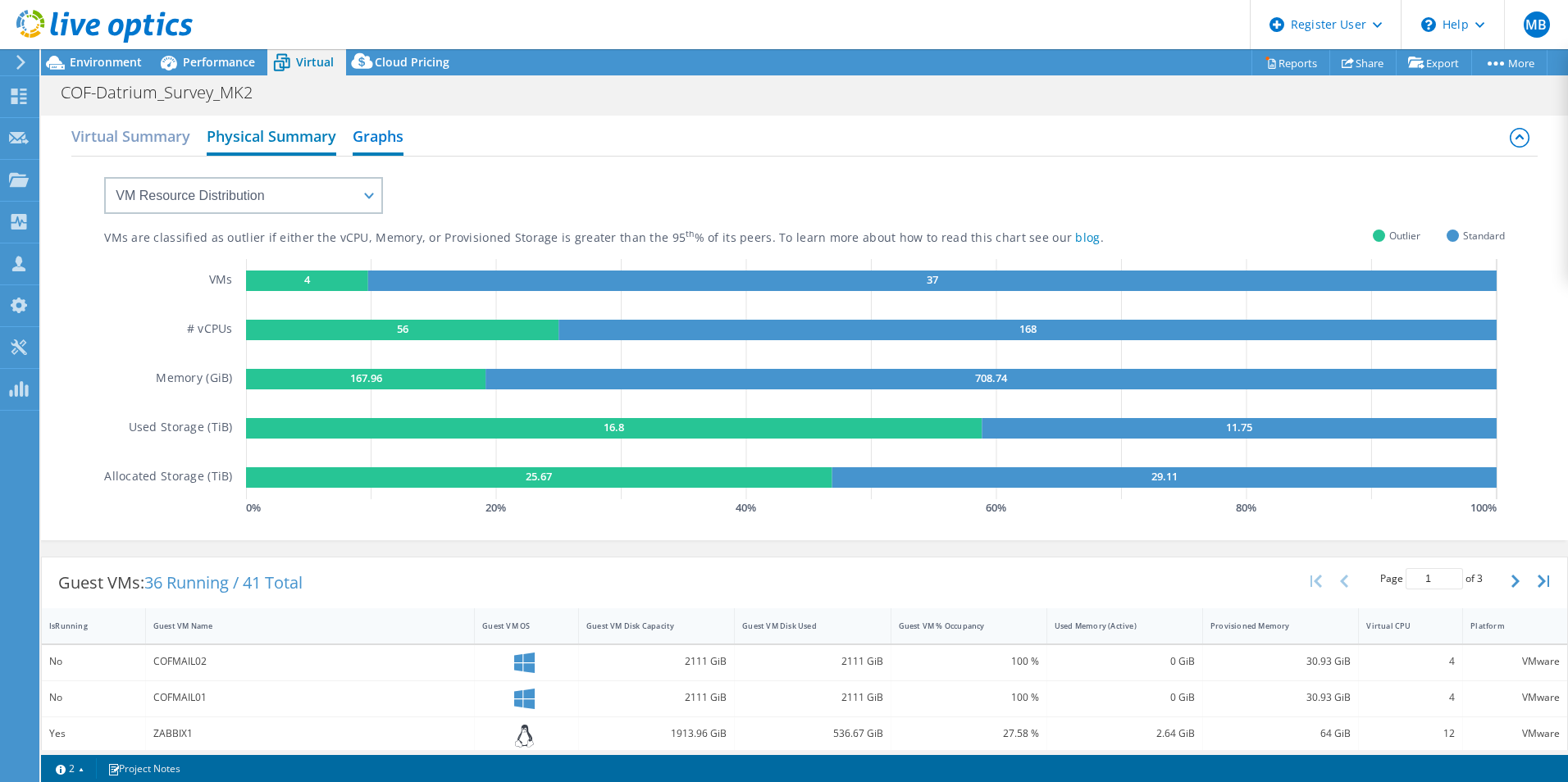 click on "Physical Summary" at bounding box center [271, 138] 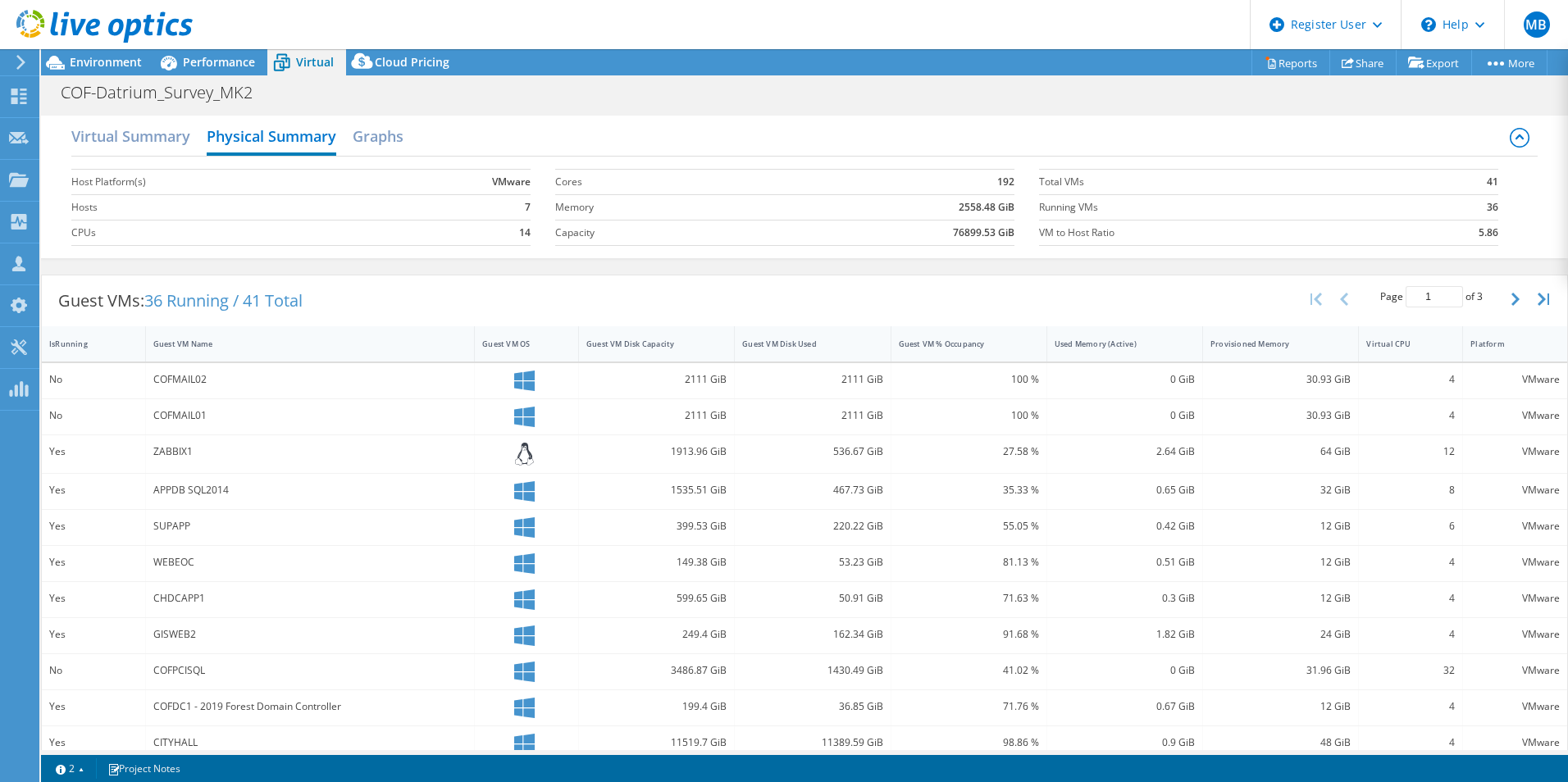 click on "Virtual Summary Physical Summary Graphs" at bounding box center (805, 138) 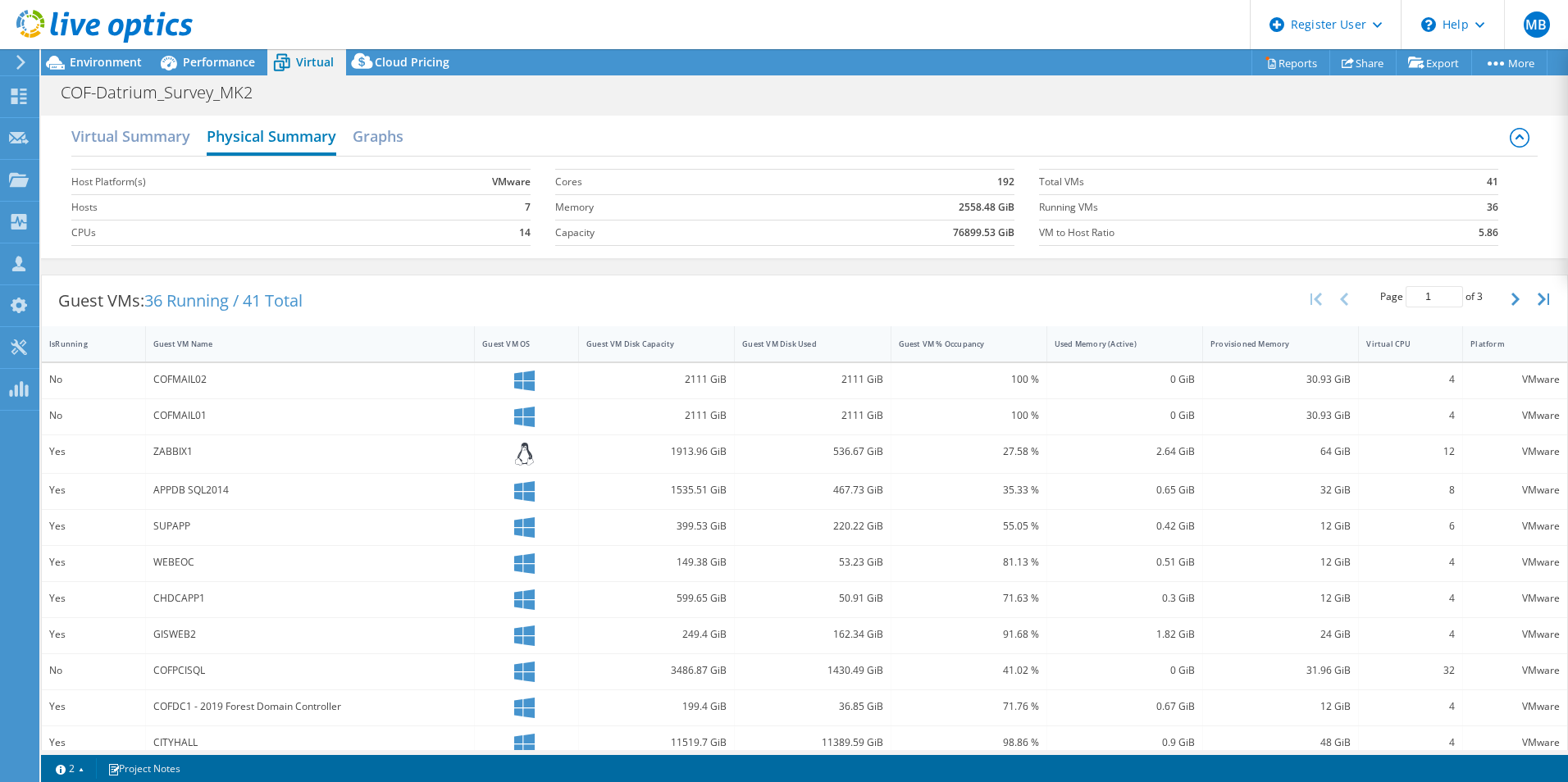 click on "Physical Summary" at bounding box center [271, 138] 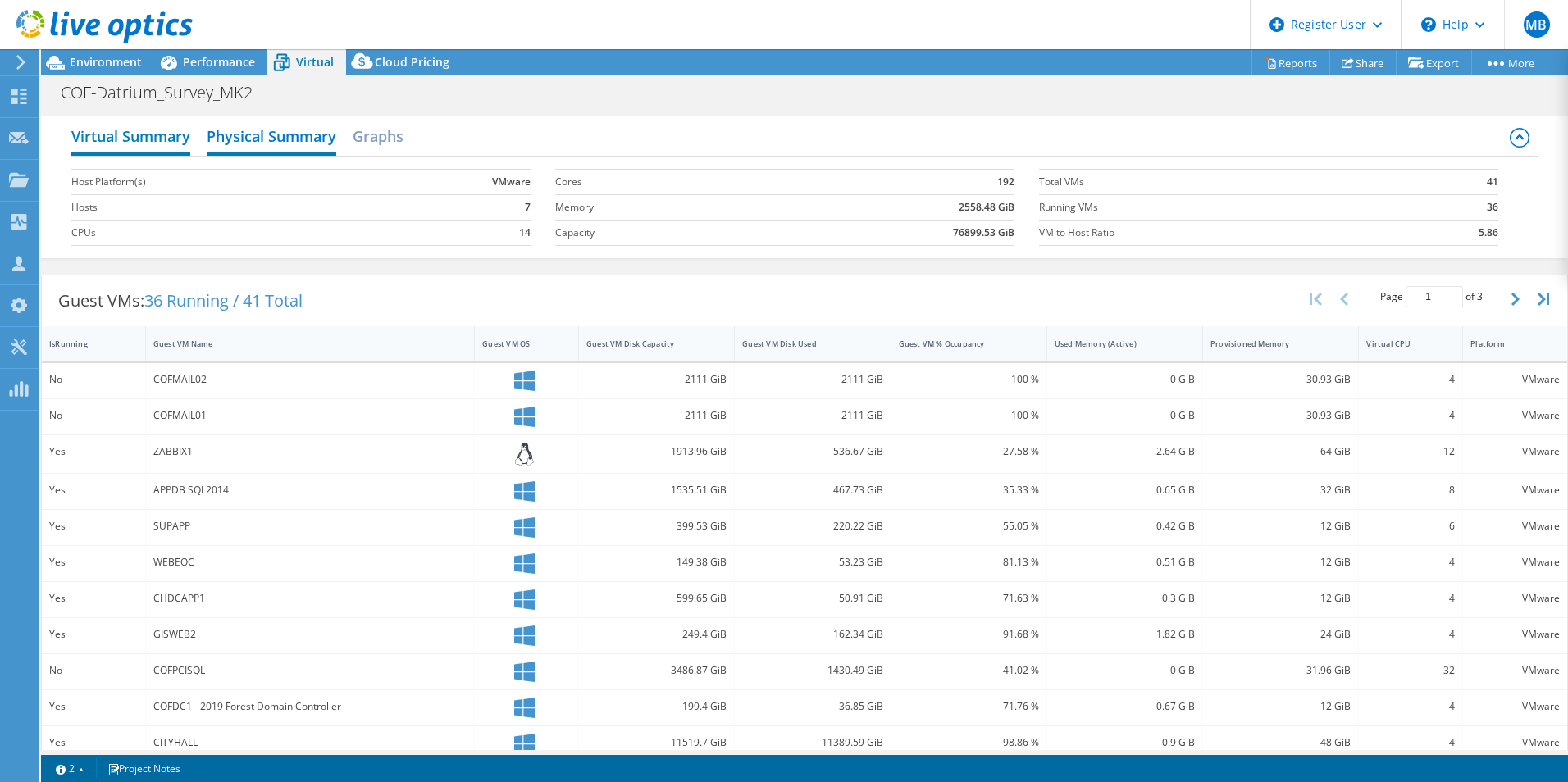 click on "Virtual Summary" at bounding box center (130, 138) 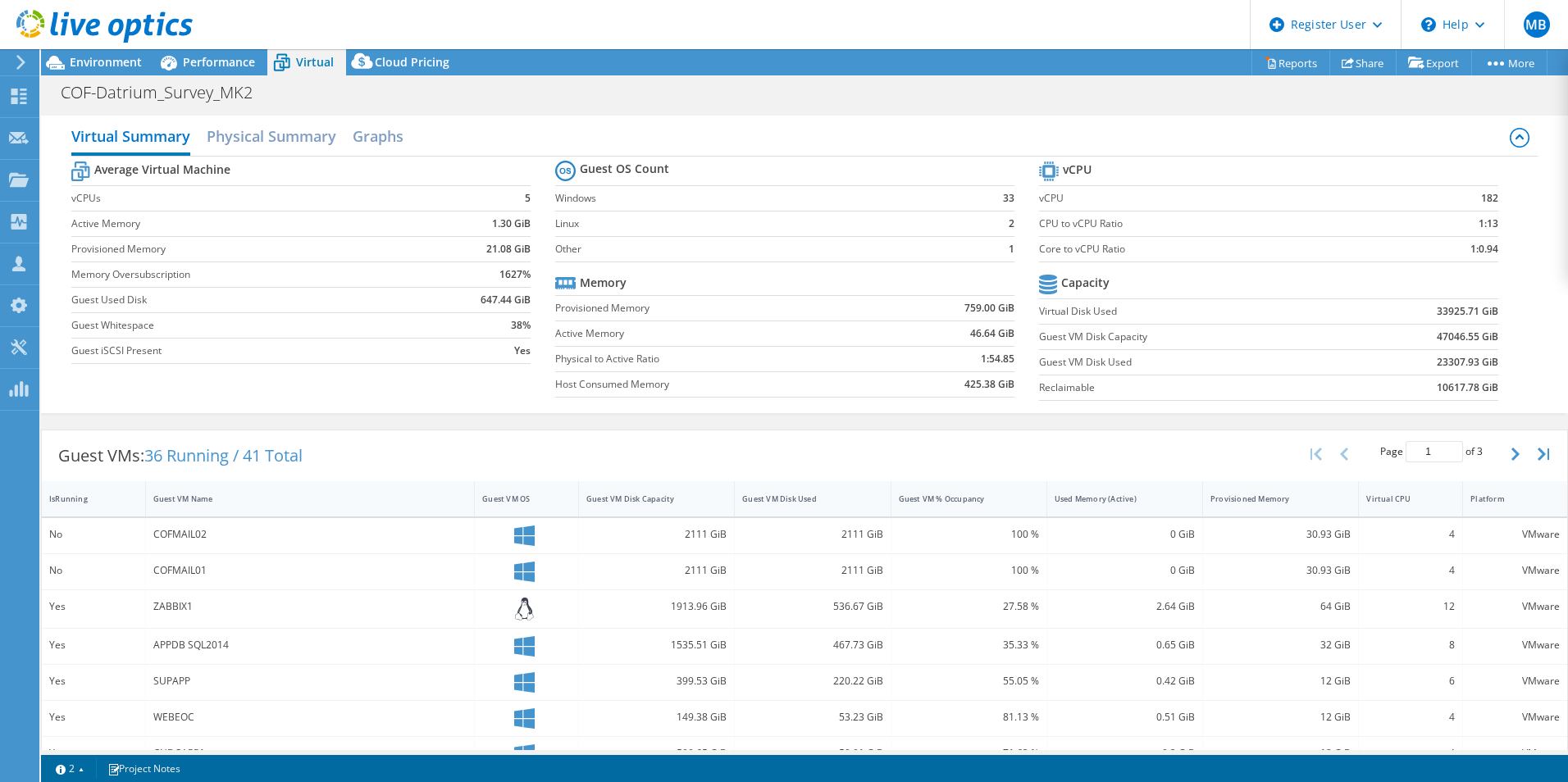 select on "EUFrankfurt" 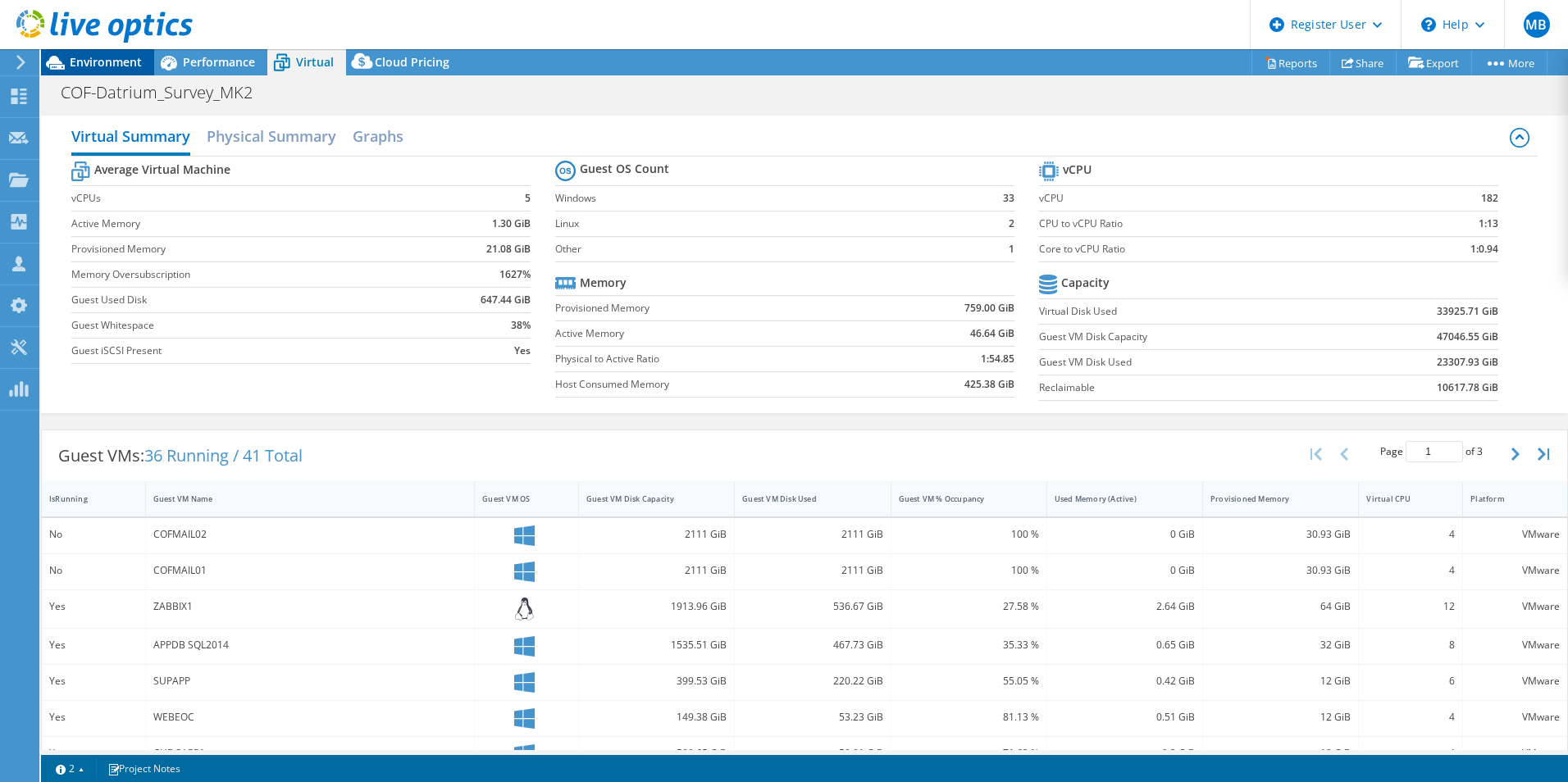 click on "Environment" at bounding box center [106, 61] 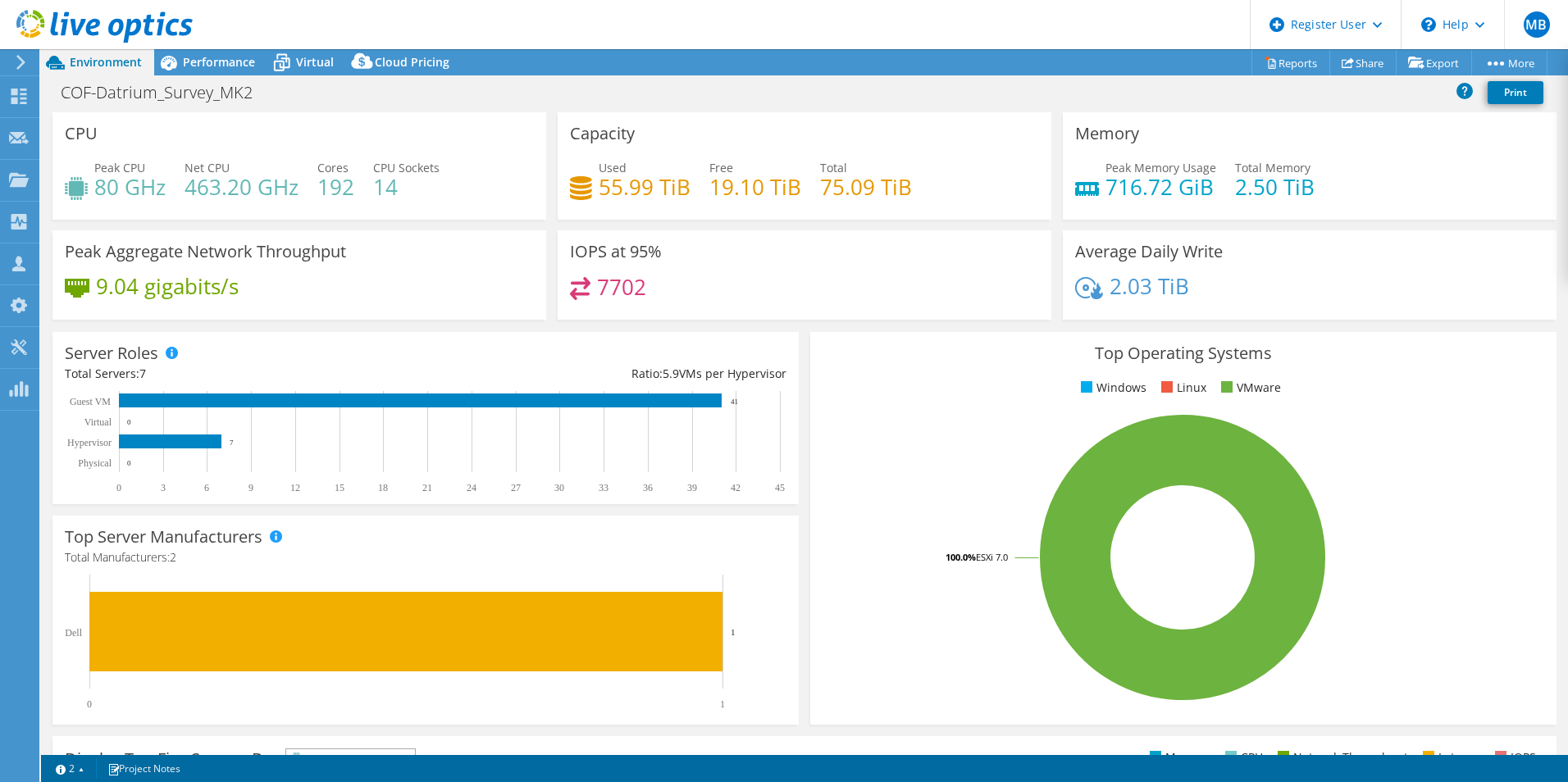 scroll, scrollTop: 312, scrollLeft: 0, axis: vertical 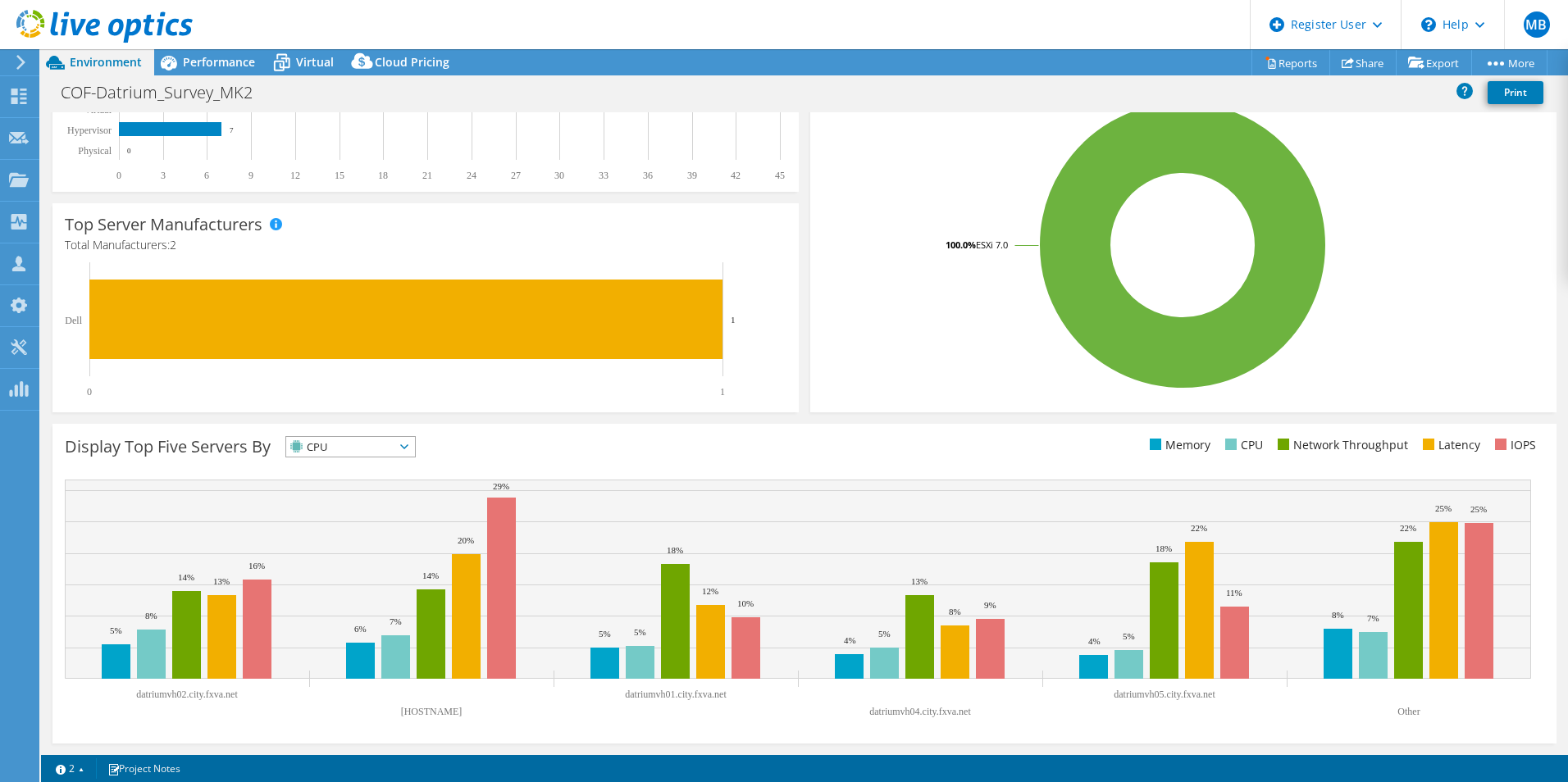 click on "CPU" at bounding box center (340, 447) 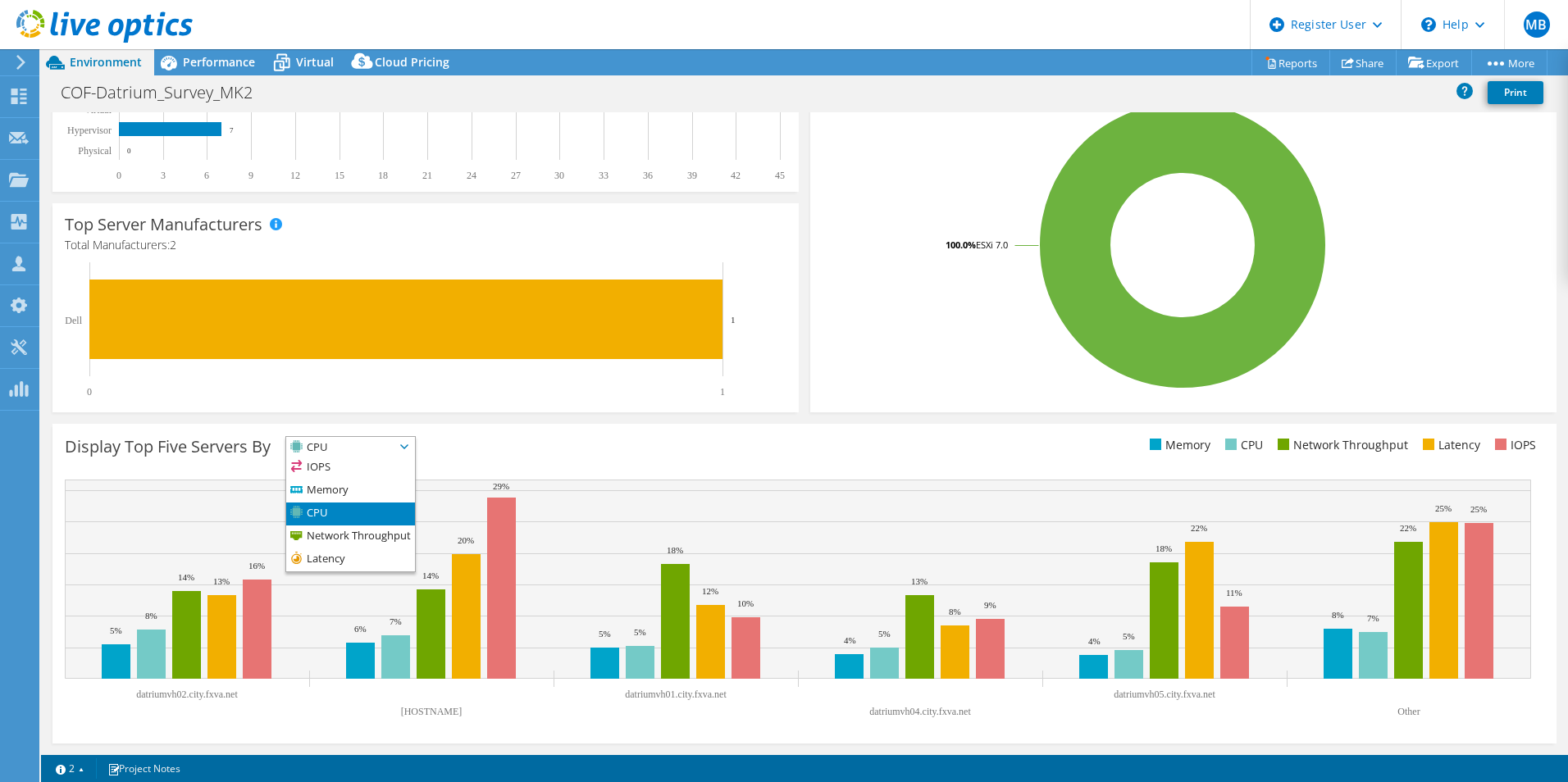 click on "CPU" at bounding box center (350, 447) 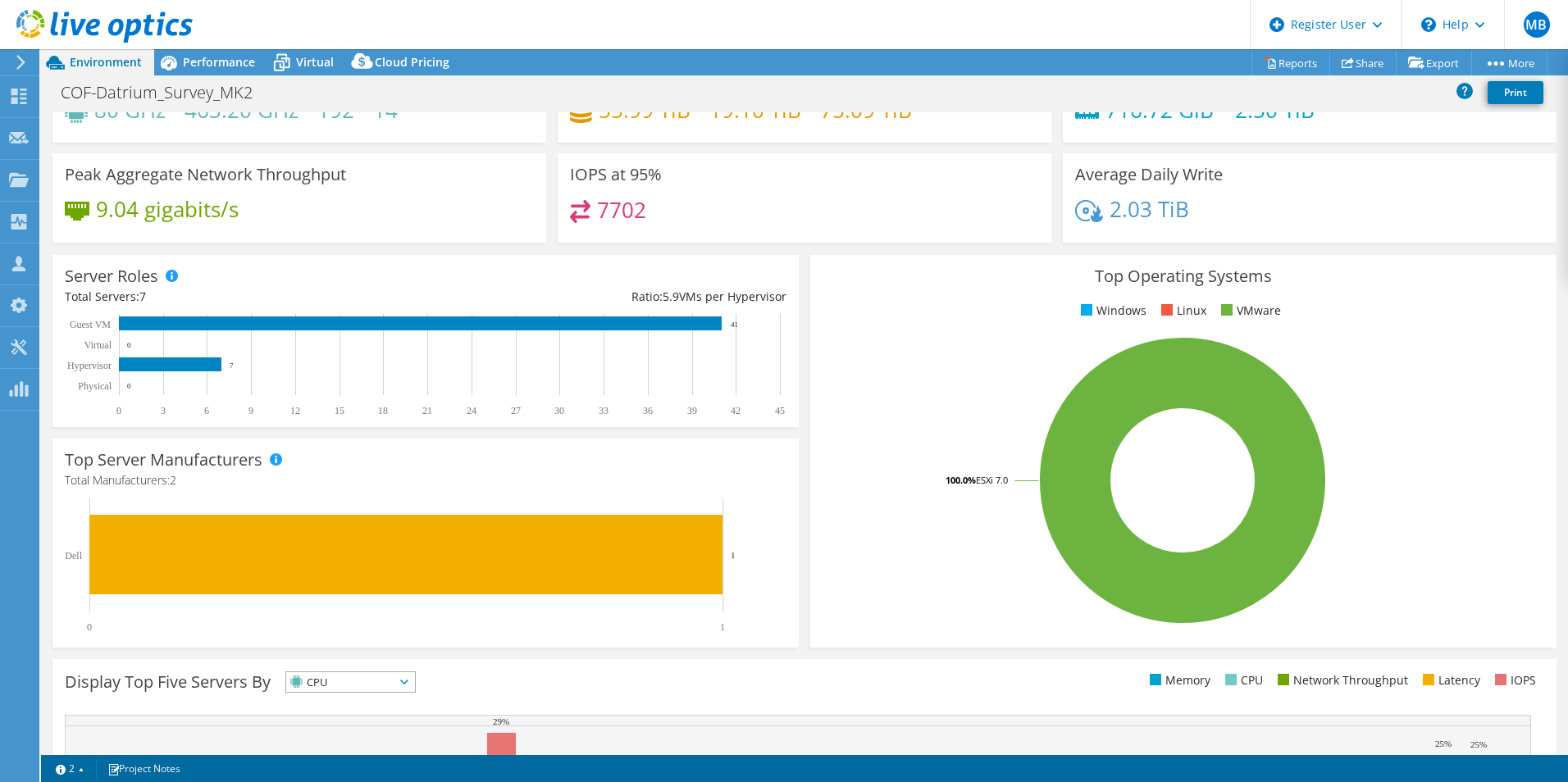 scroll, scrollTop: 0, scrollLeft: 0, axis: both 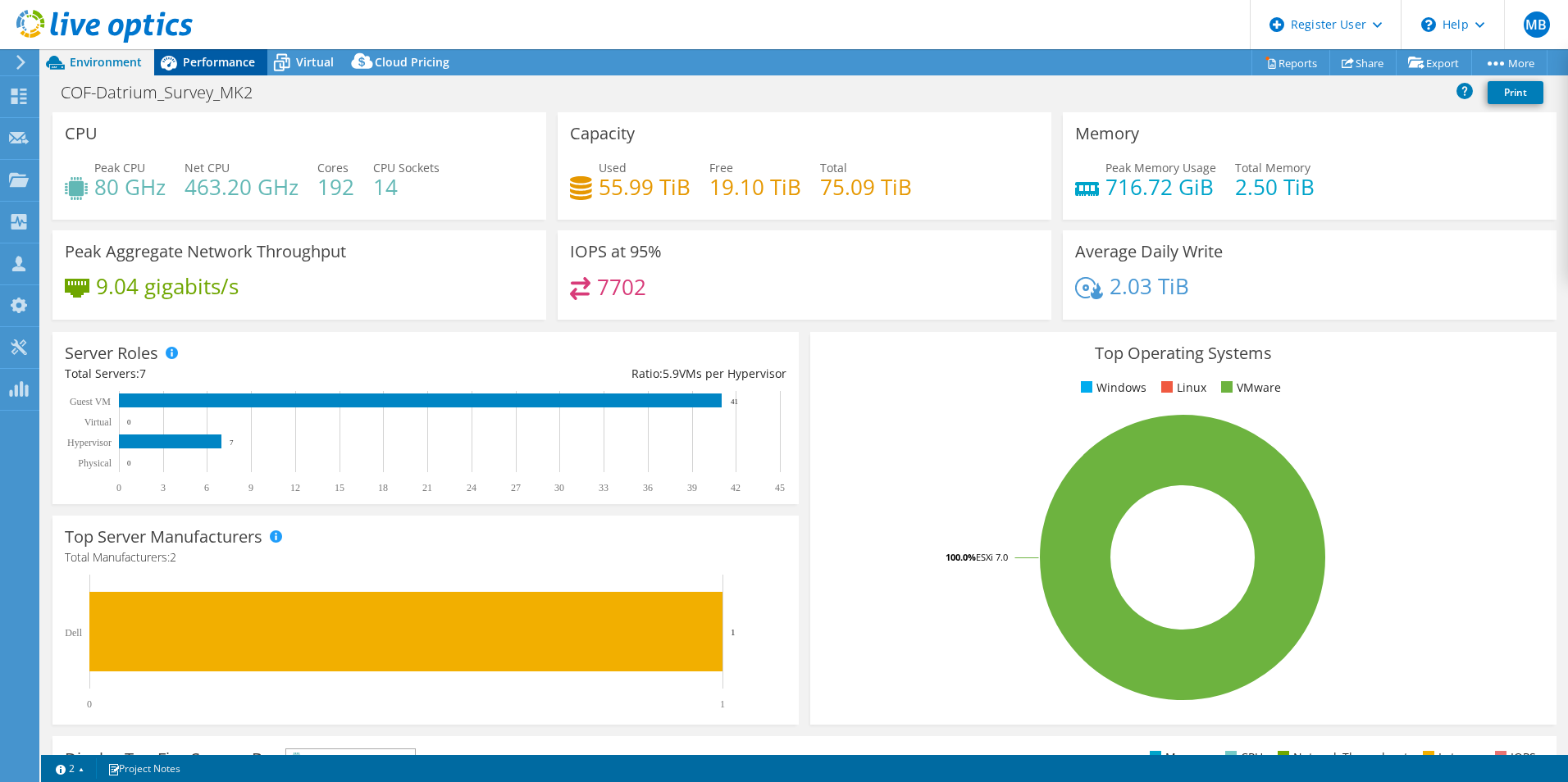 click on "Performance" at bounding box center (219, 61) 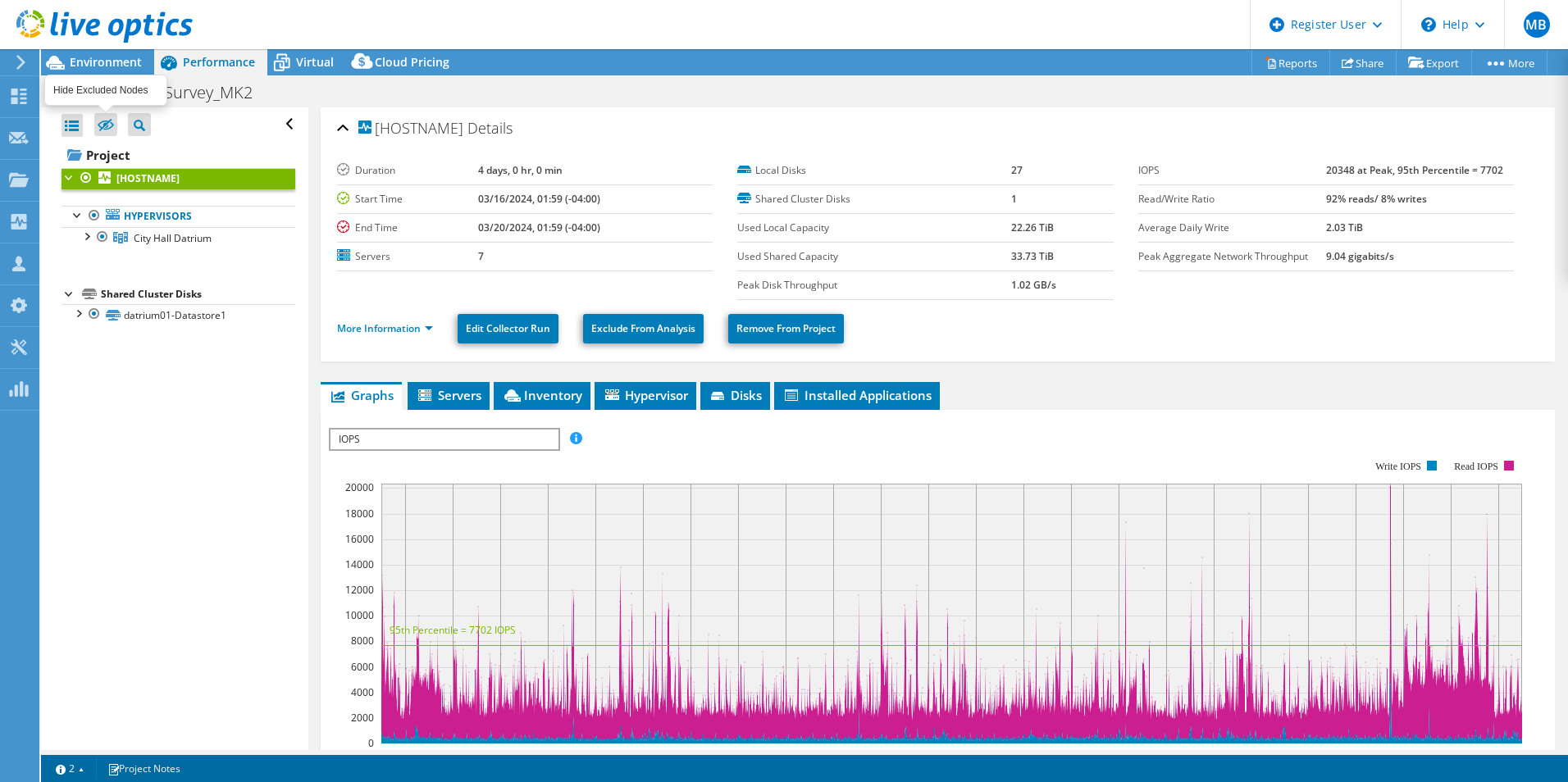 click 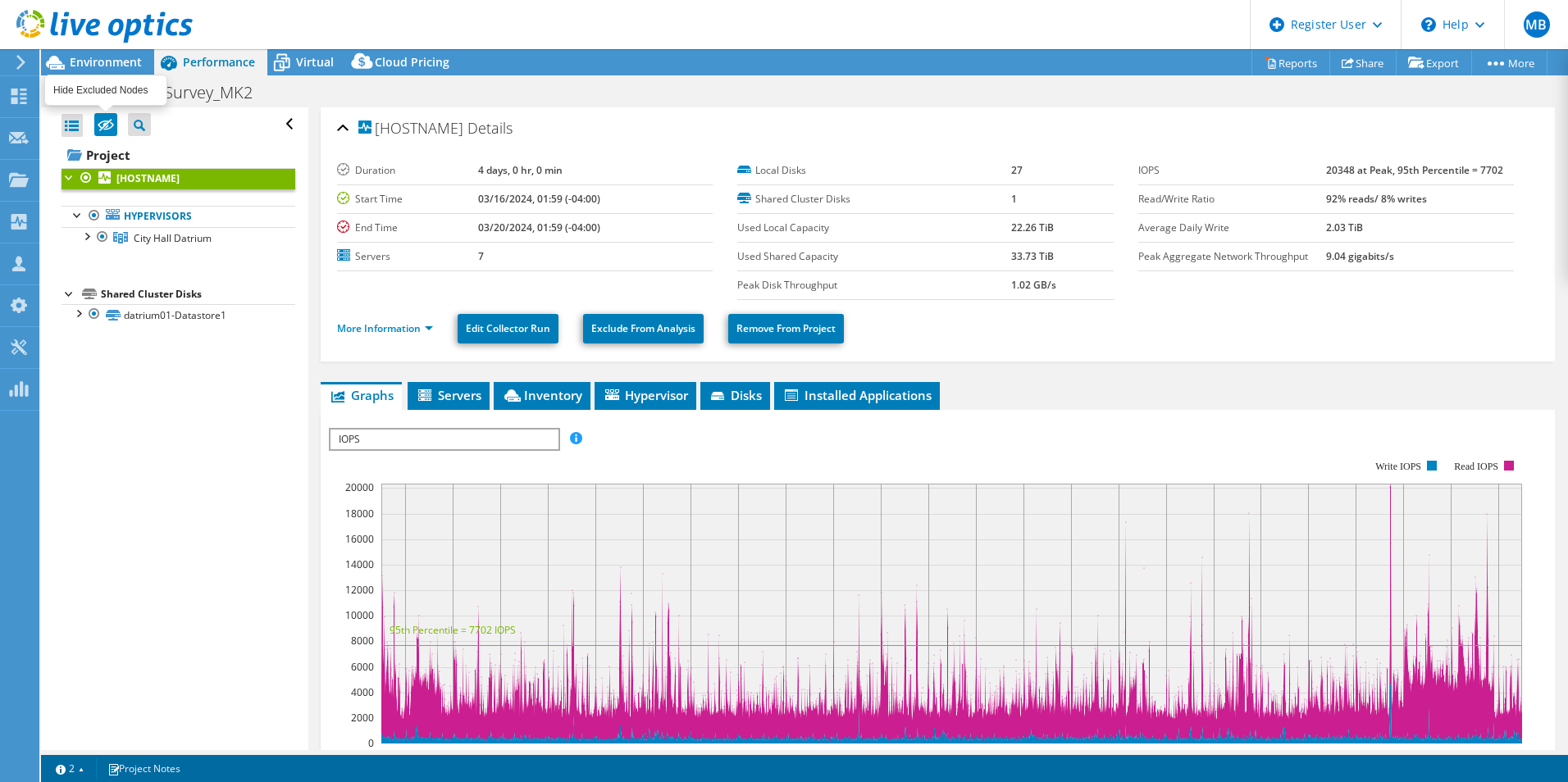 click 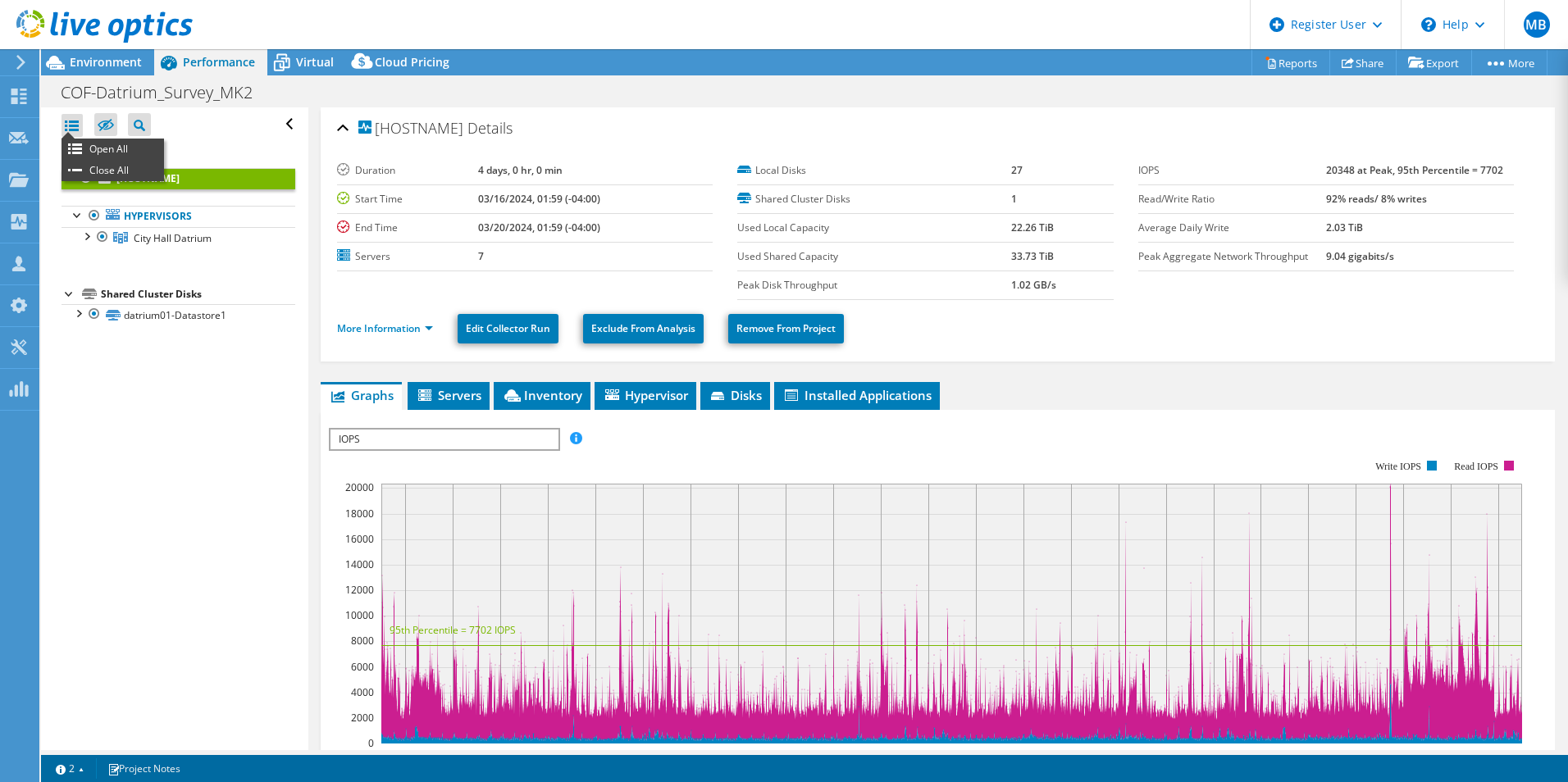 click at bounding box center (72, 125) 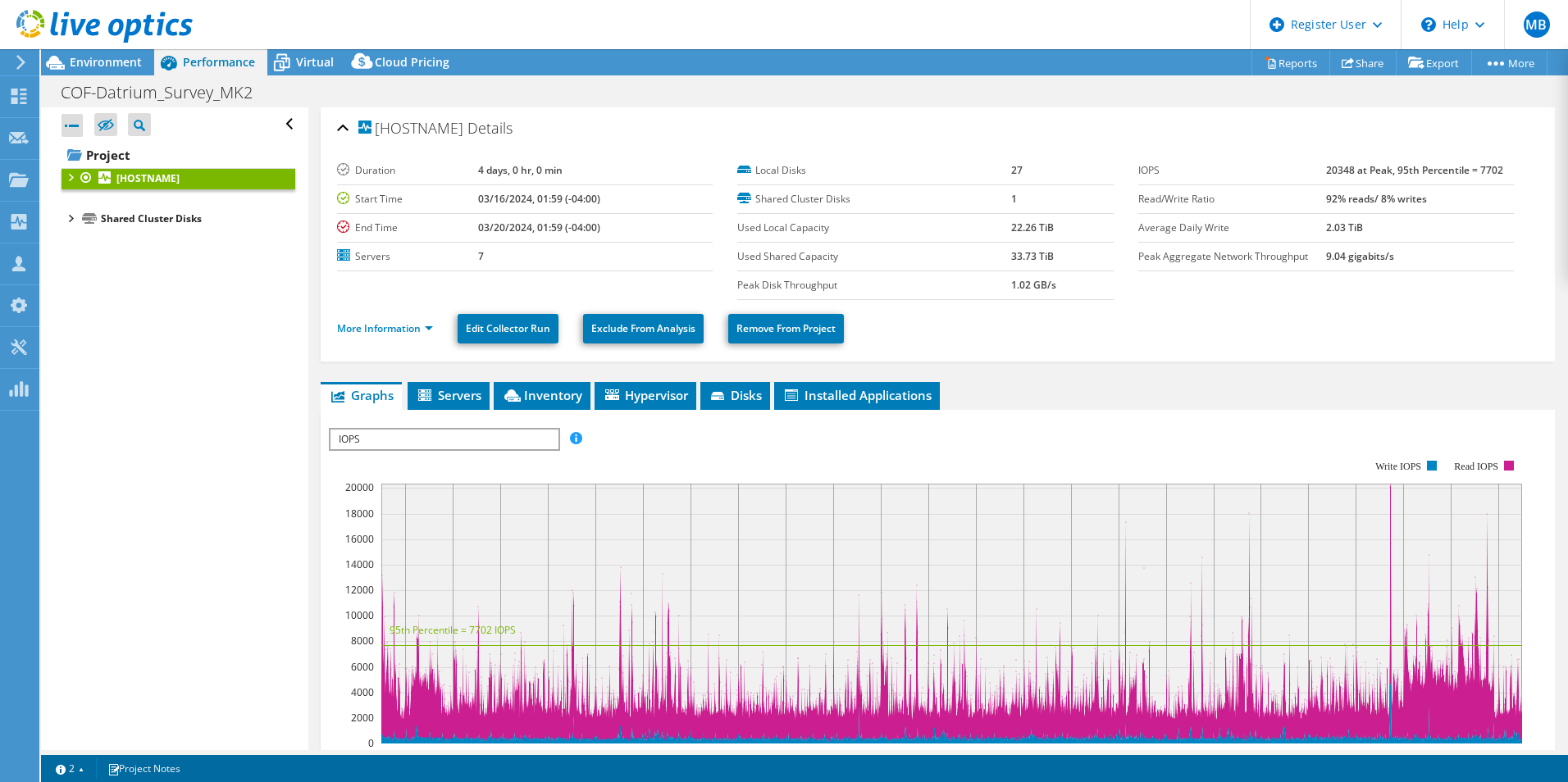 click at bounding box center [72, 125] 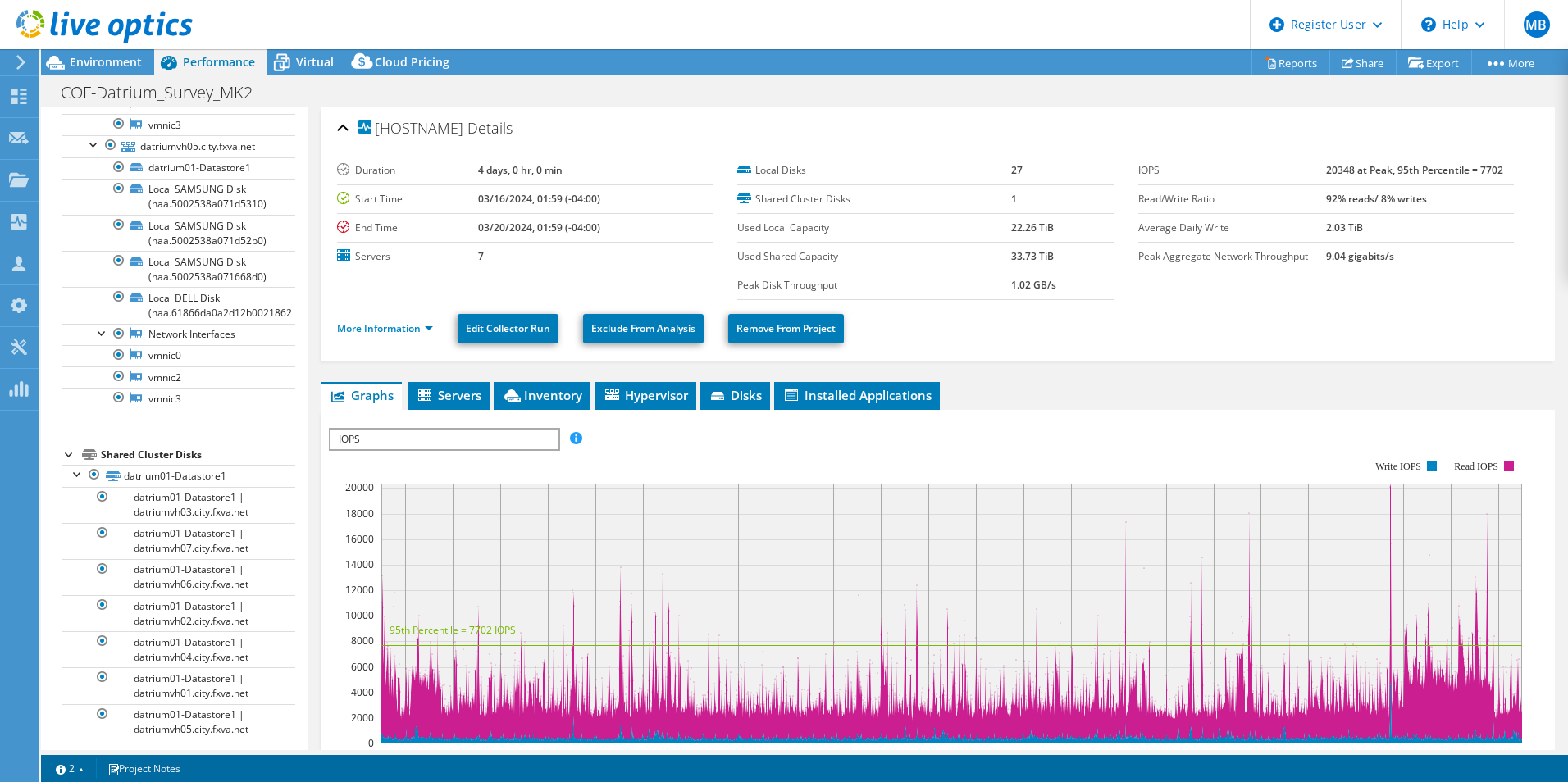 scroll, scrollTop: 0, scrollLeft: 0, axis: both 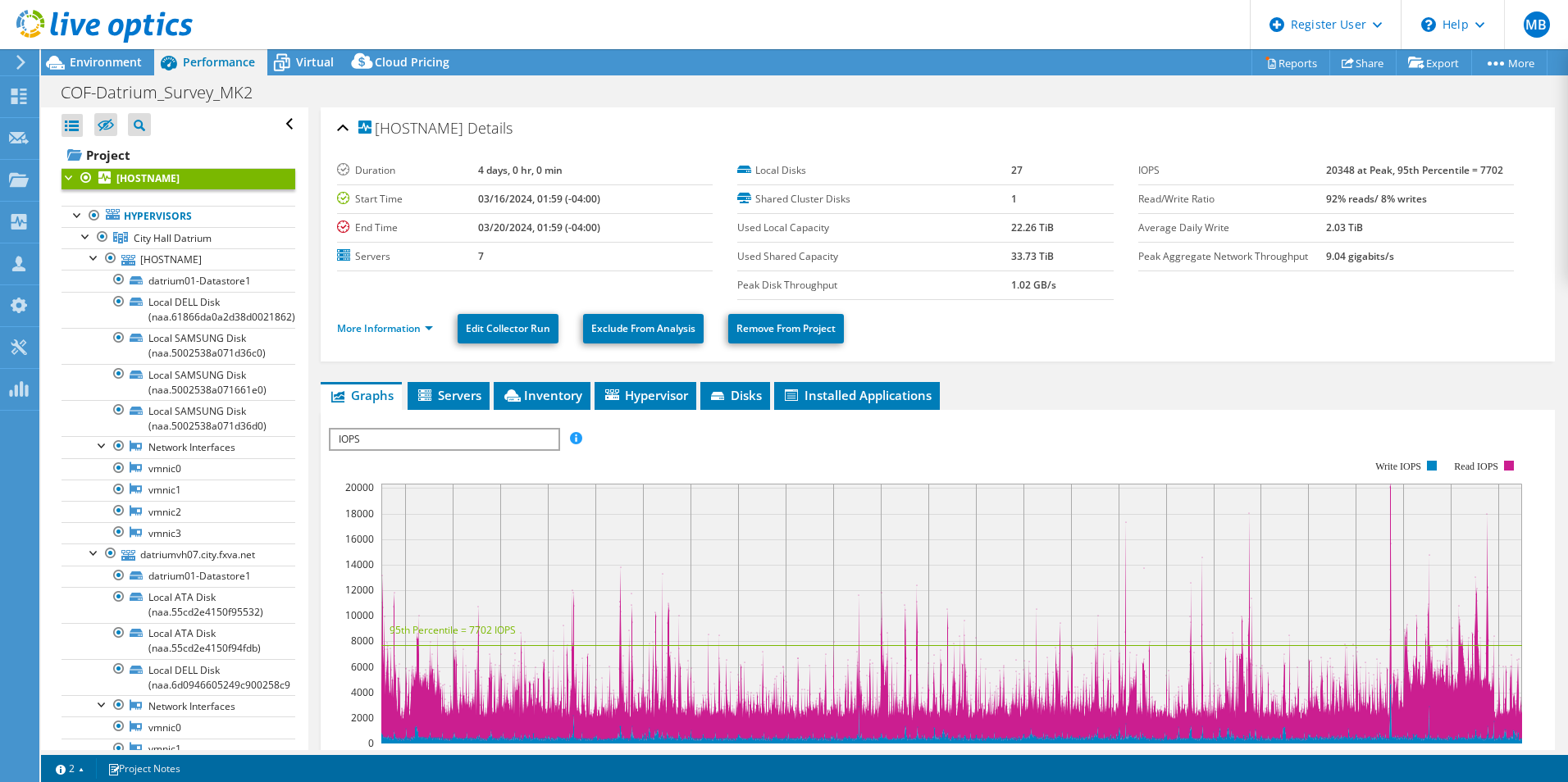 click at bounding box center [70, 176] 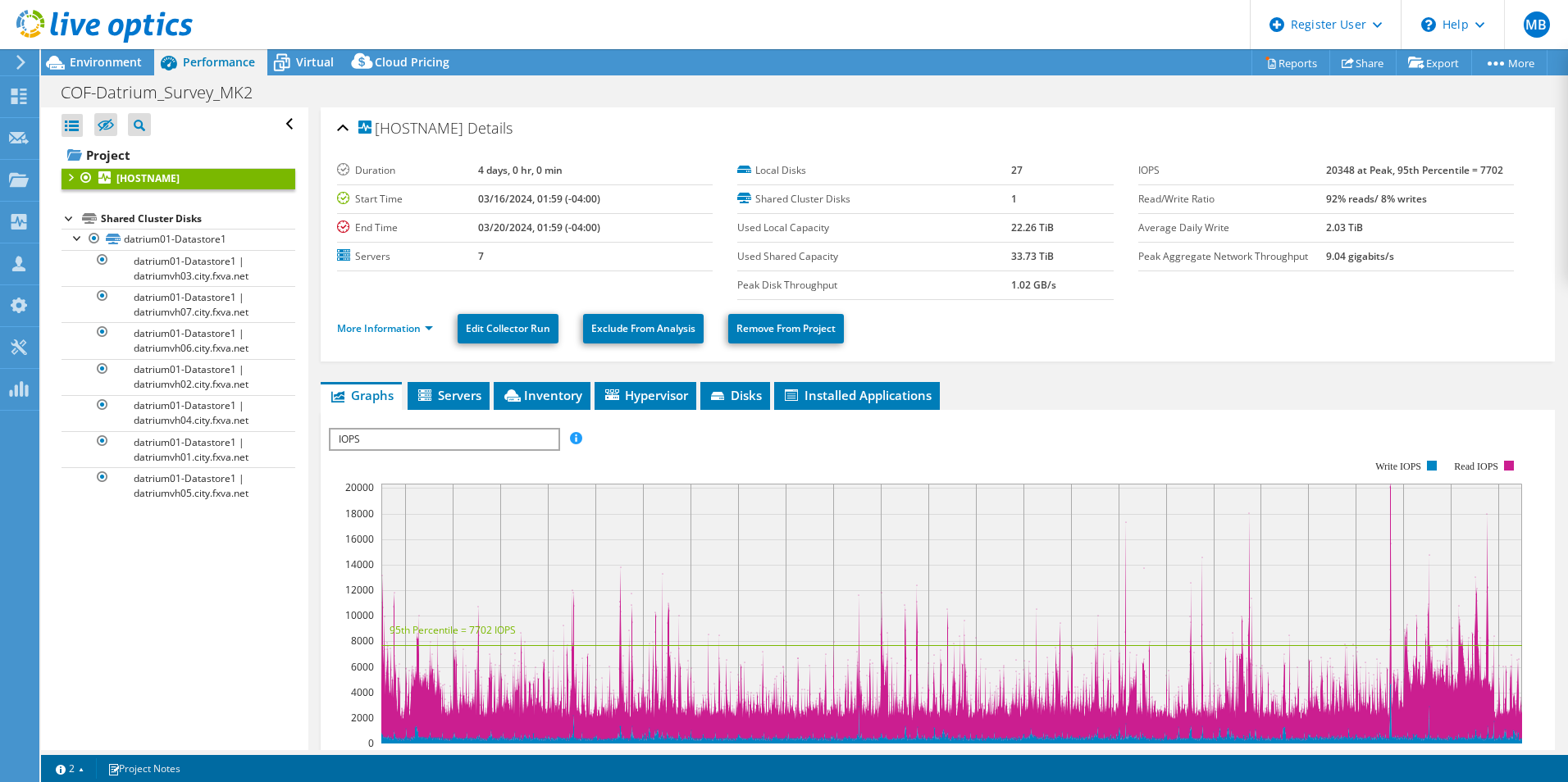 click at bounding box center [70, 217] 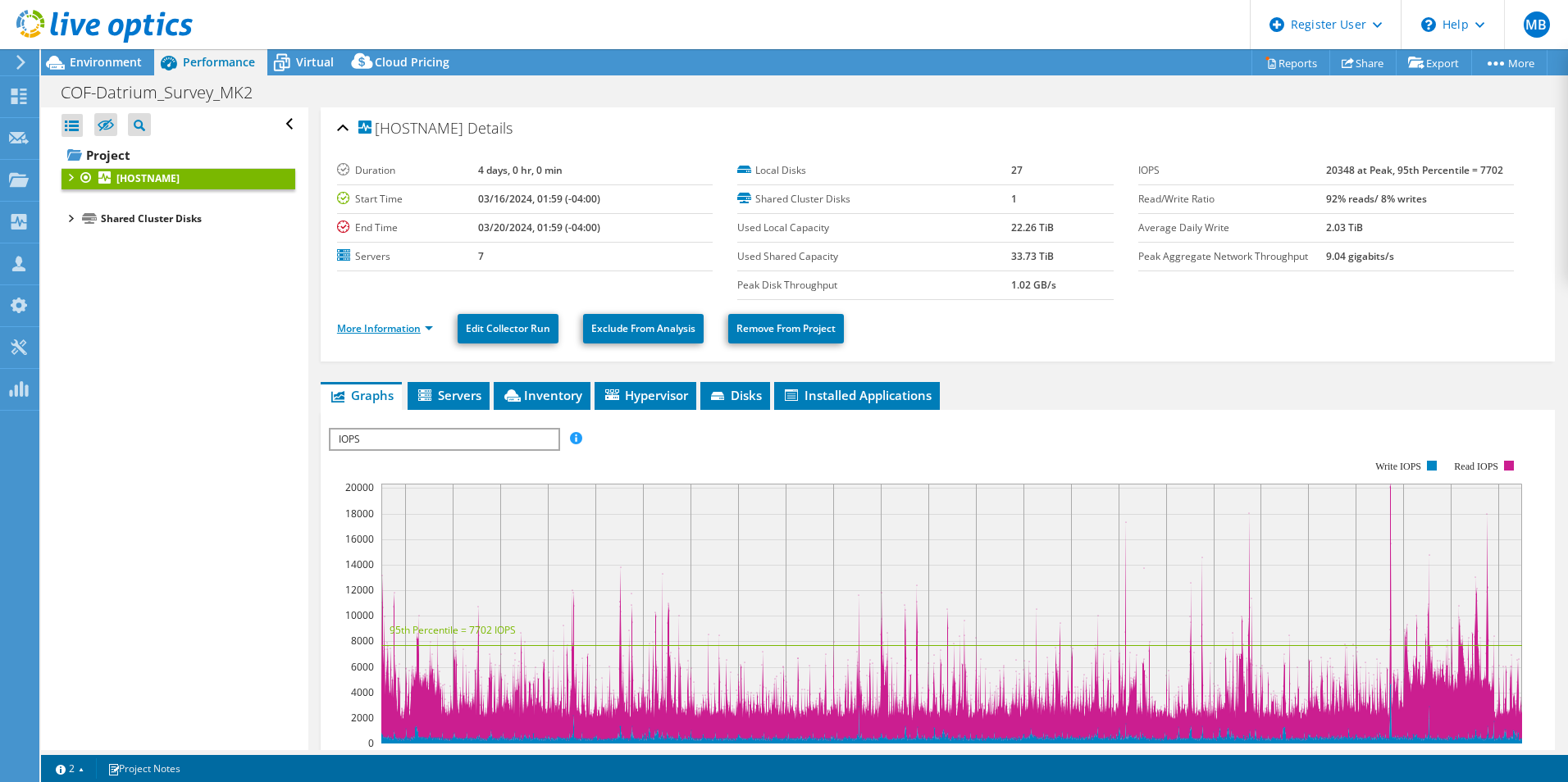 click on "More Information" at bounding box center (385, 328) 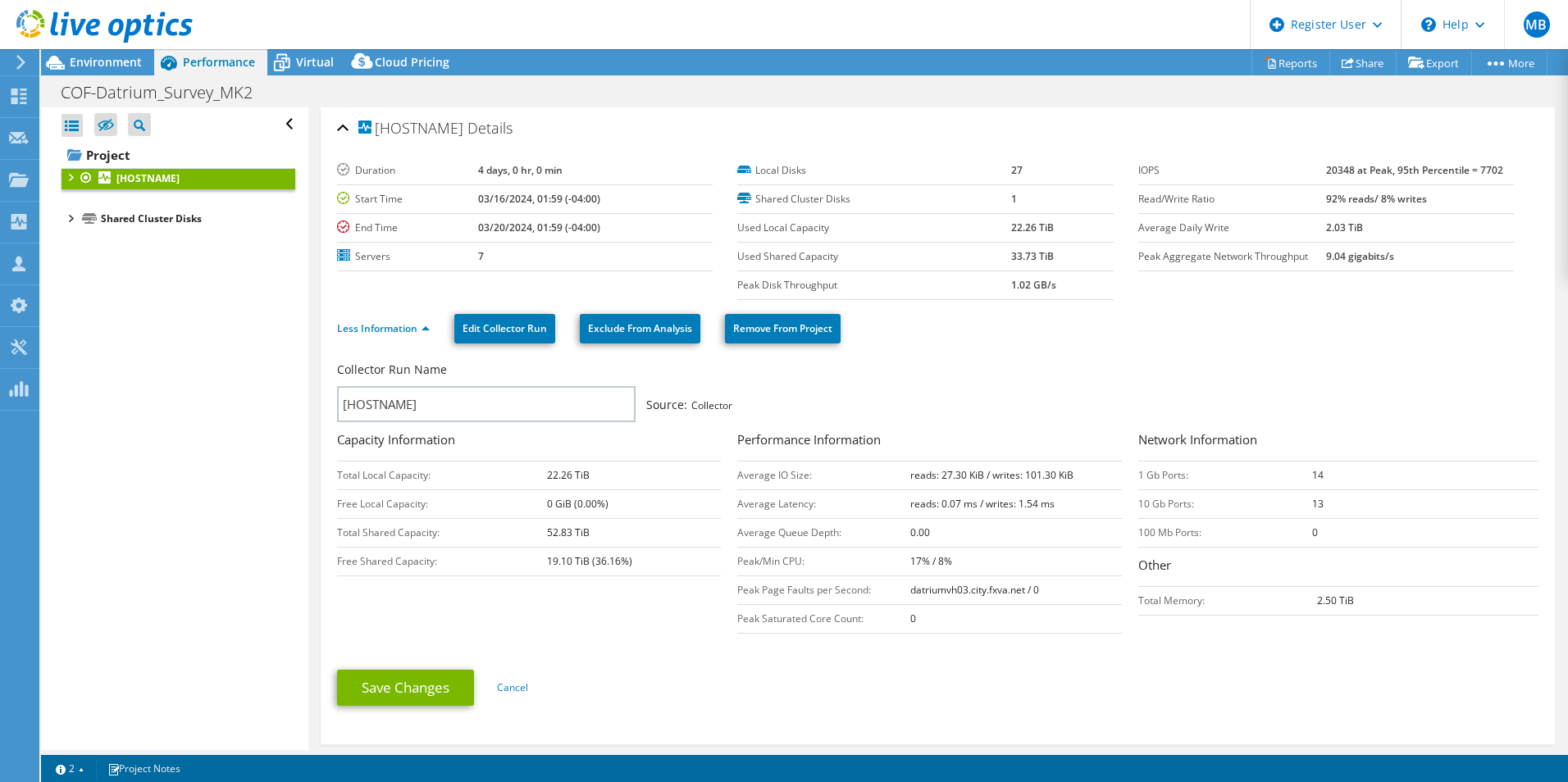 click on "Collector Run Name
datriumvh03.city.fxva.net                          Source:   Collector" at bounding box center (929, 392) 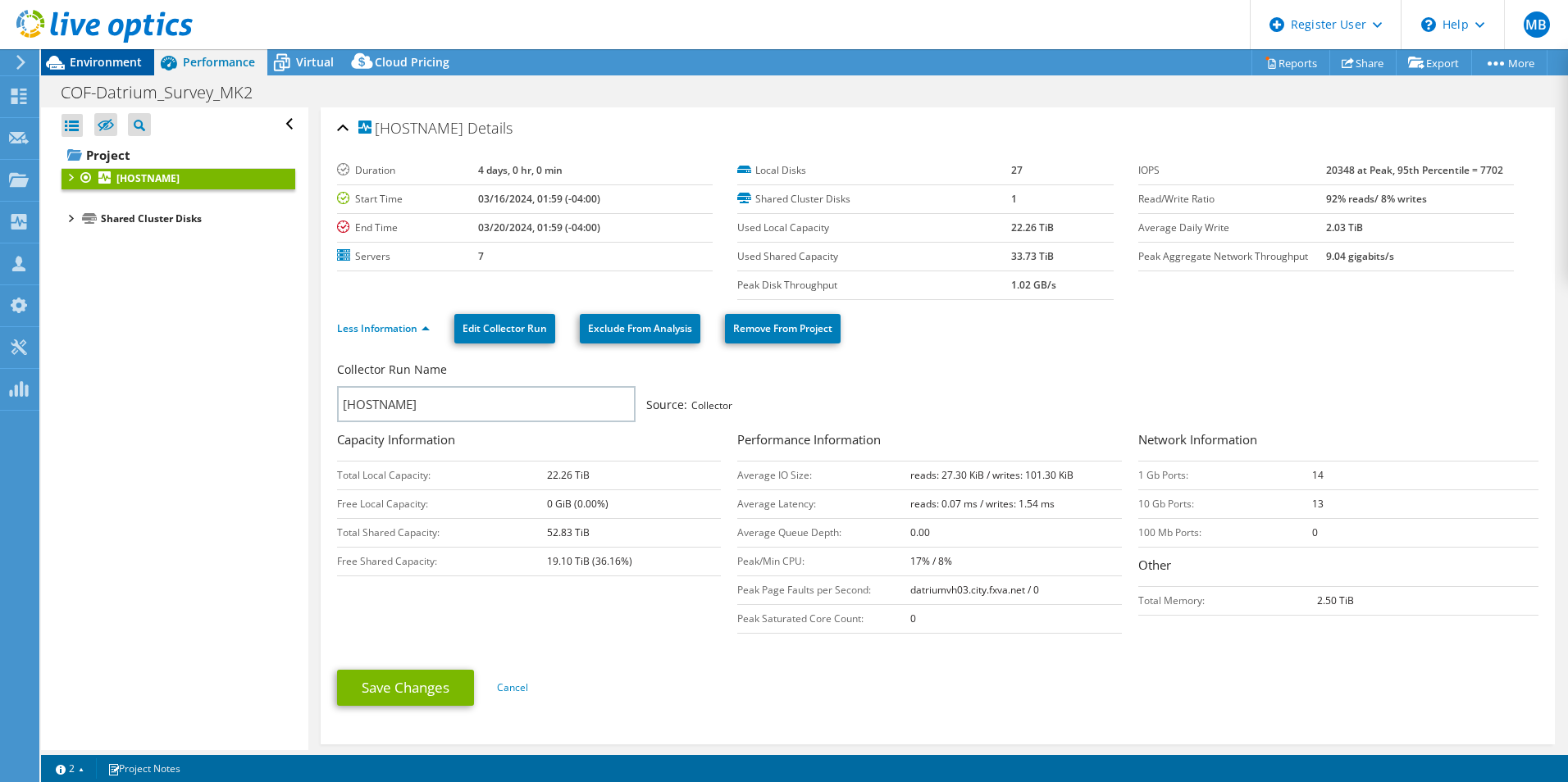 click on "Environment" at bounding box center (98, 62) 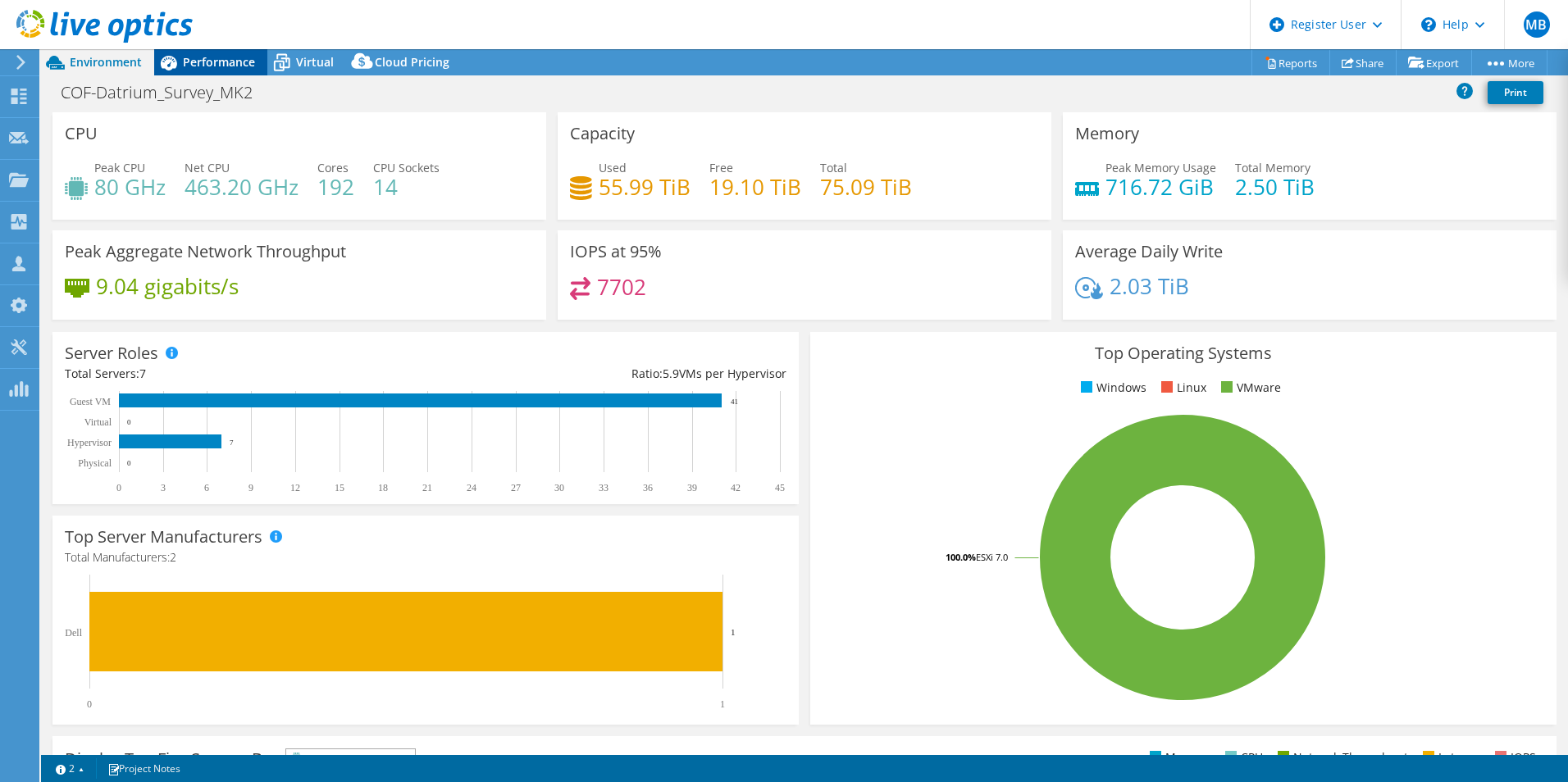 click on "Performance" at bounding box center (219, 61) 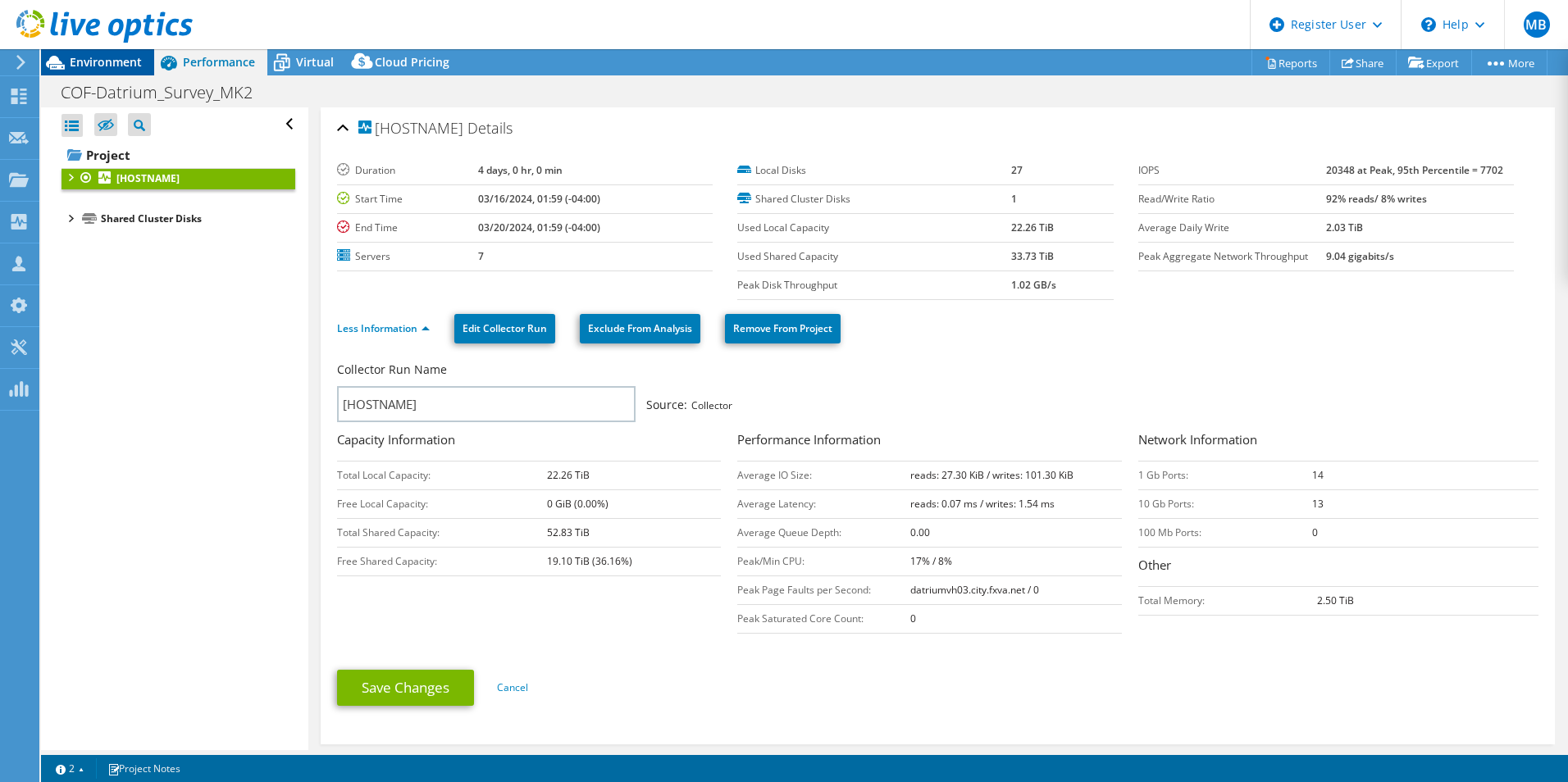 click on "Environment" at bounding box center [106, 61] 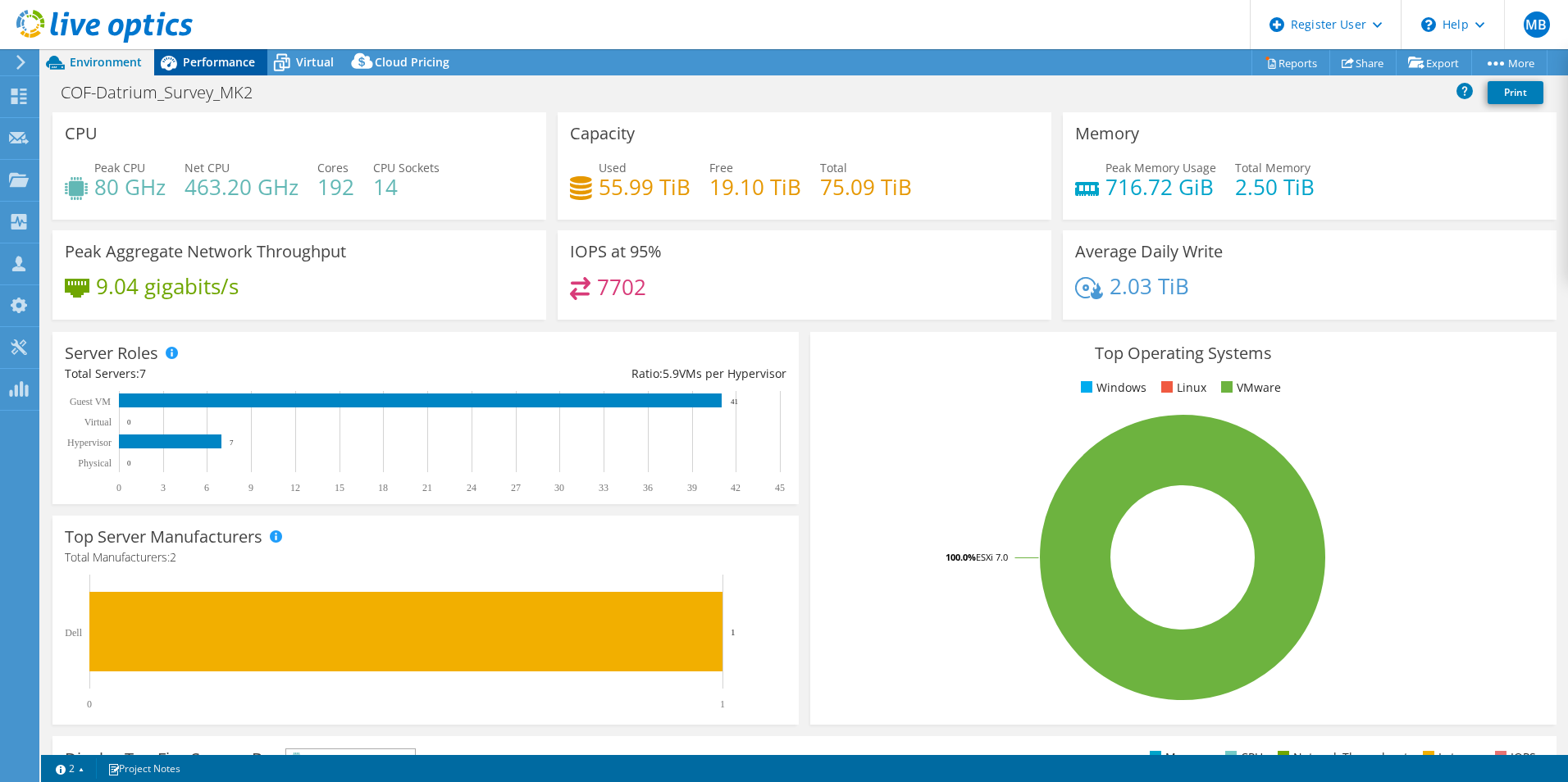 click on "Performance" at bounding box center [219, 61] 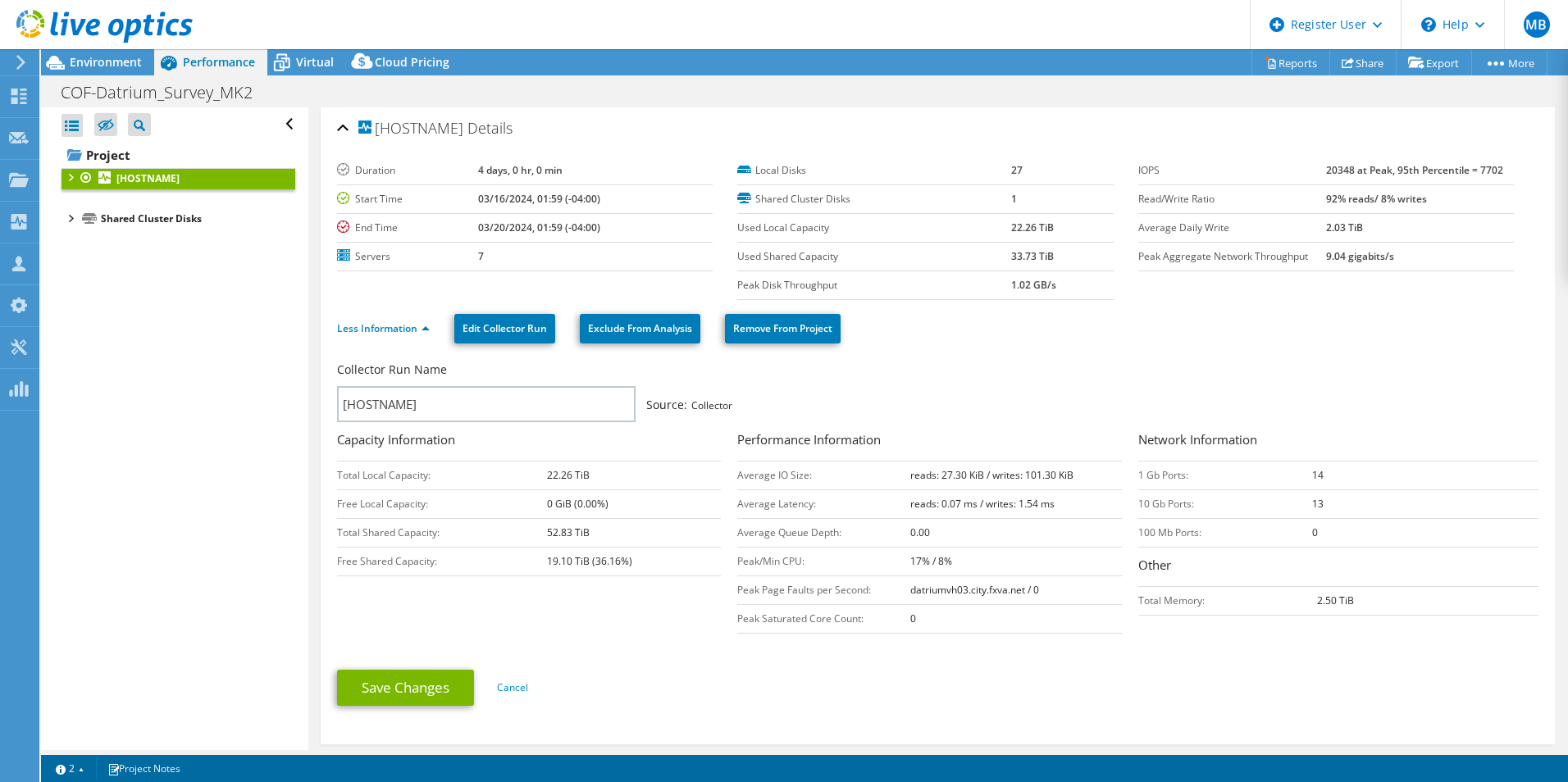 click at bounding box center [70, 176] 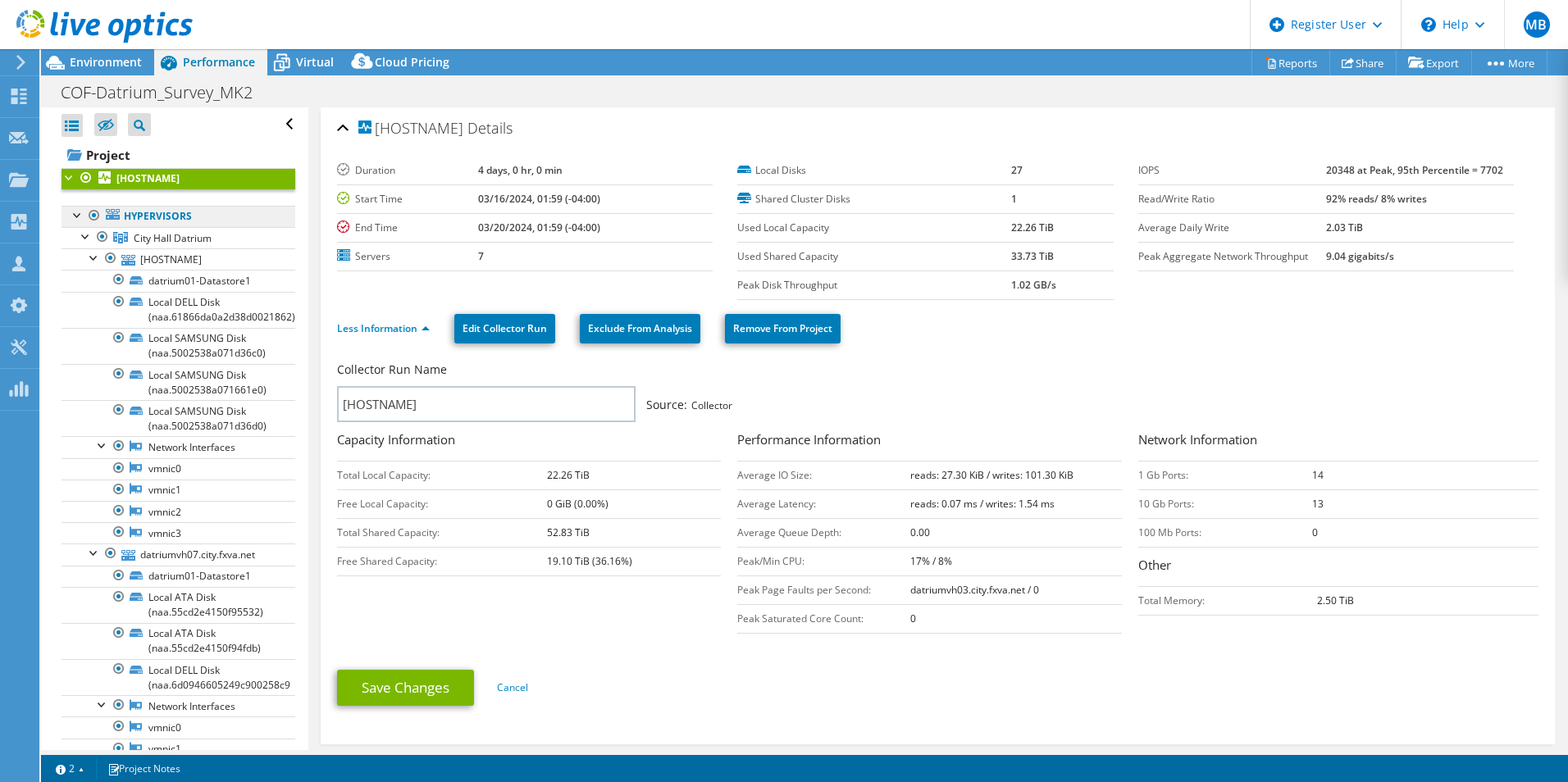 click on "Hypervisors" at bounding box center [178, 216] 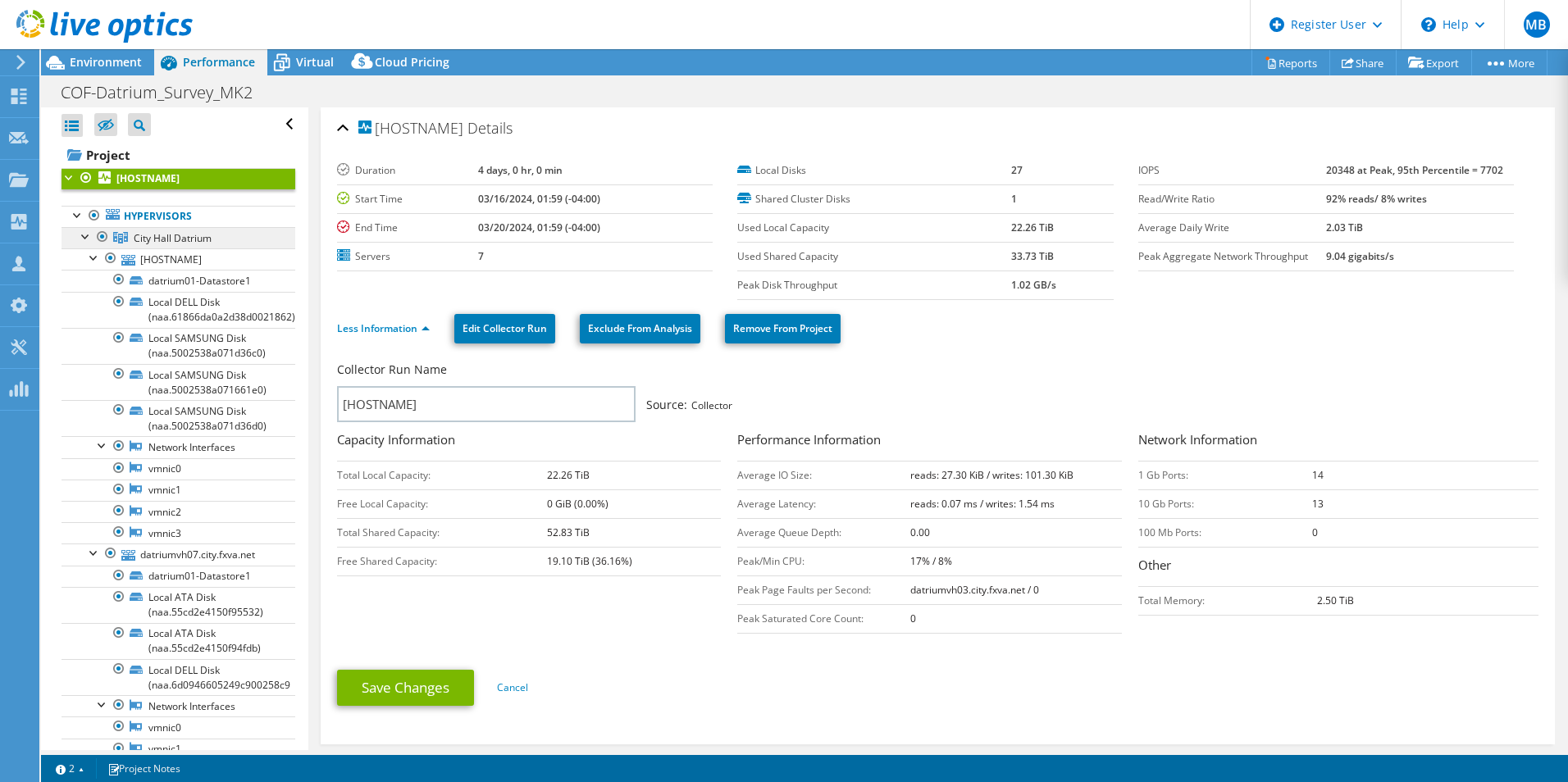 click on "City Hall Datrium" at bounding box center (172, 238) 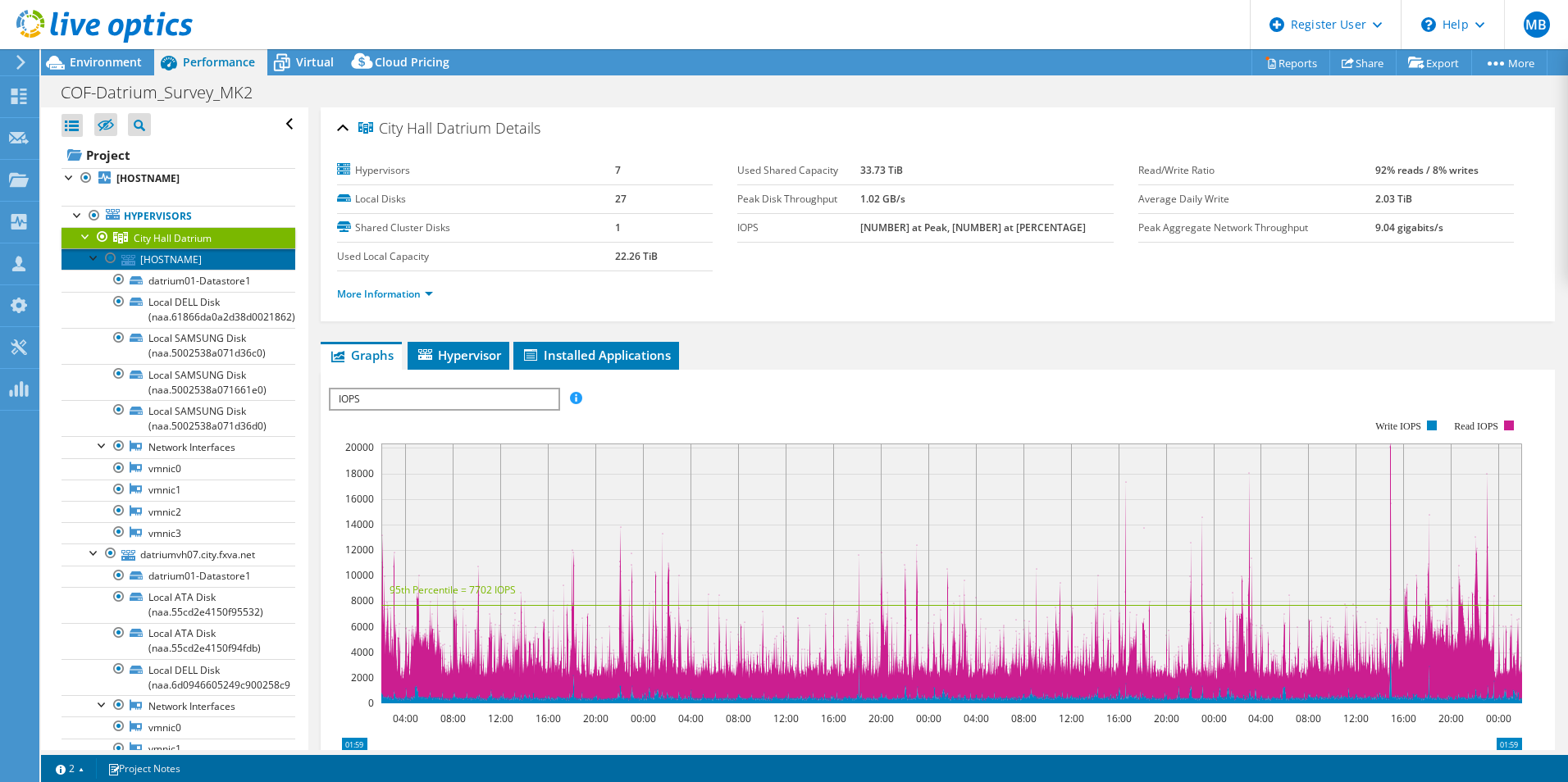 click on "datriumvh03.[CITY].[STATE].net" at bounding box center (178, 259) 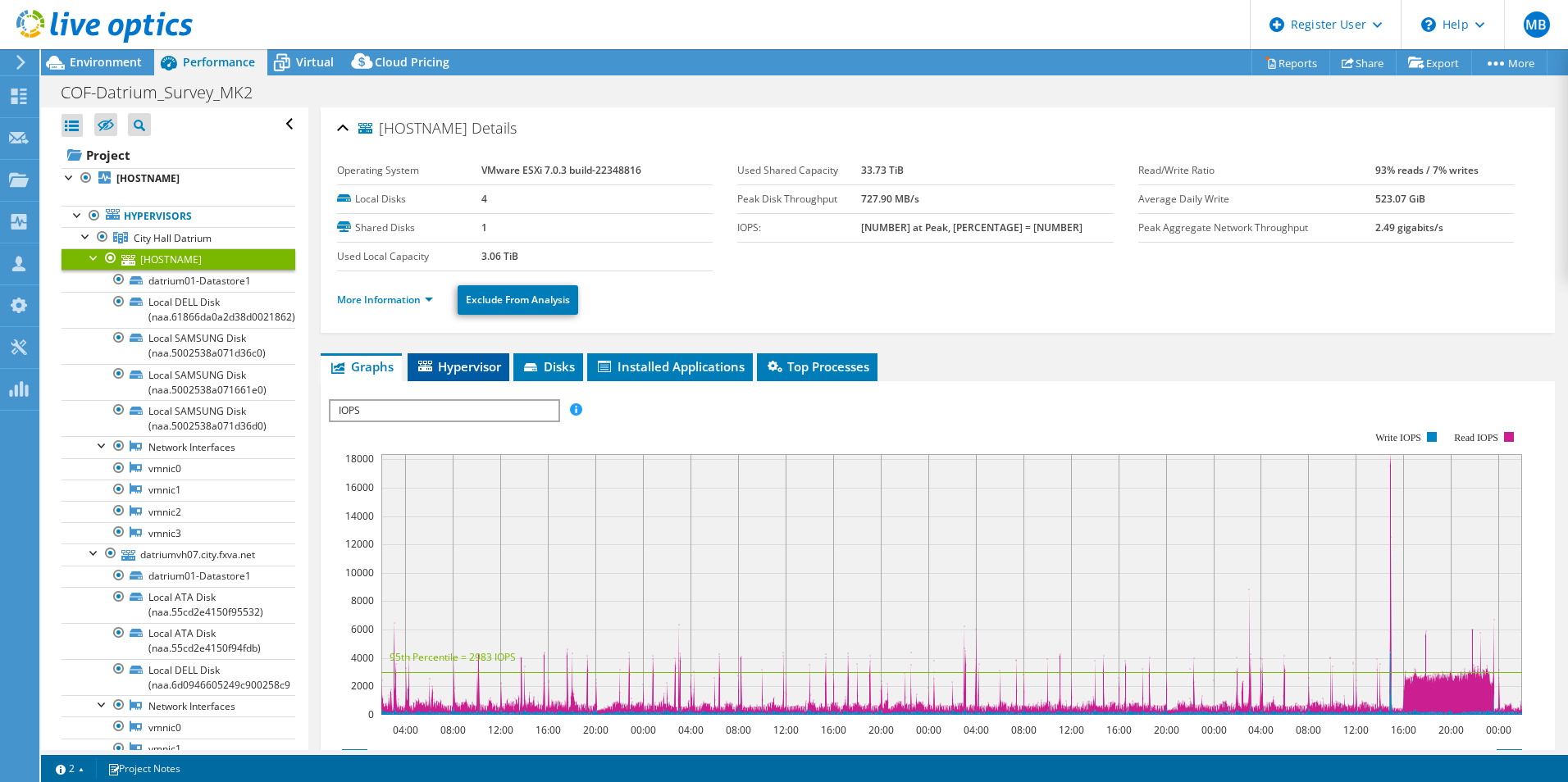 click on "Hypervisor" at bounding box center (458, 366) 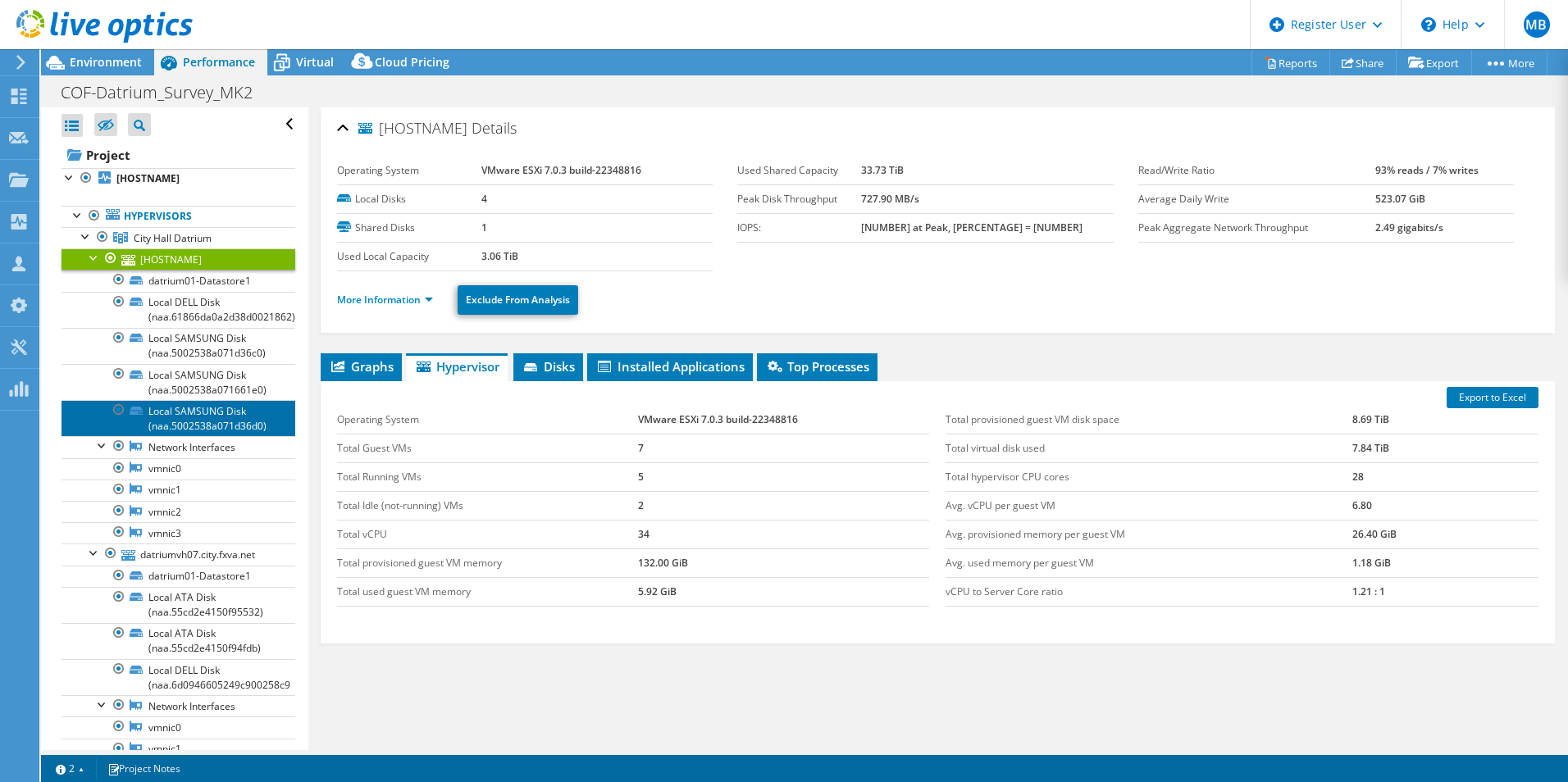 click on "Local SAMSUNG Disk (naa.5002538a071d36d0)" at bounding box center [178, 418] 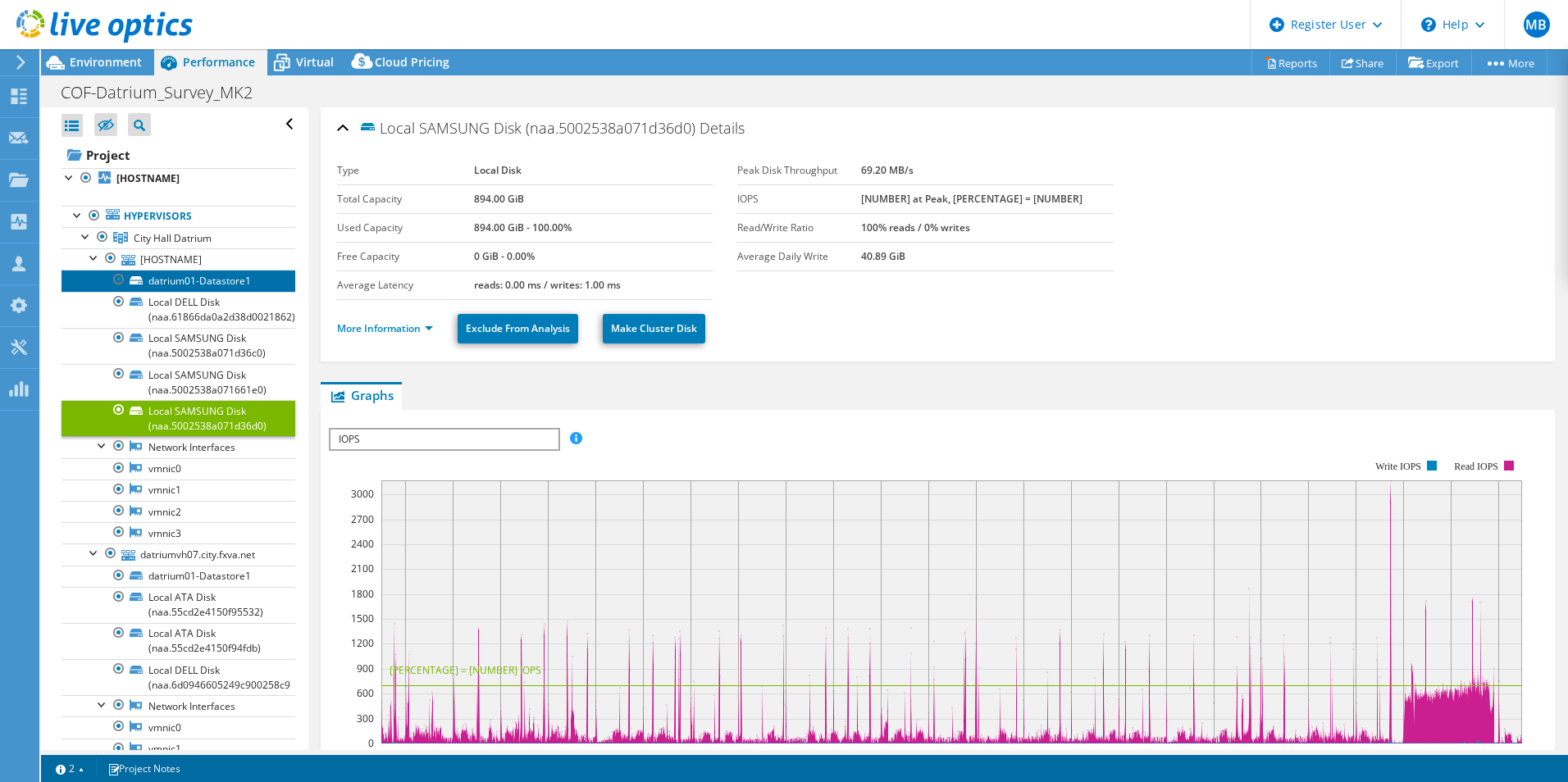 click on "datrium01-Datastore1" at bounding box center [178, 280] 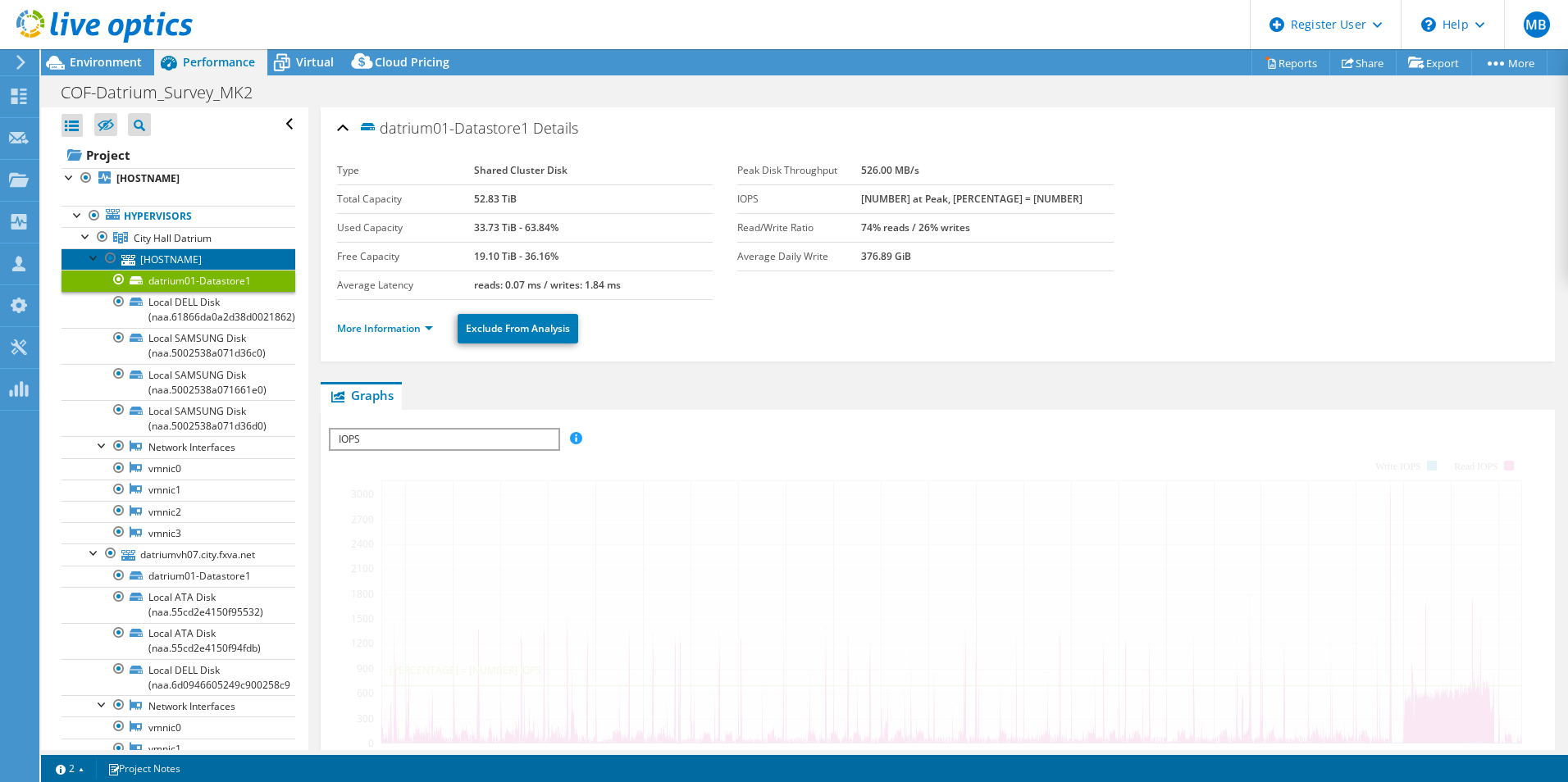 click on "datriumvh03.[CITY].[STATE].net" at bounding box center (178, 259) 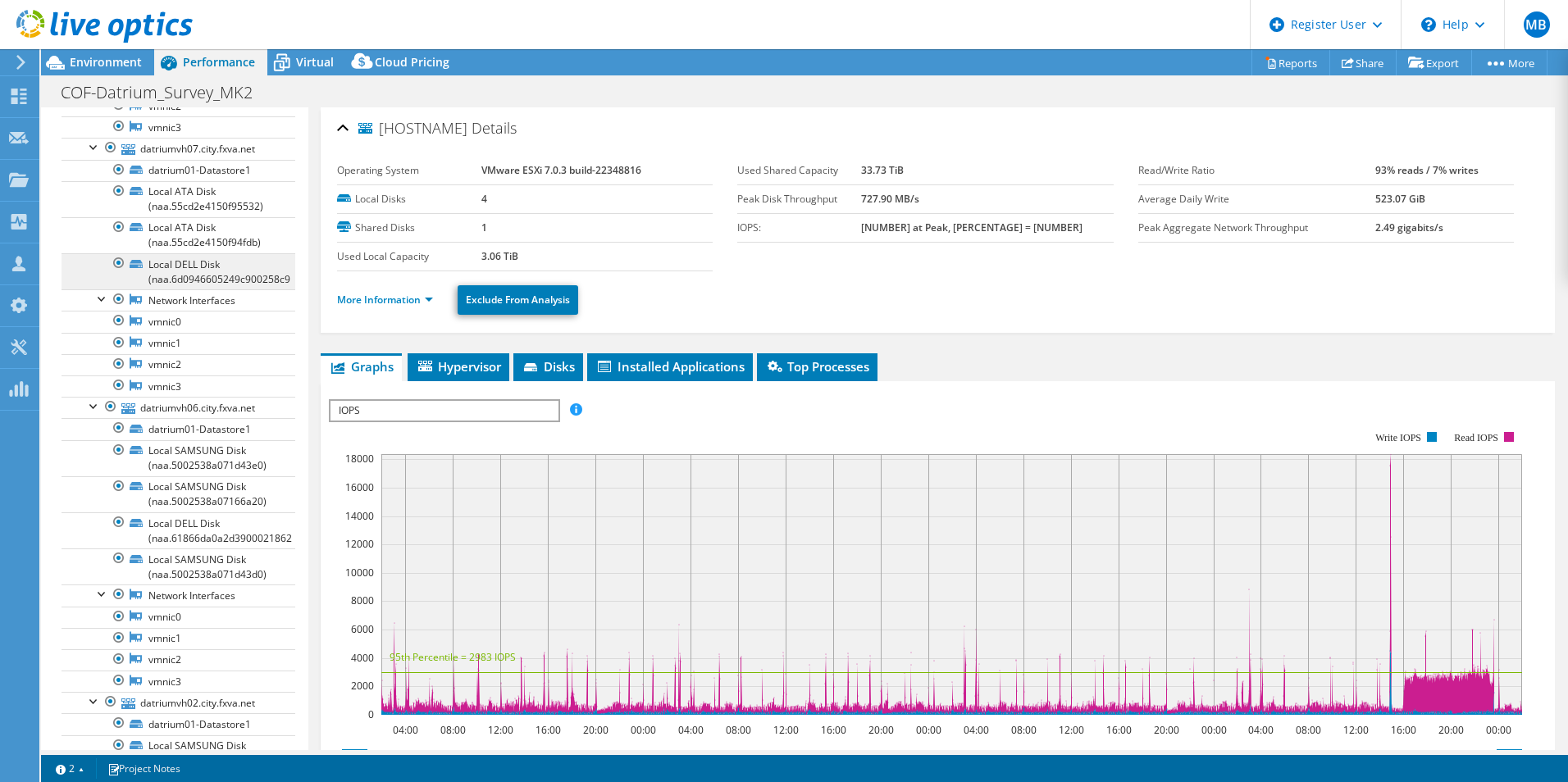 scroll, scrollTop: 410, scrollLeft: 0, axis: vertical 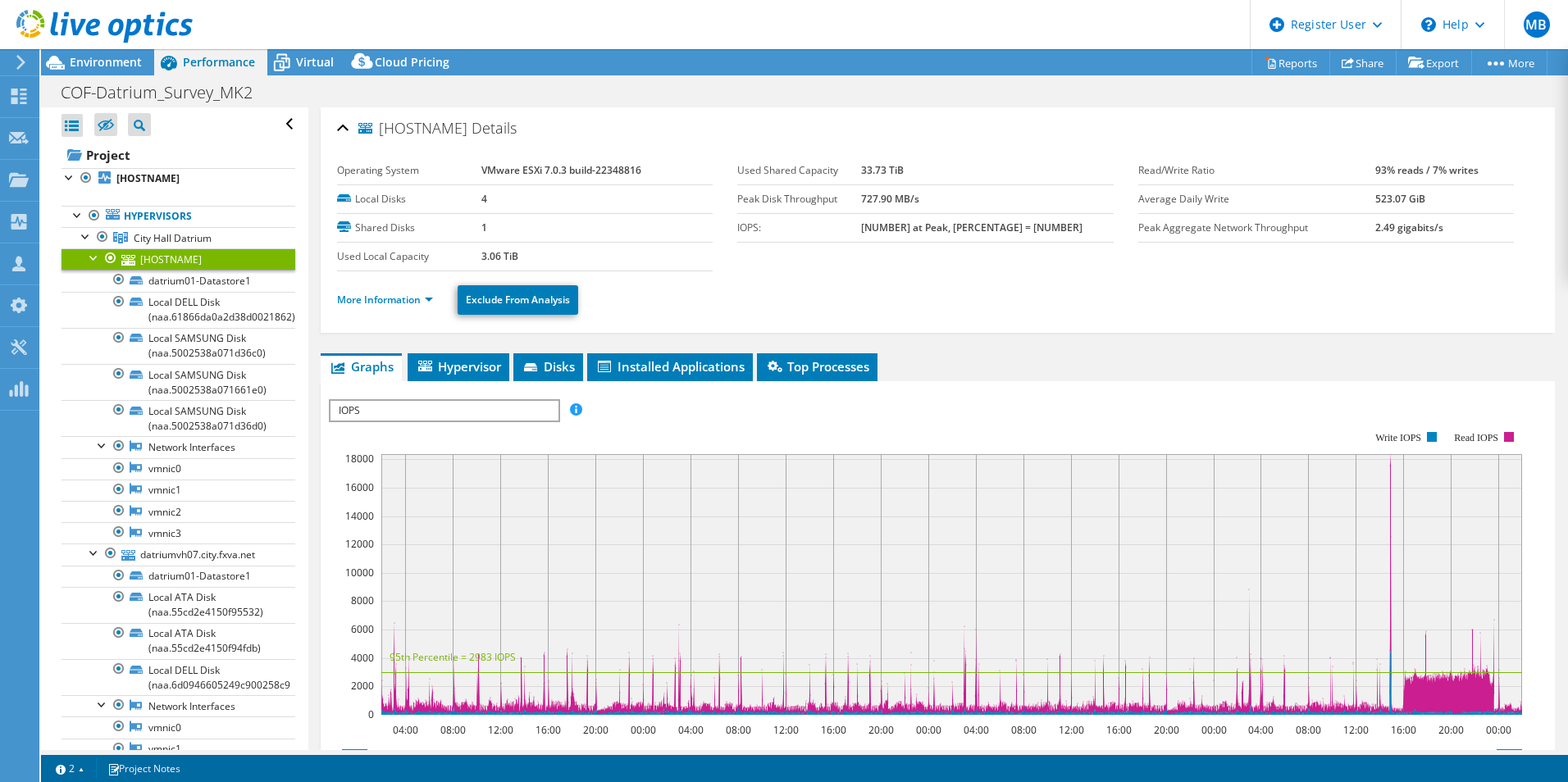click at bounding box center (94, 257) 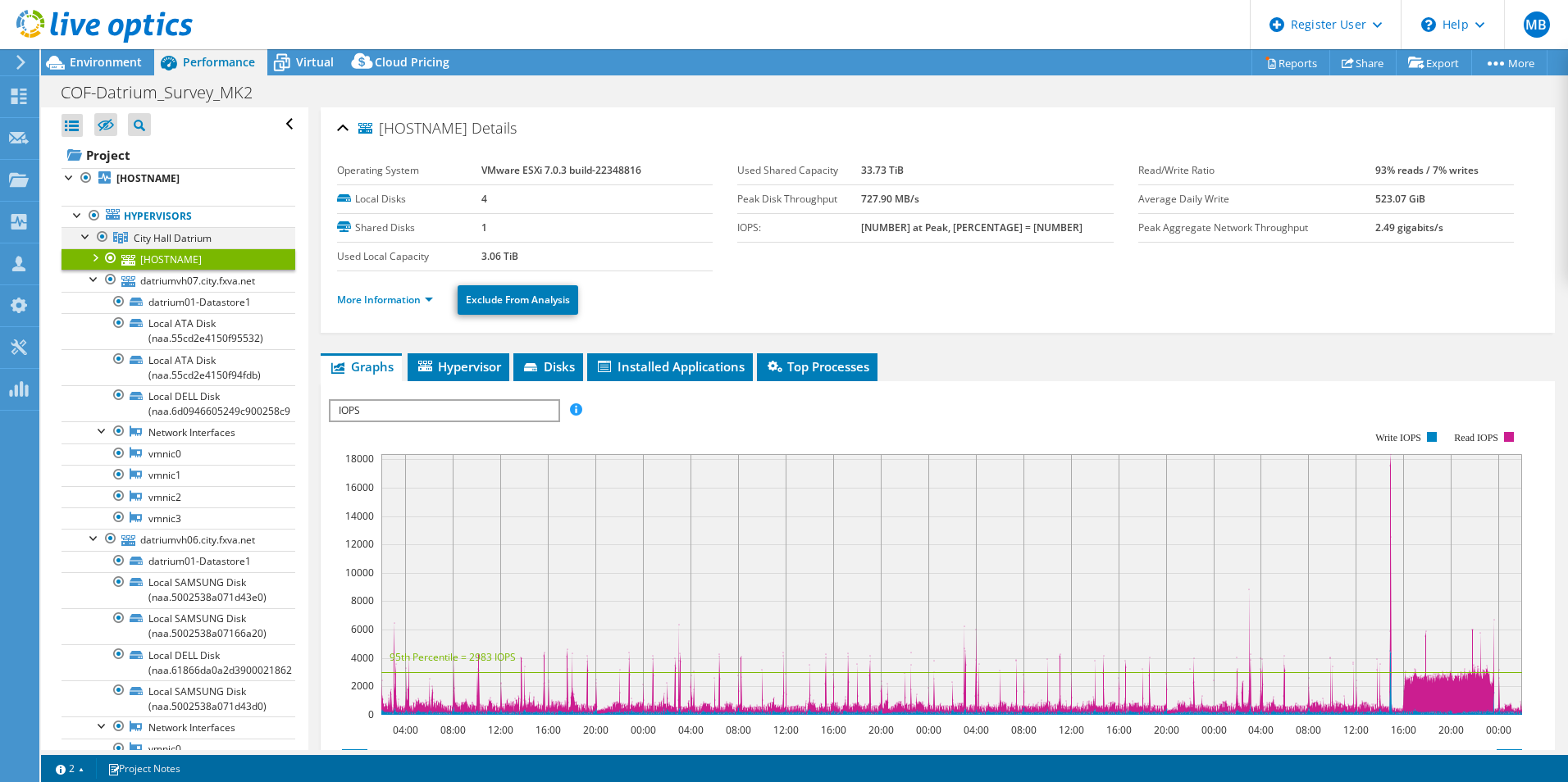 click at bounding box center (86, 235) 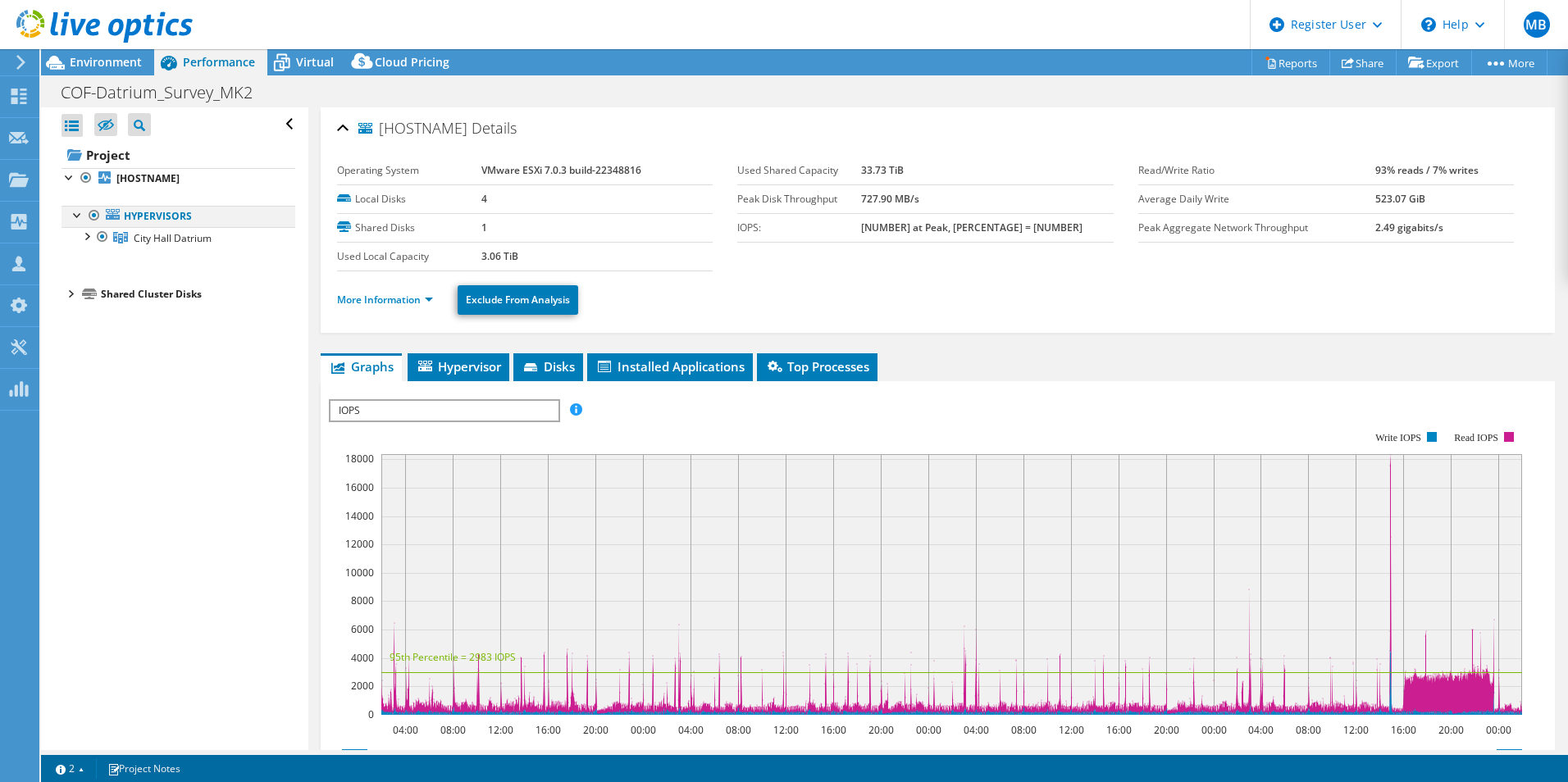 click at bounding box center [78, 214] 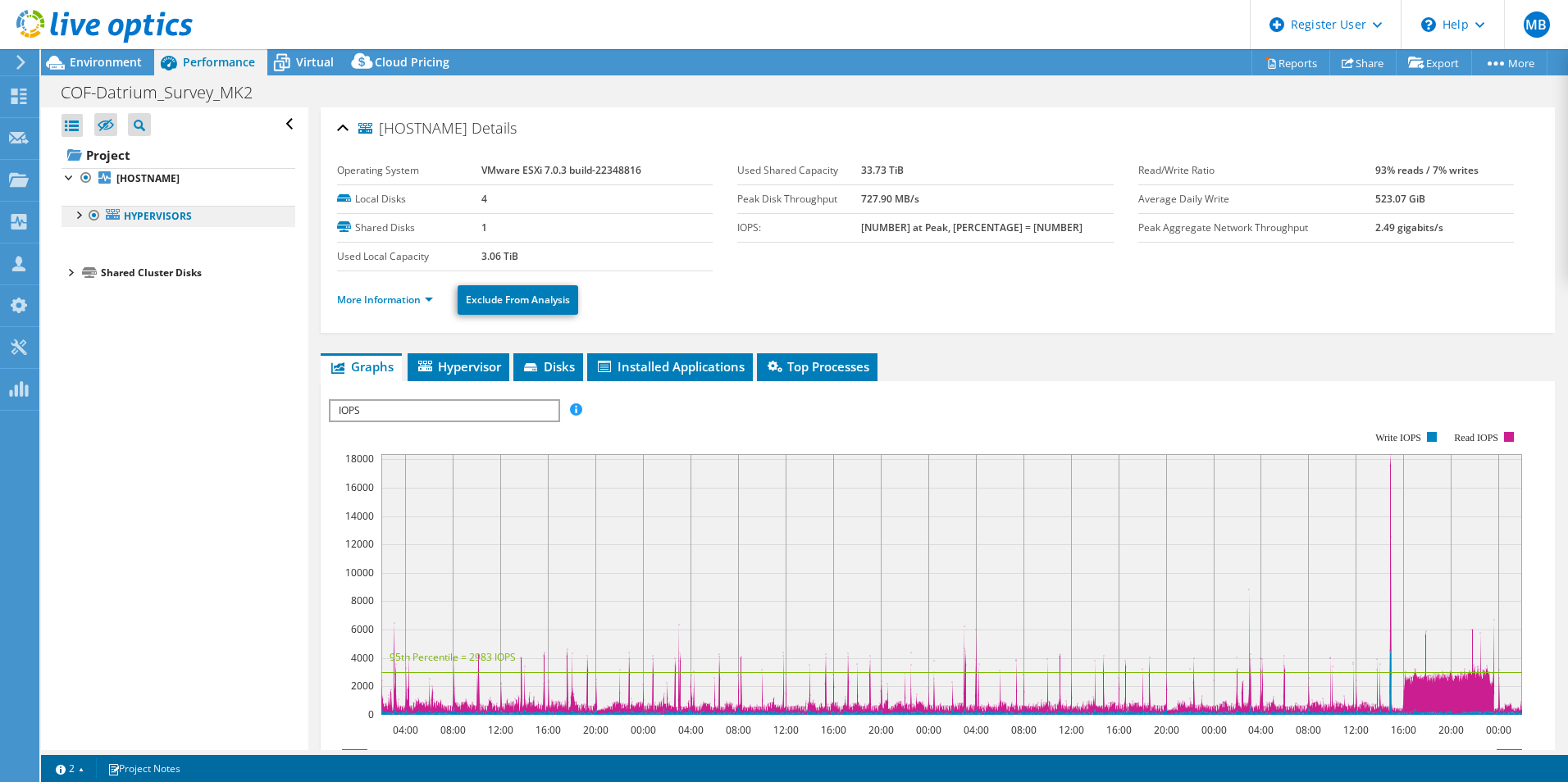 click on "Hypervisors" at bounding box center [178, 216] 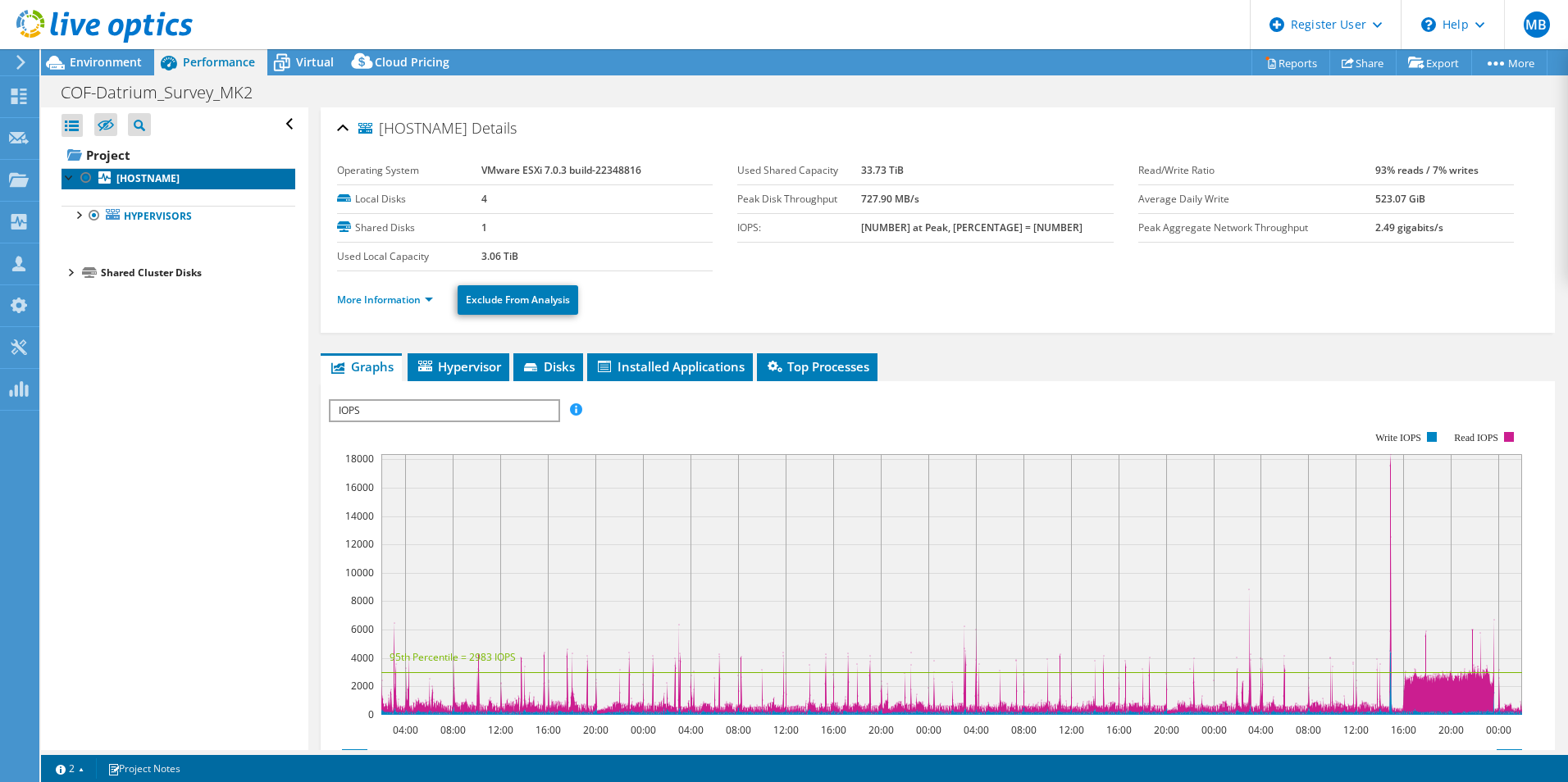 click on "datriumvh03.[CITY].[STATE].net" at bounding box center (148, 178) 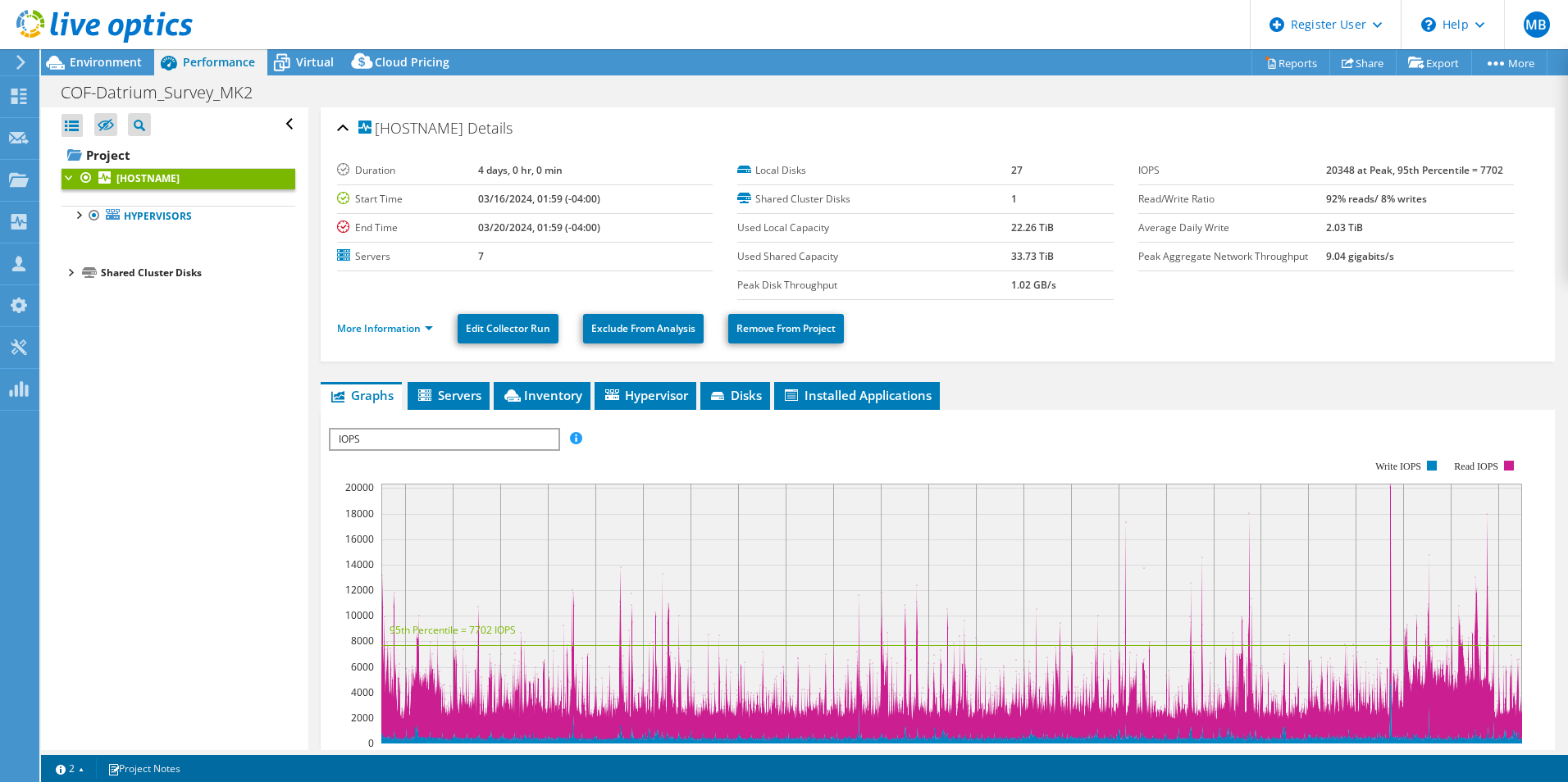 click on "Graphs
Servers
Inventory
Hypervisor
Disks
Cluster Disks
Installed Applications" at bounding box center (937, 396) 